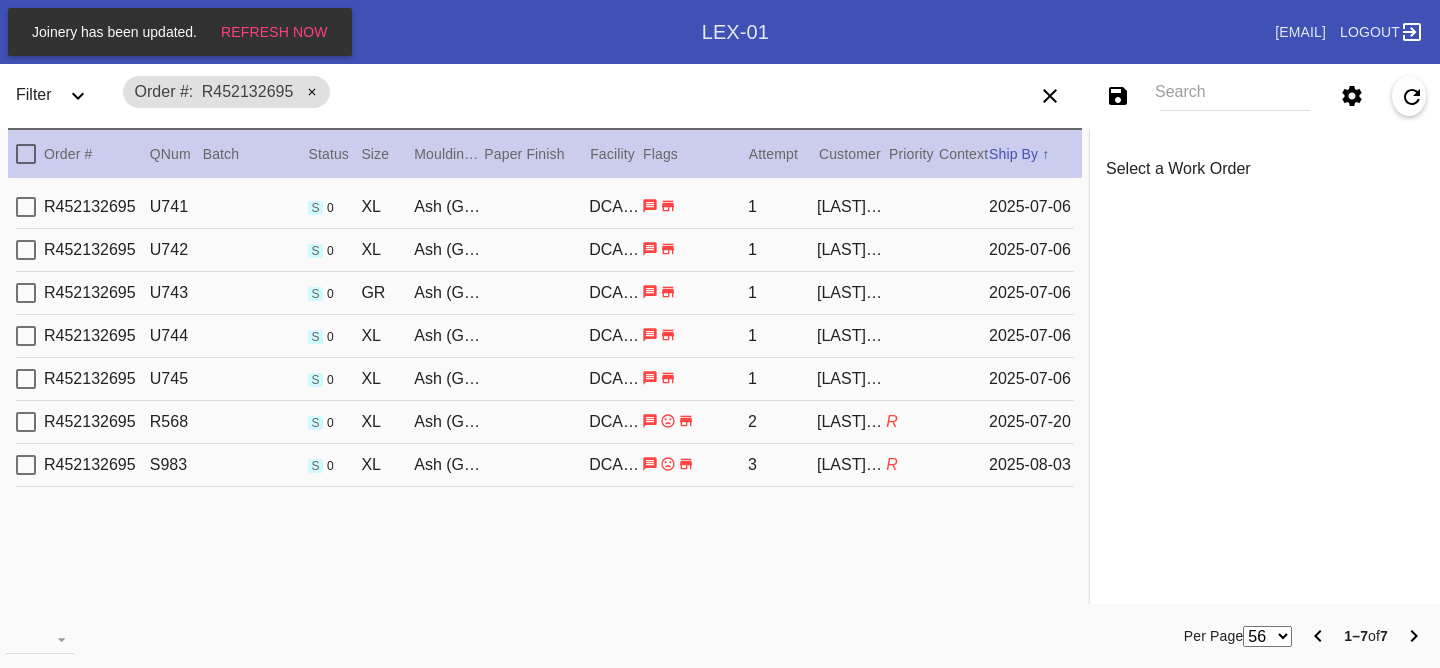 scroll, scrollTop: 0, scrollLeft: 0, axis: both 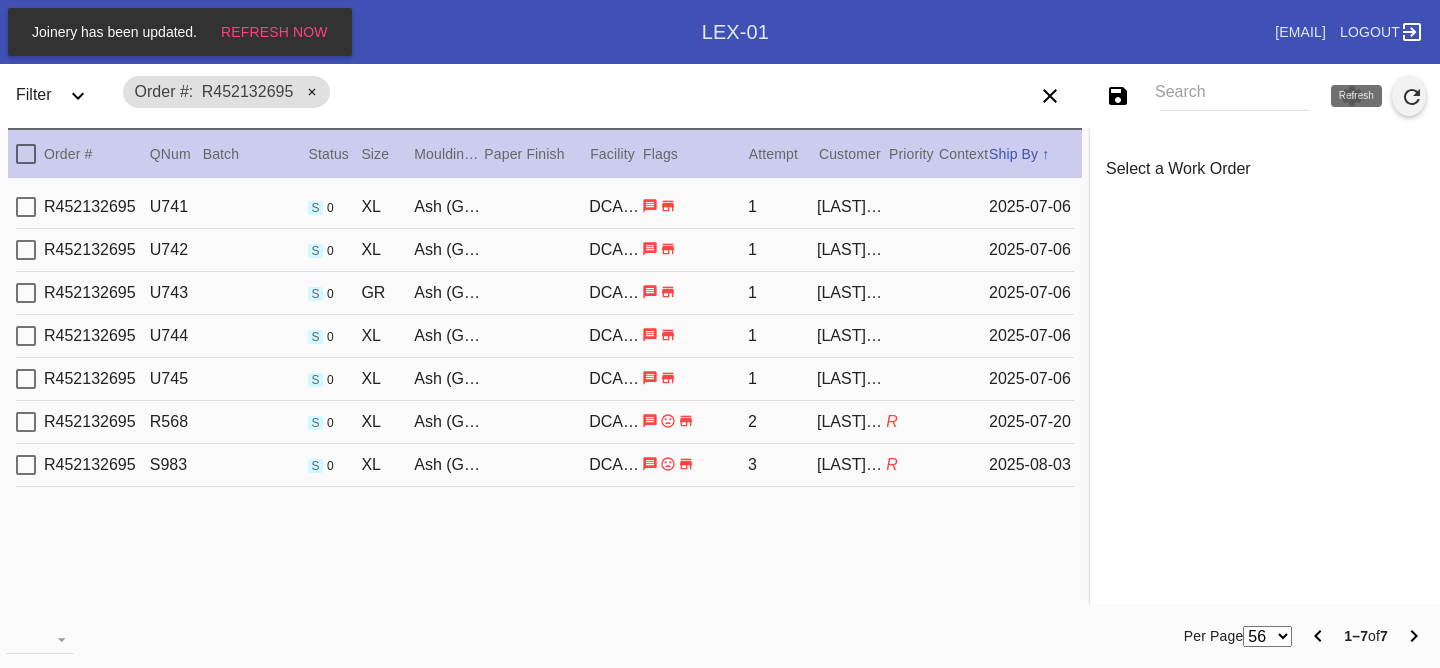 click 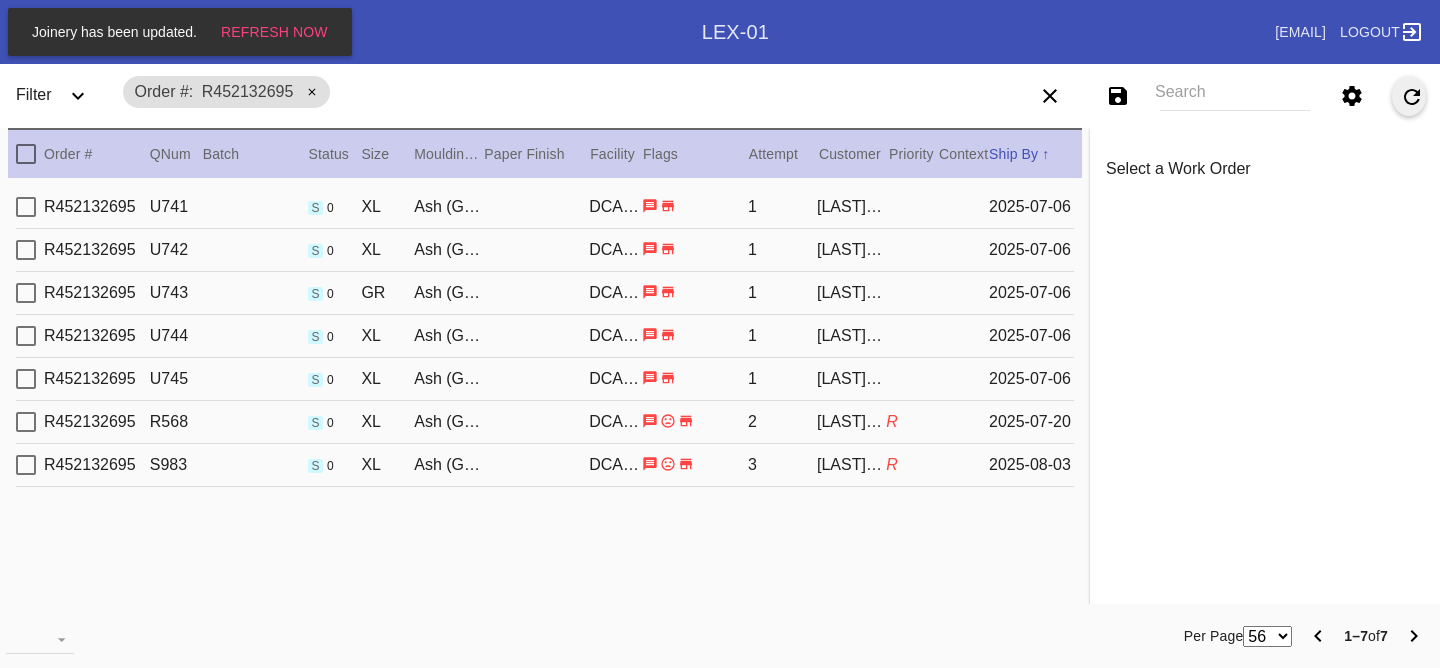 click on "R452132695 S983 s   0 XL Ash (Gallery) / Digital White DCA-05 3 Shoff Allison
R
2025-08-03" at bounding box center (545, 465) 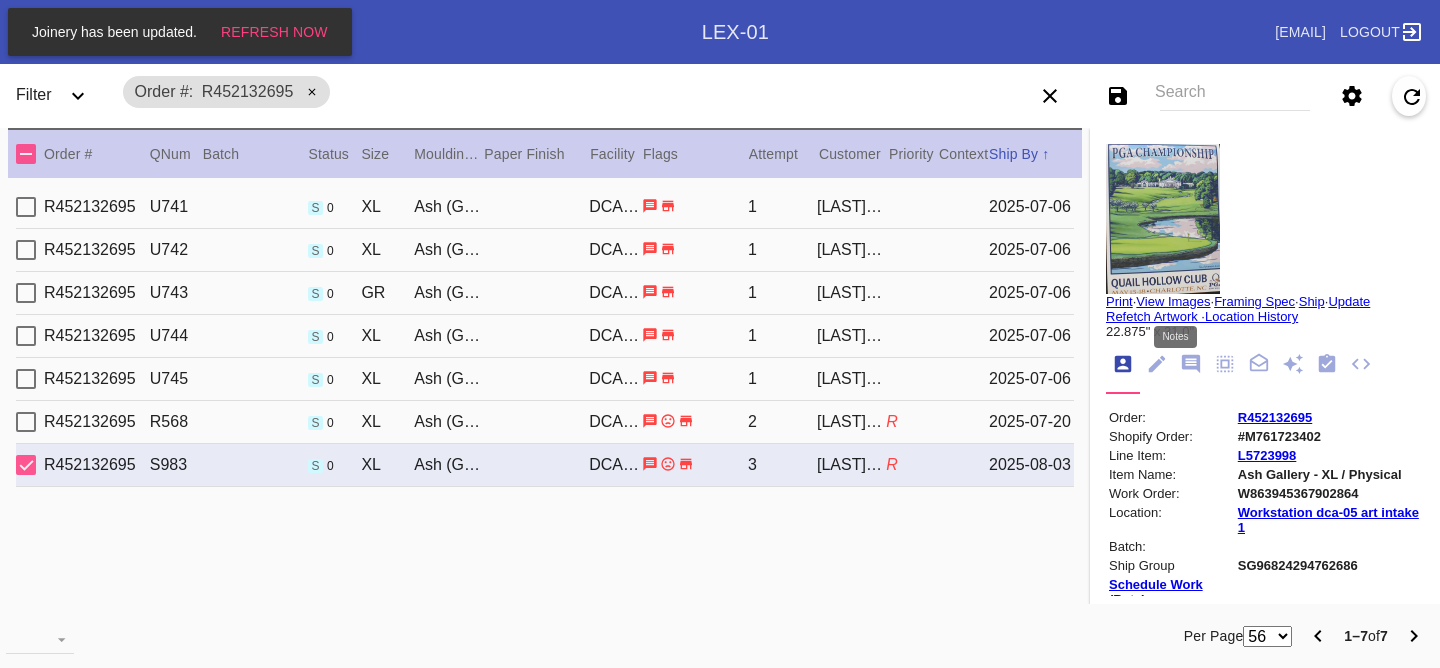 click 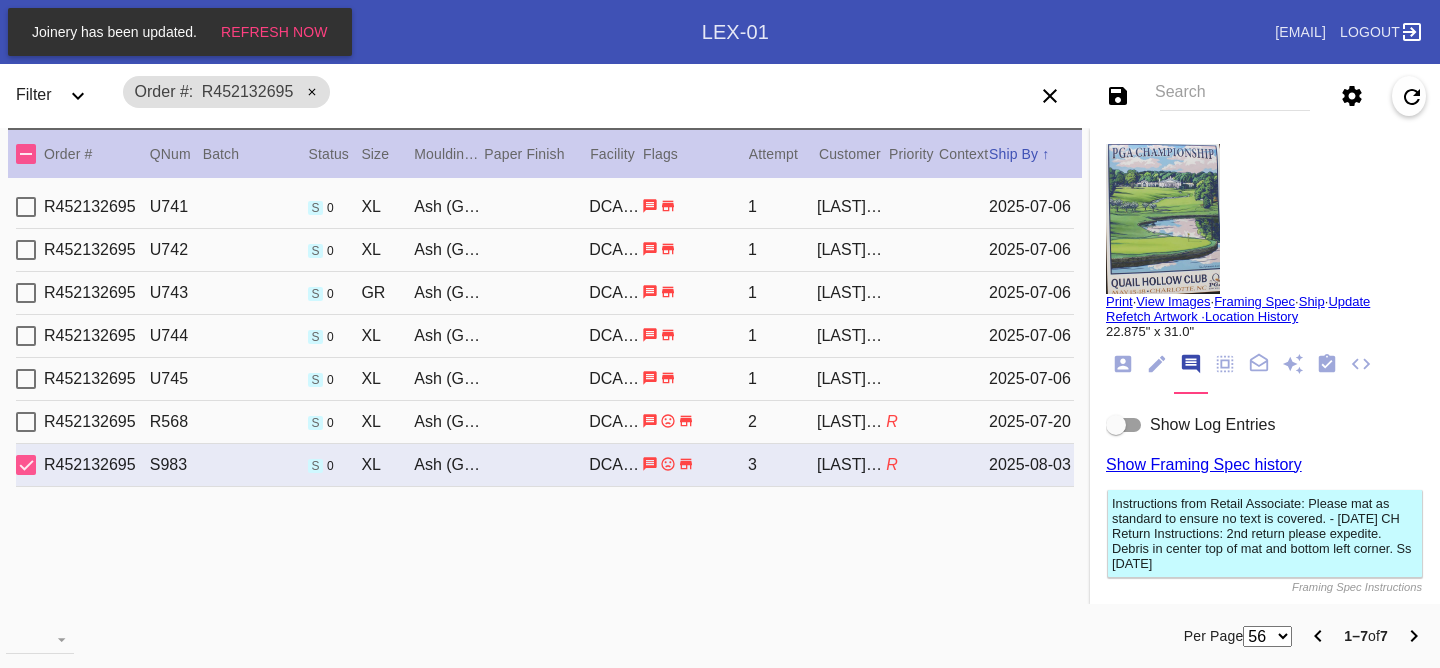click on "Show Log Entries" at bounding box center [1212, 424] 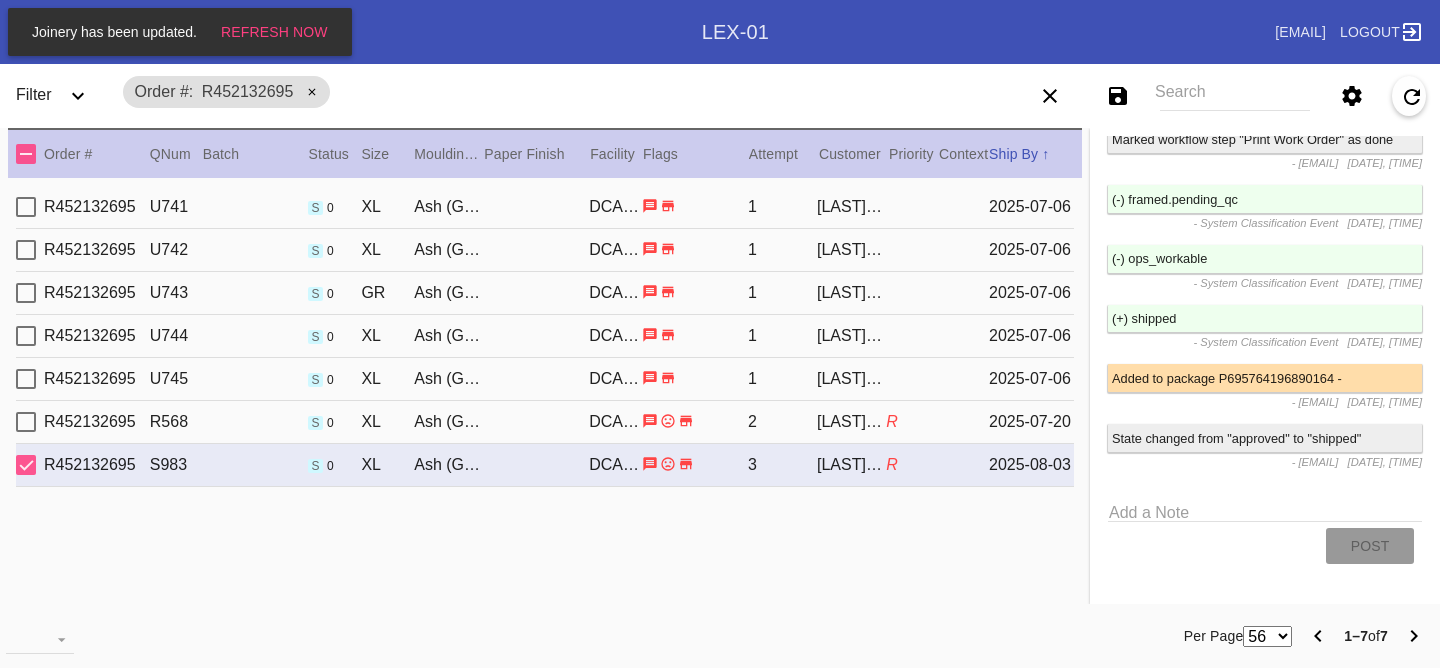 scroll, scrollTop: 0, scrollLeft: 0, axis: both 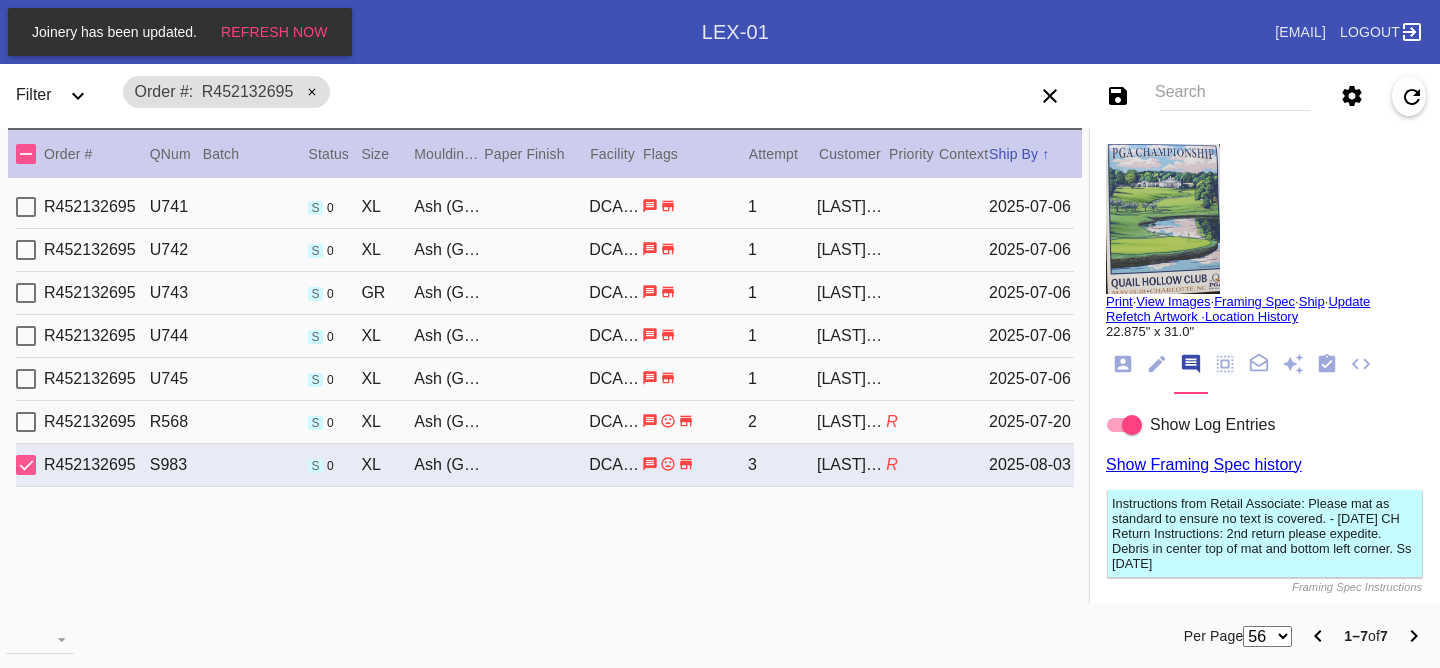 click on "Save filters to NEW SAVED FILTER All Active Holiday All Retail Stores (Gift & Go + Bopis) Approved ReadyMade-LEX-03 Approved Standard LEX-03 Cage Inventory - Customer Approved Cage Inventory - Pull for Production Canvas Due Canvas frames, fine art Canvas frames, Retail Canvas Orders In-Process CF Returns Current HPO Orders Customer Approved DAR-LEX03 ELP. DAR Printroom Dekko Available to Print Dekko Eligible DEKKO today's shipments End to End F4B Open Orders Holiday DC STS Holiday Physical Orders Remaining (Lex-01) Hot Spot: Finished Goods HOT SPOT: Finished Goods STS Hot Spot: Receiving Hot Spot: Recon Hot Spot: Shipping LEX-01 AL1 and AL2 6/2/25 LEX-01 AL5 6/2/25 LEX-01 Canvas 6/2/25 LEX01 FACTORY SCAN- WIP LEX-03 Approved LEX-03 Clear Float LEX-03-Drymount LEX-03-EXPEDITED LEX-03-Expedited (Floats) LEX-03 Floats (raised) LEX-03 Floats (Surface) LEX-03-Ornament LEX-03 Oversized LEX-03-Readymade Mezzo LEX-03-Readymade-Piccolo LEX-03-ReadyMade Regalo LEX-03 - ReadyMade- Shipped LEX-03 Shaped Tabletops VA OS" at bounding box center (1224, 96) 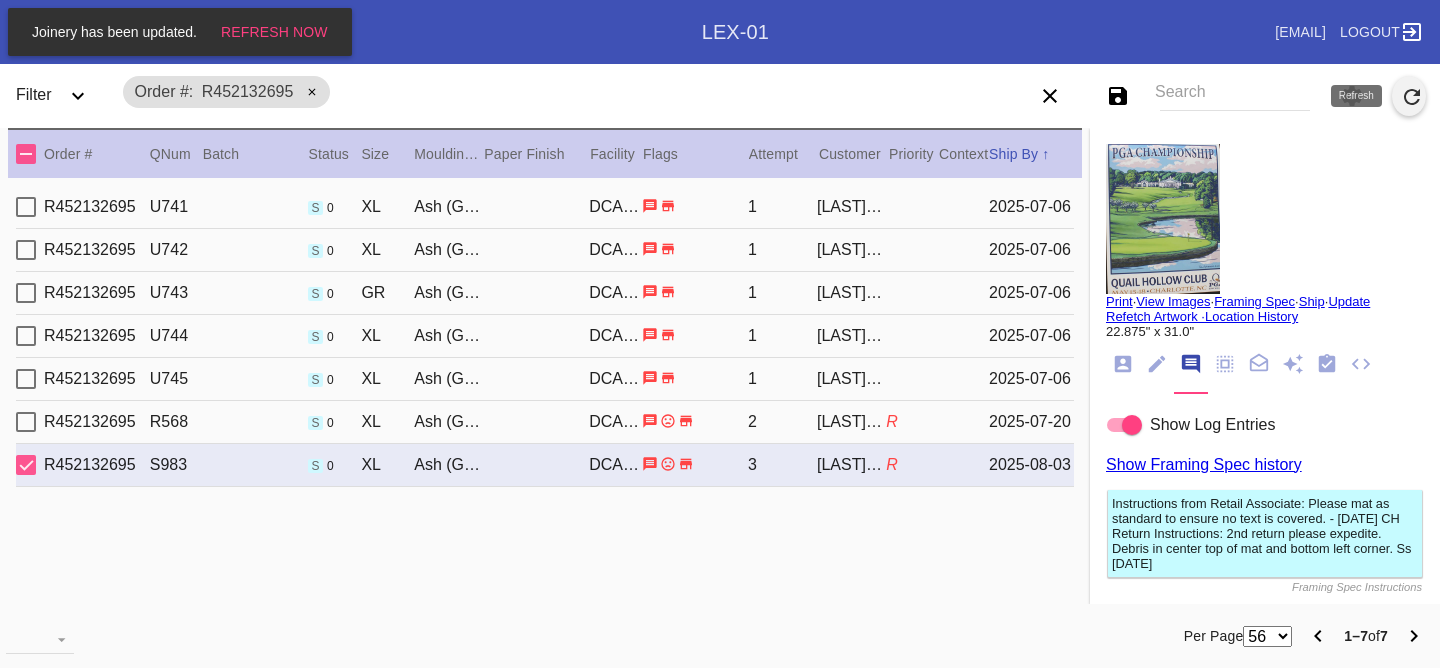 click 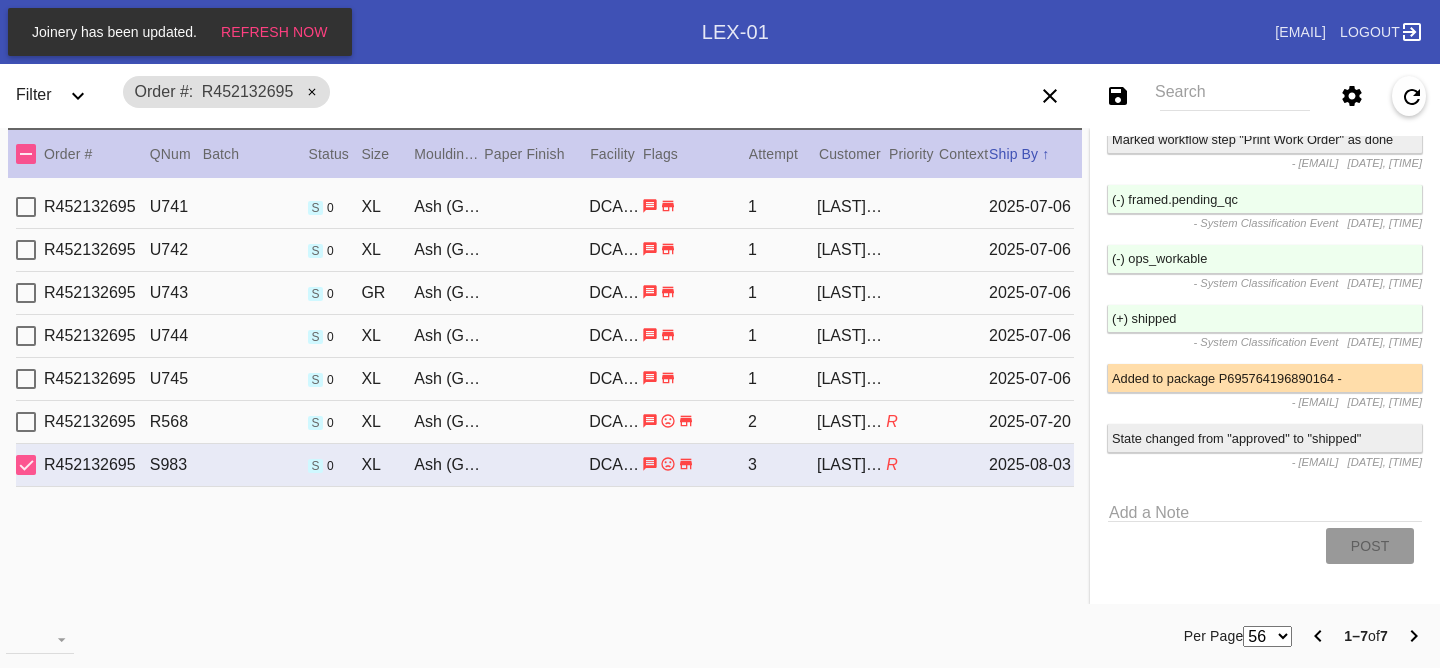 scroll, scrollTop: 3683, scrollLeft: 0, axis: vertical 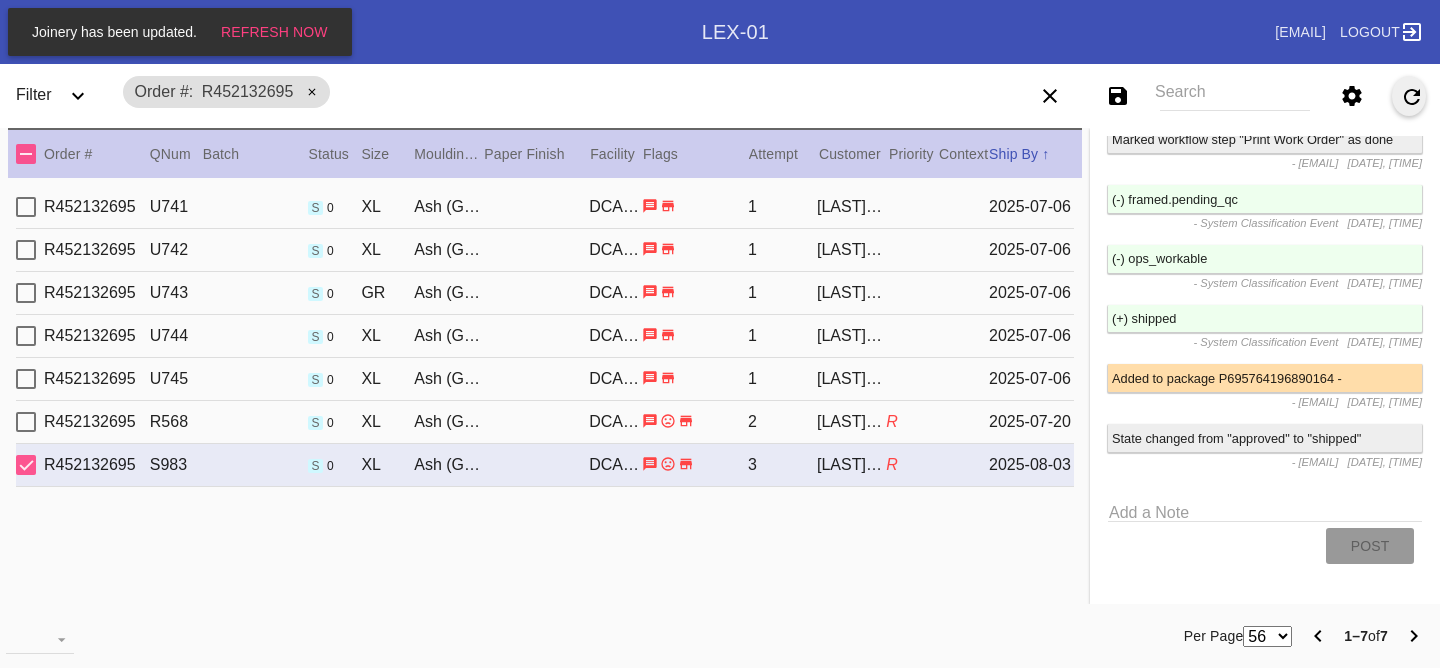 click 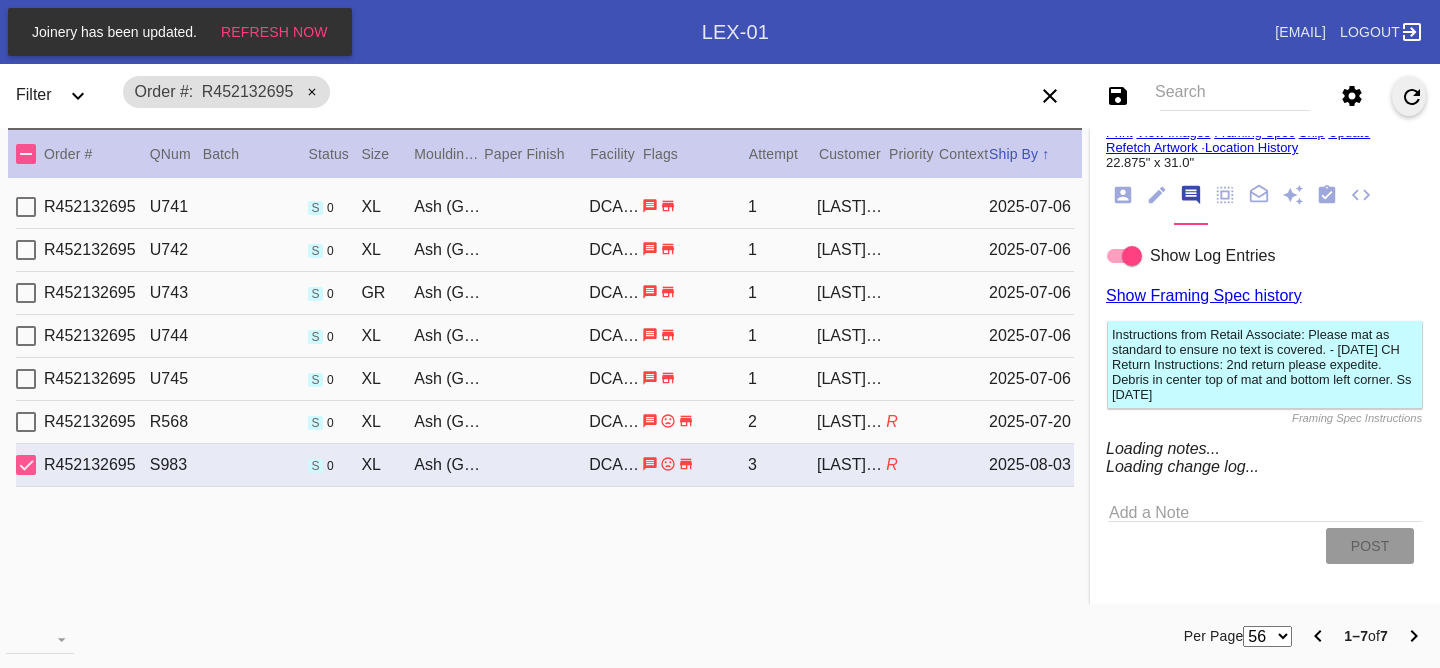 scroll, scrollTop: 3683, scrollLeft: 0, axis: vertical 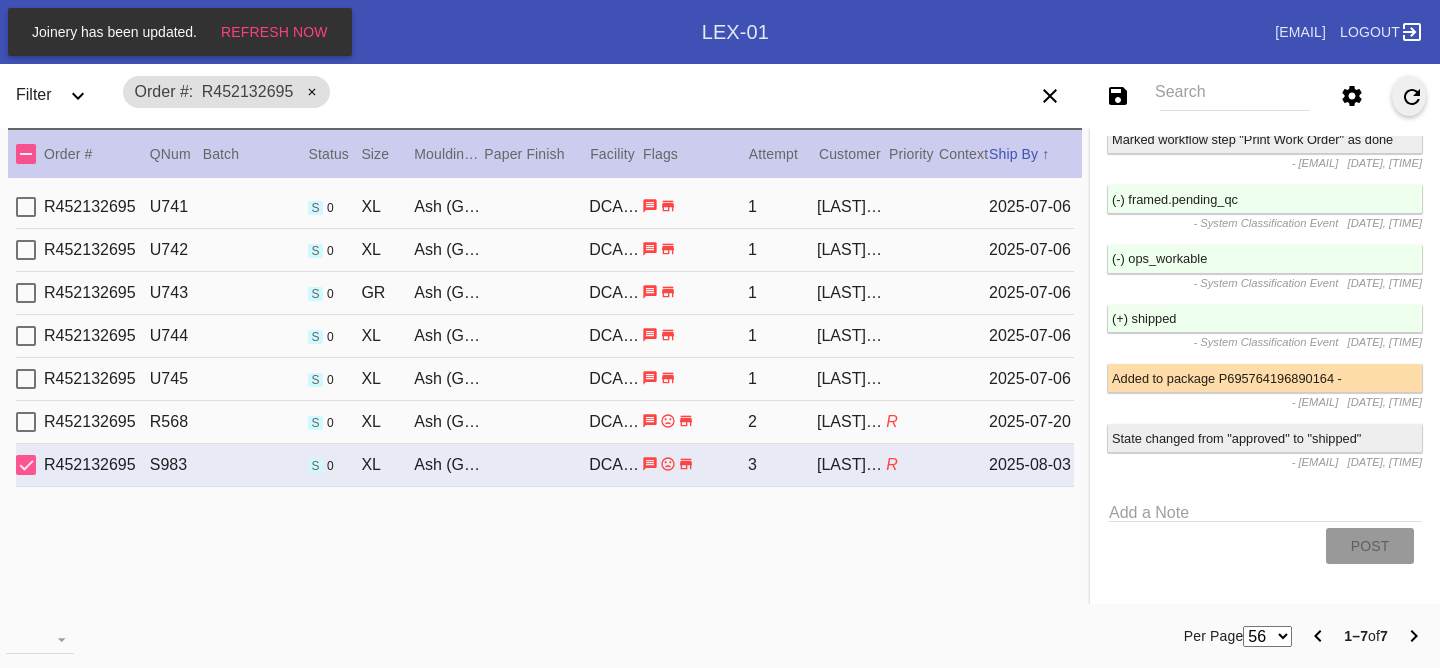 type 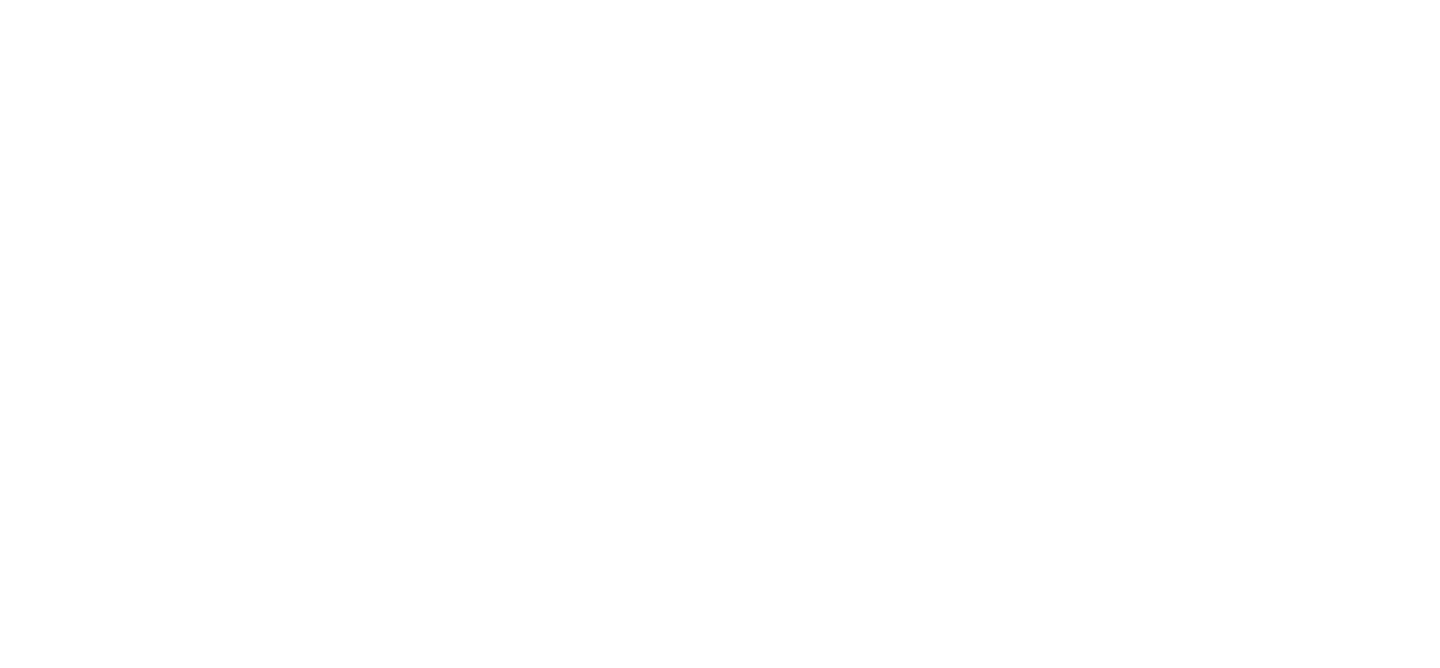 scroll, scrollTop: 0, scrollLeft: 0, axis: both 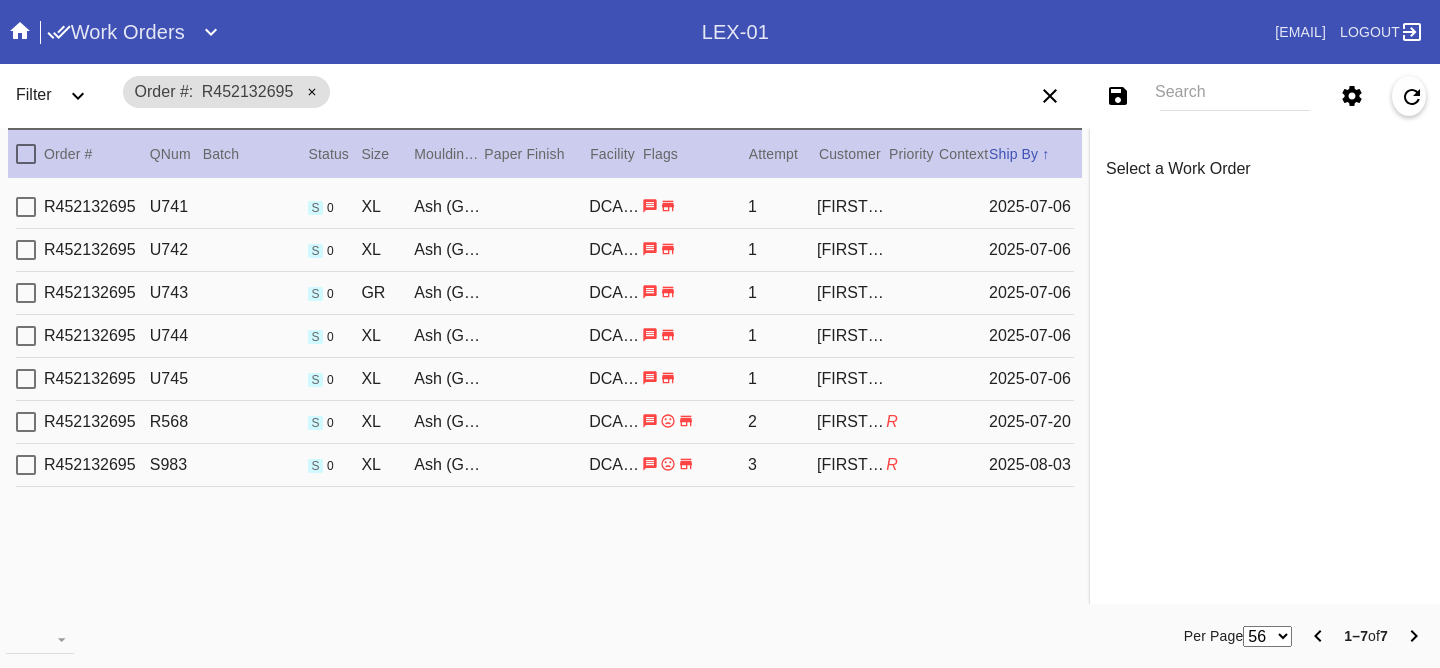 click on "2025-08-03" at bounding box center [1031, 465] 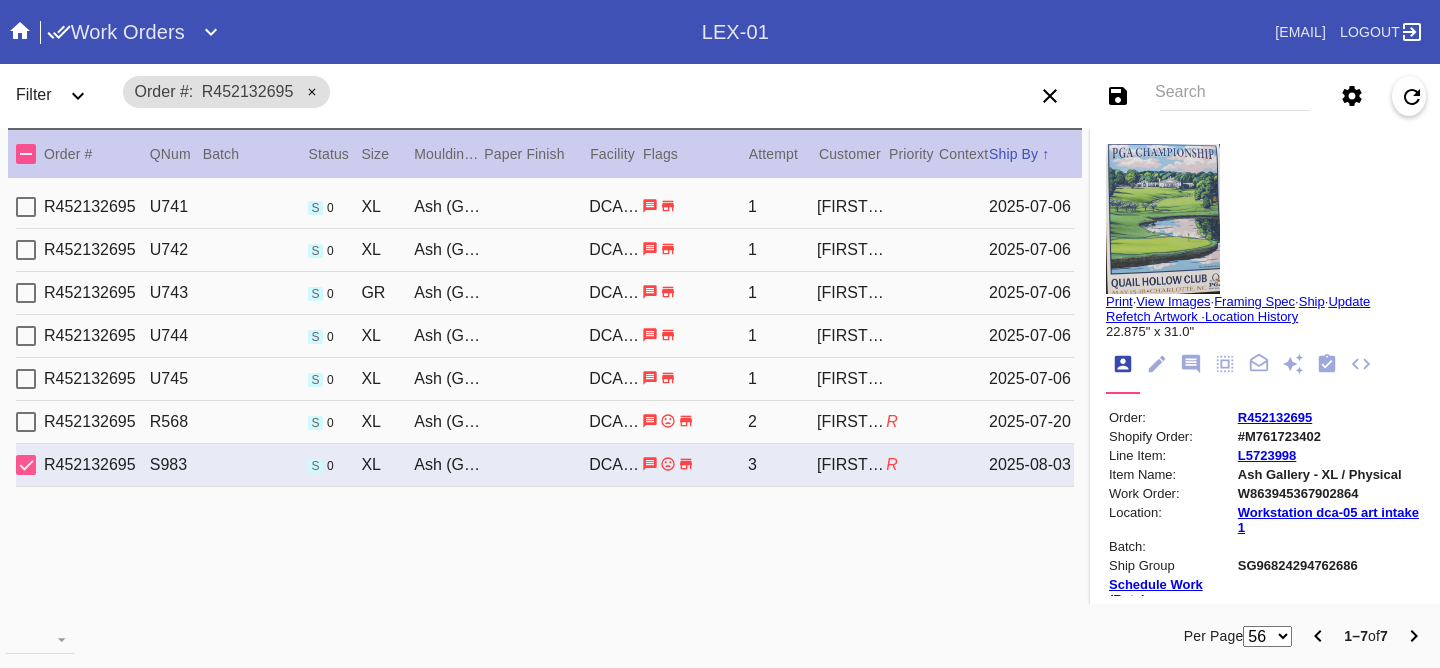 click 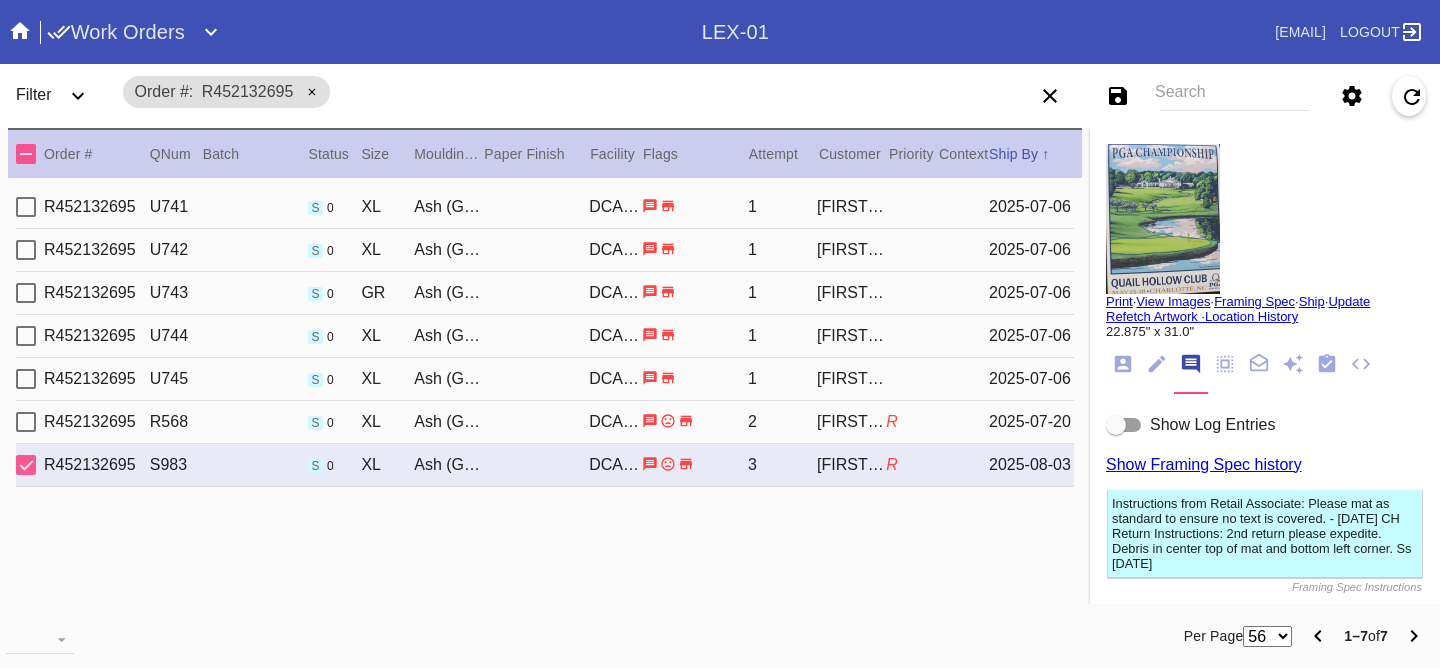click on "Show Log Entries" at bounding box center [1212, 424] 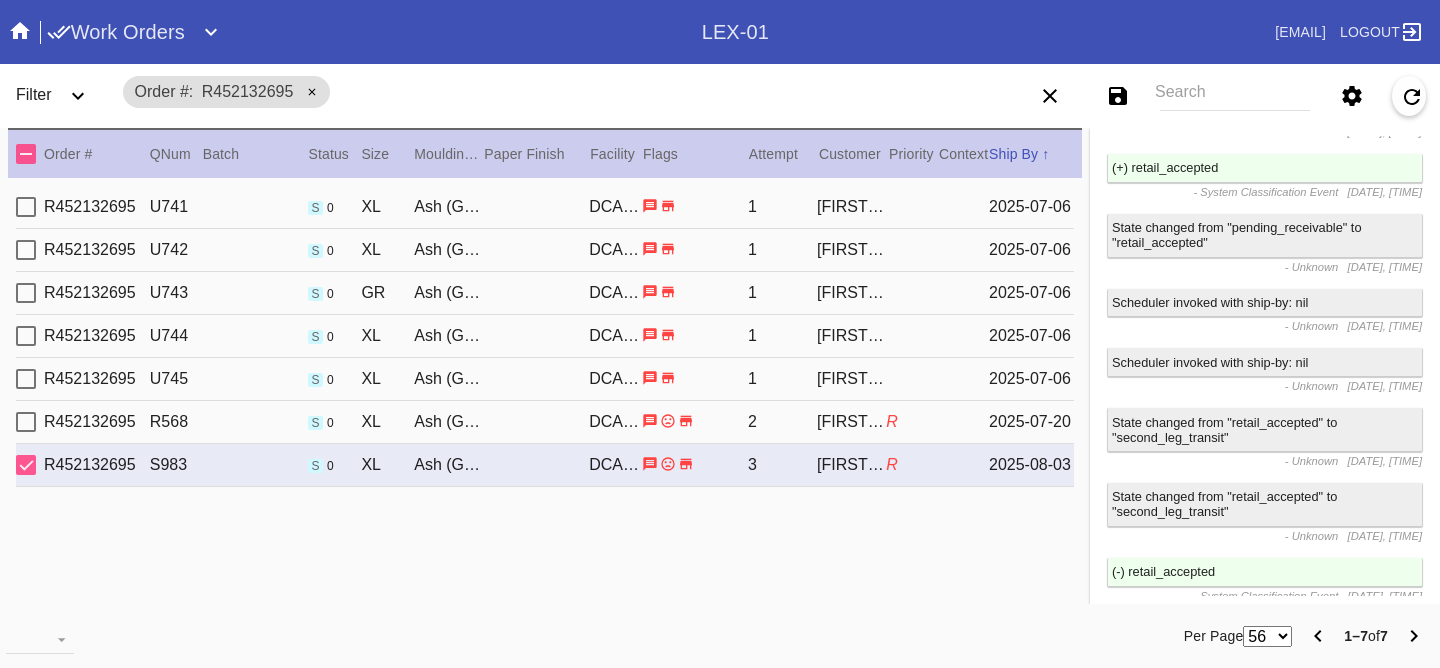 scroll, scrollTop: 3683, scrollLeft: 0, axis: vertical 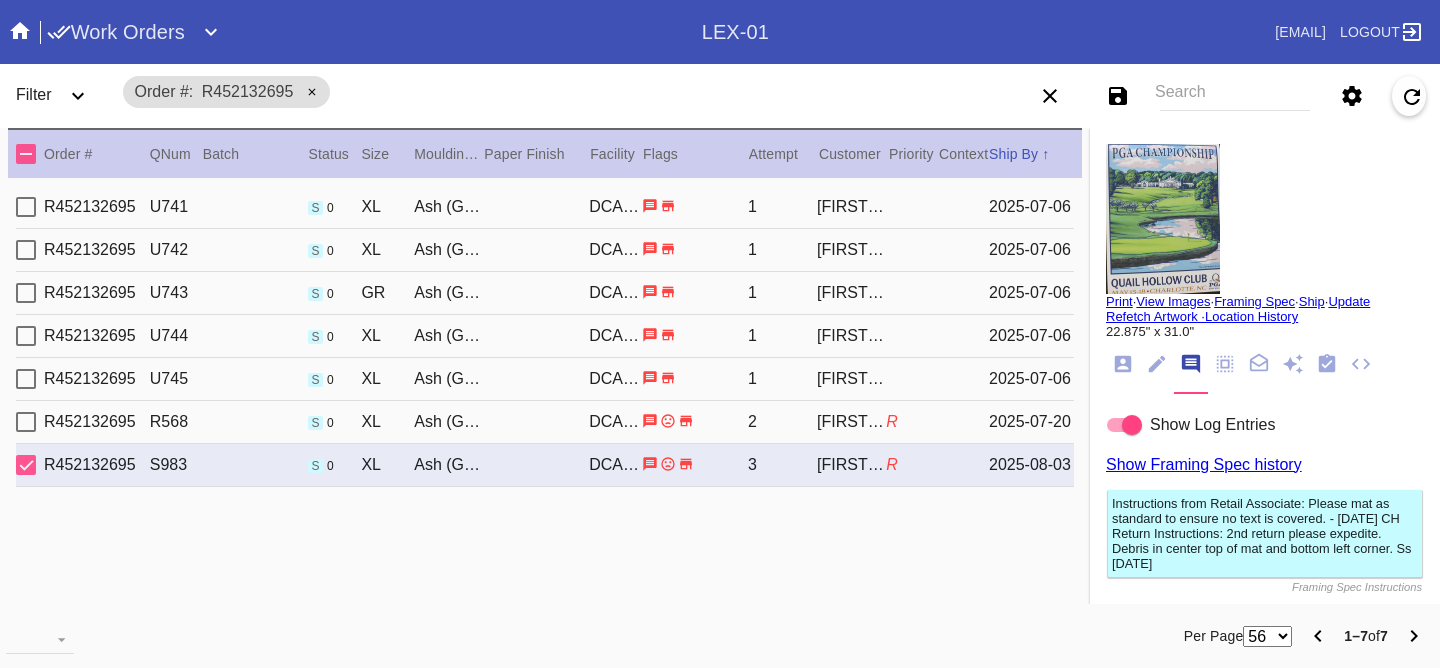 click on "2025-07-20" at bounding box center (1031, 422) 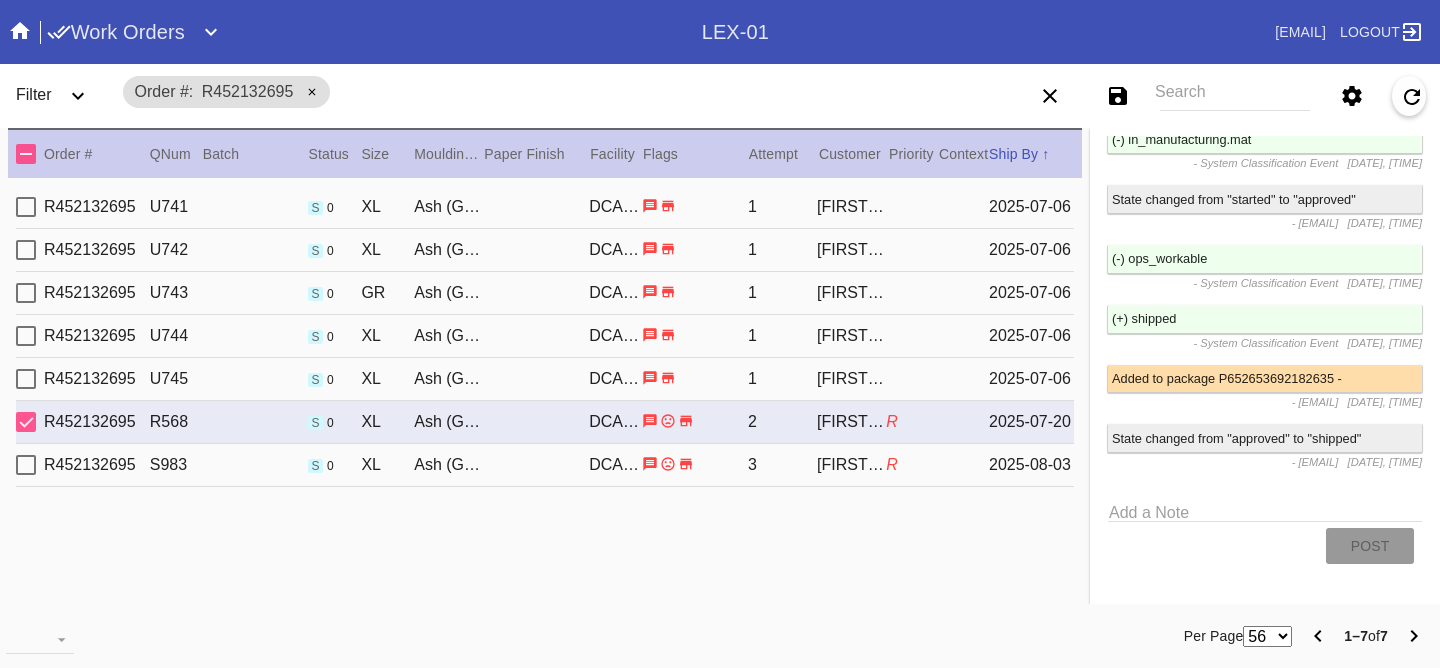scroll, scrollTop: 4495, scrollLeft: 0, axis: vertical 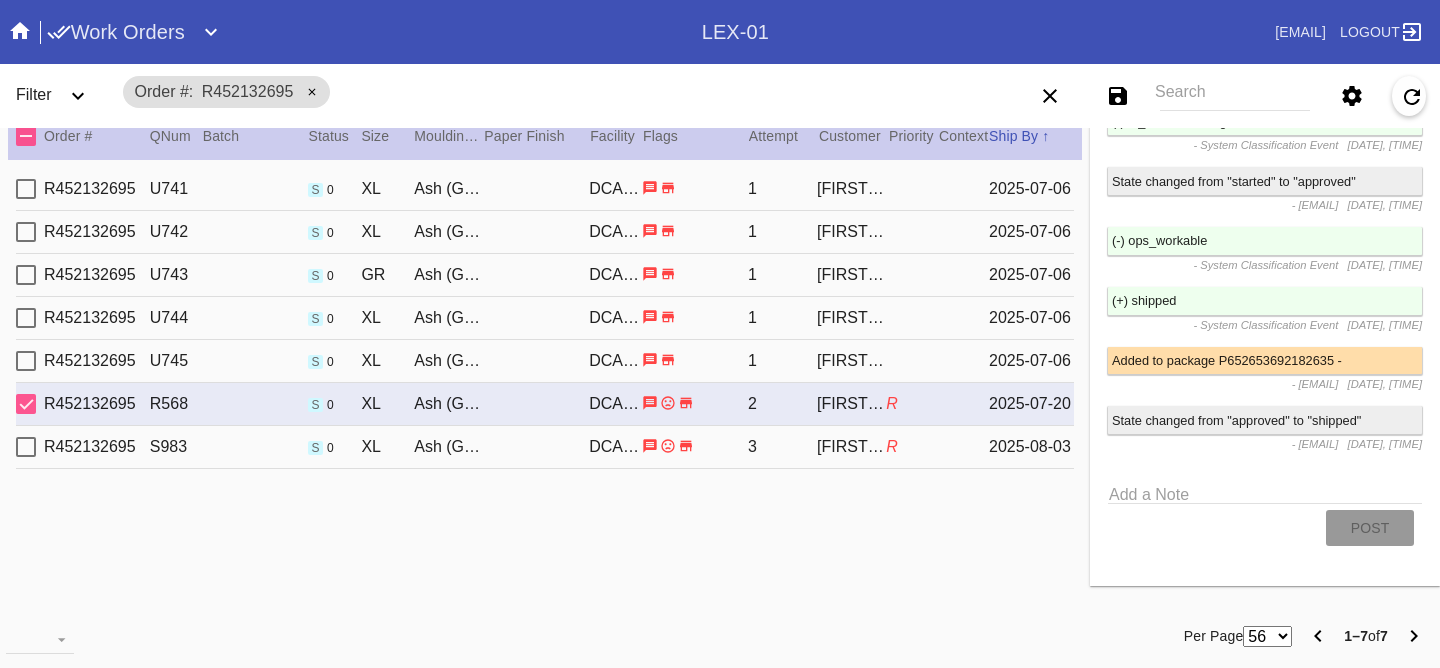 drag, startPoint x: 967, startPoint y: 455, endPoint x: 1015, endPoint y: 452, distance: 48.09366 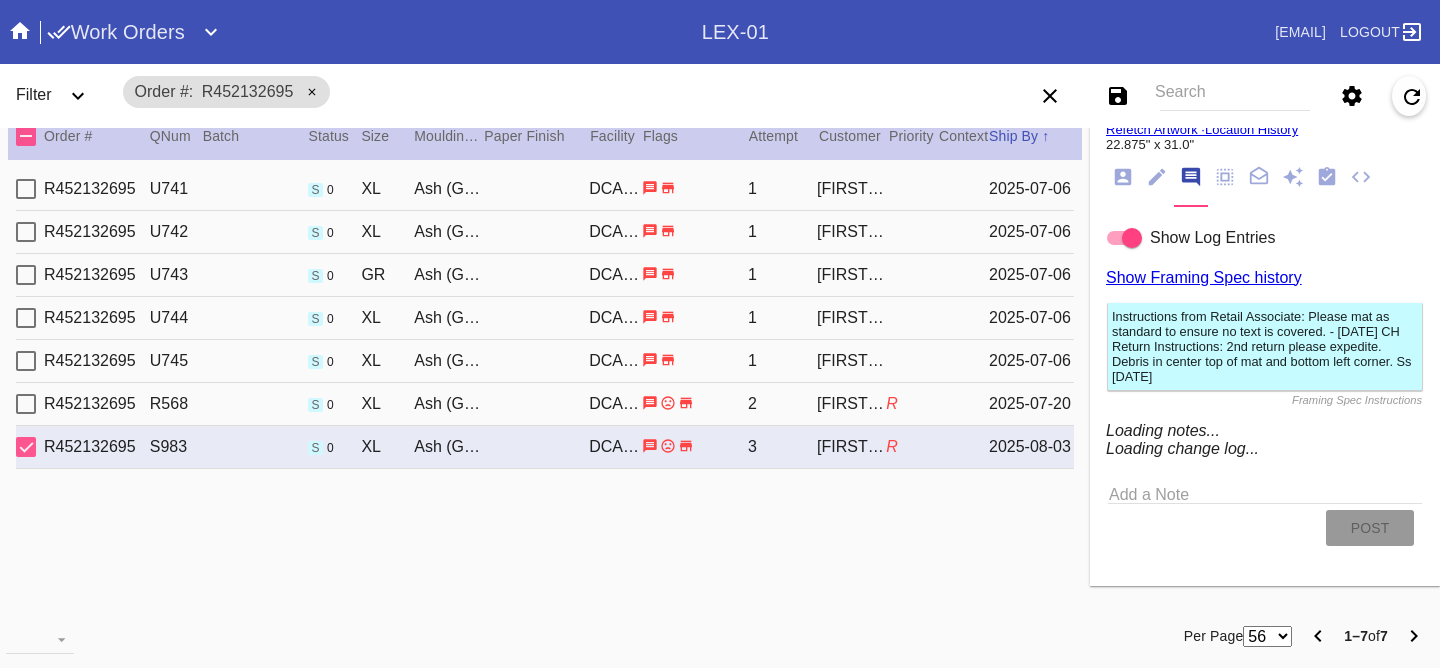 scroll, scrollTop: 3683, scrollLeft: 0, axis: vertical 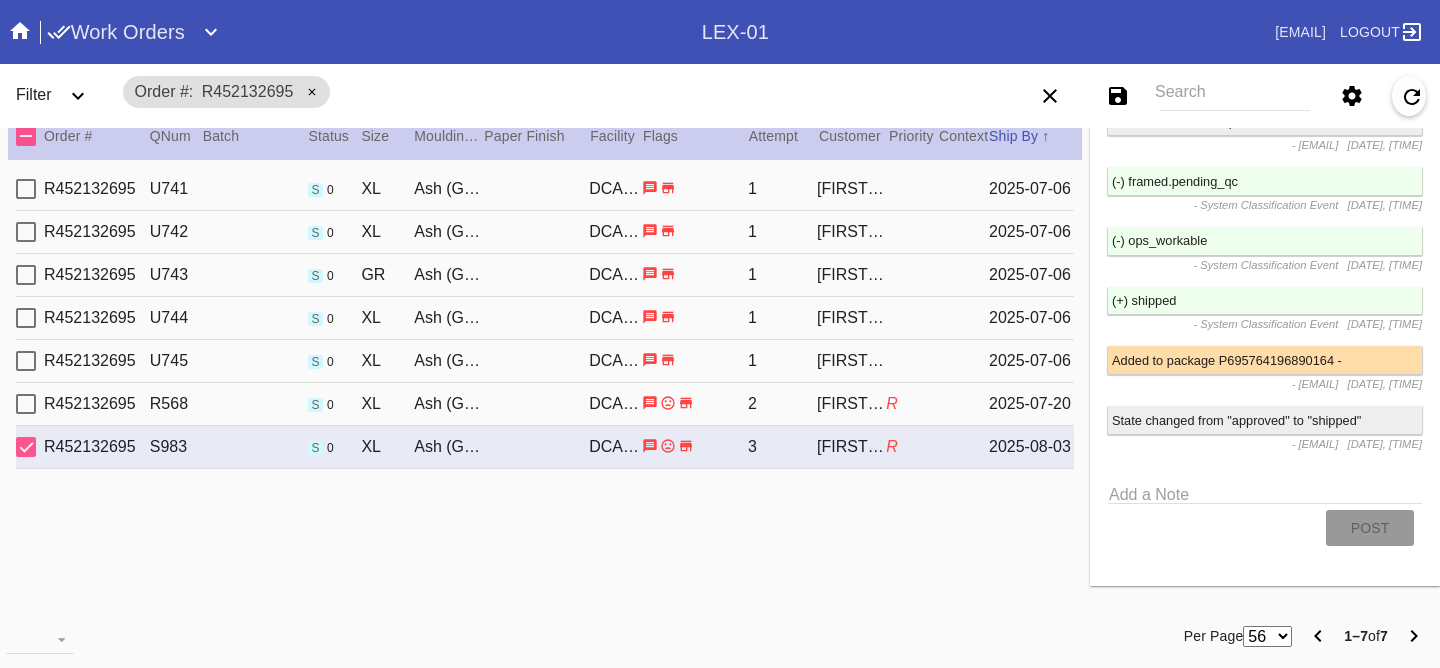 click on "Add a Note" at bounding box center (1265, 491) 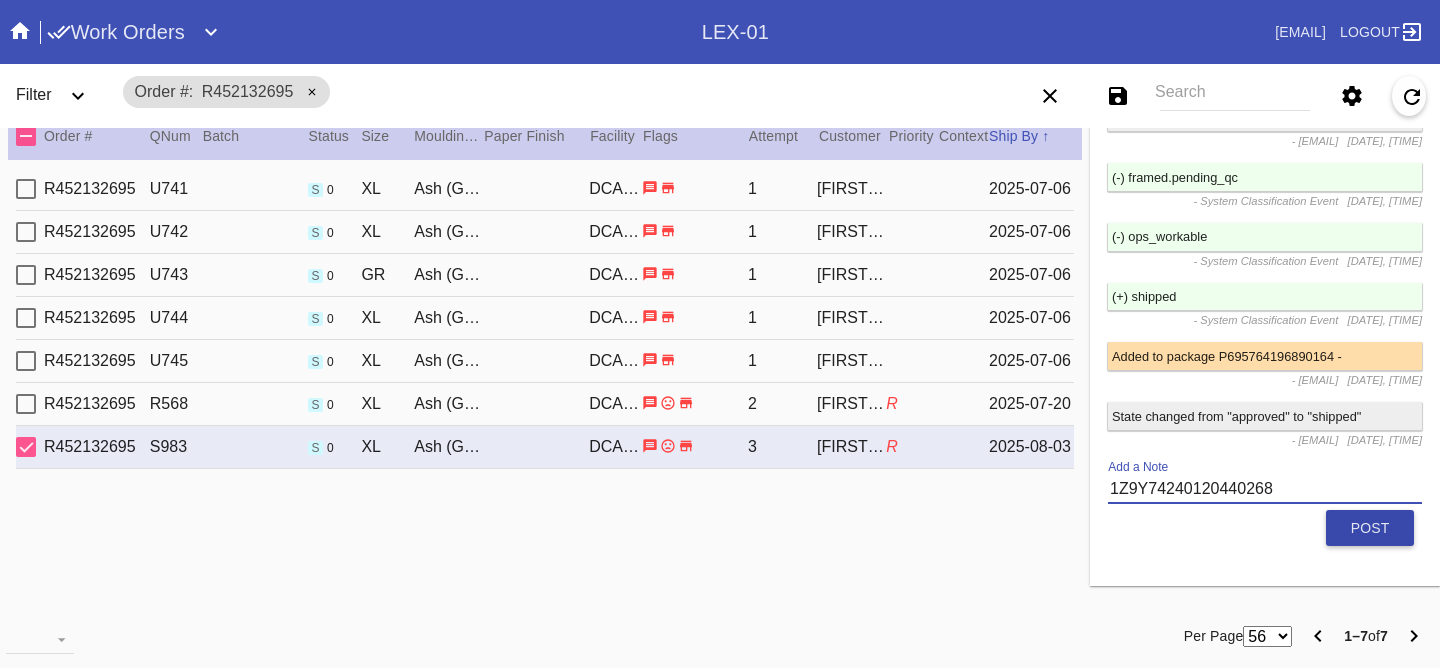 type on "1Z9Y74240120440268" 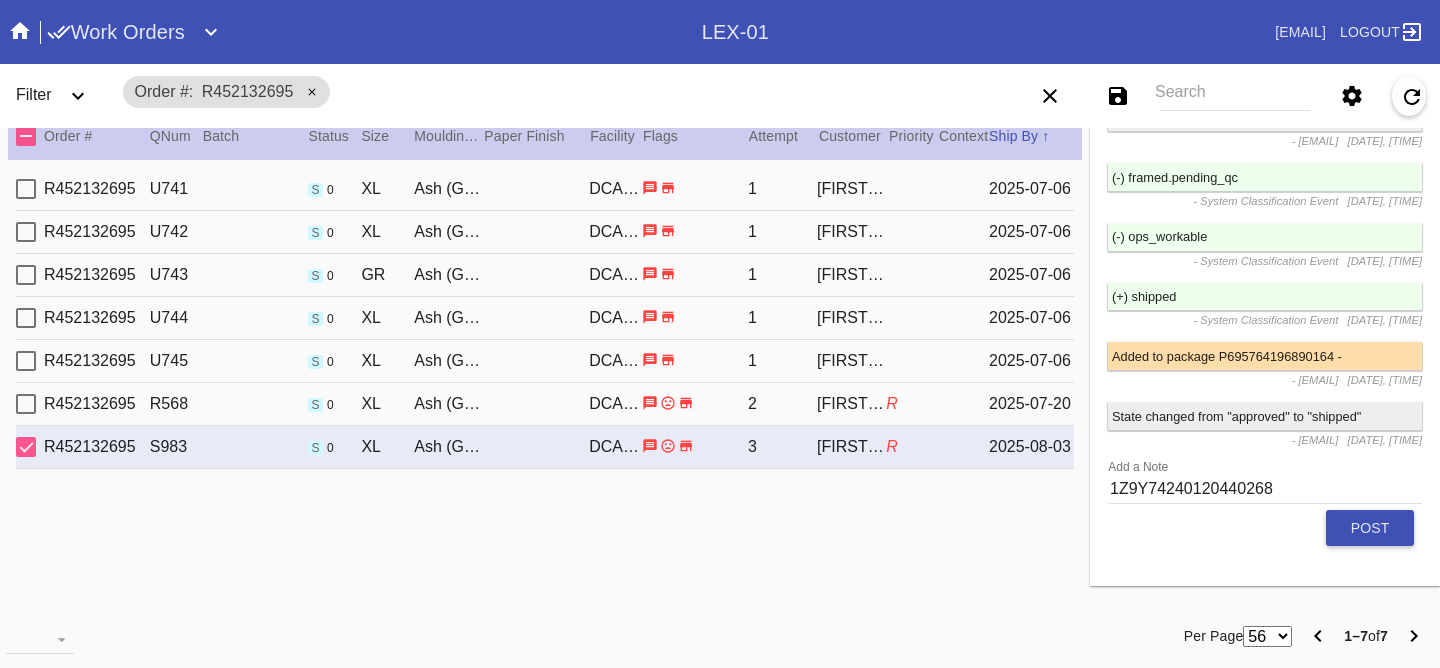 type 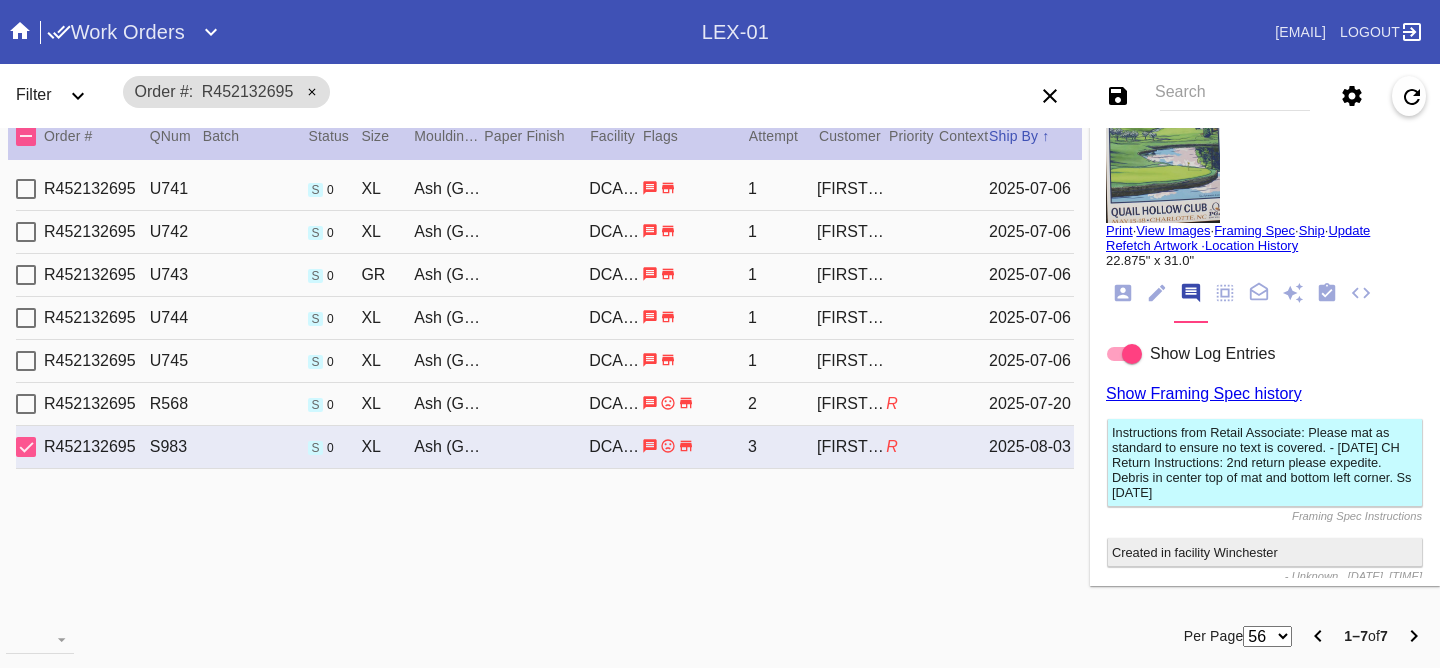 scroll, scrollTop: 0, scrollLeft: 0, axis: both 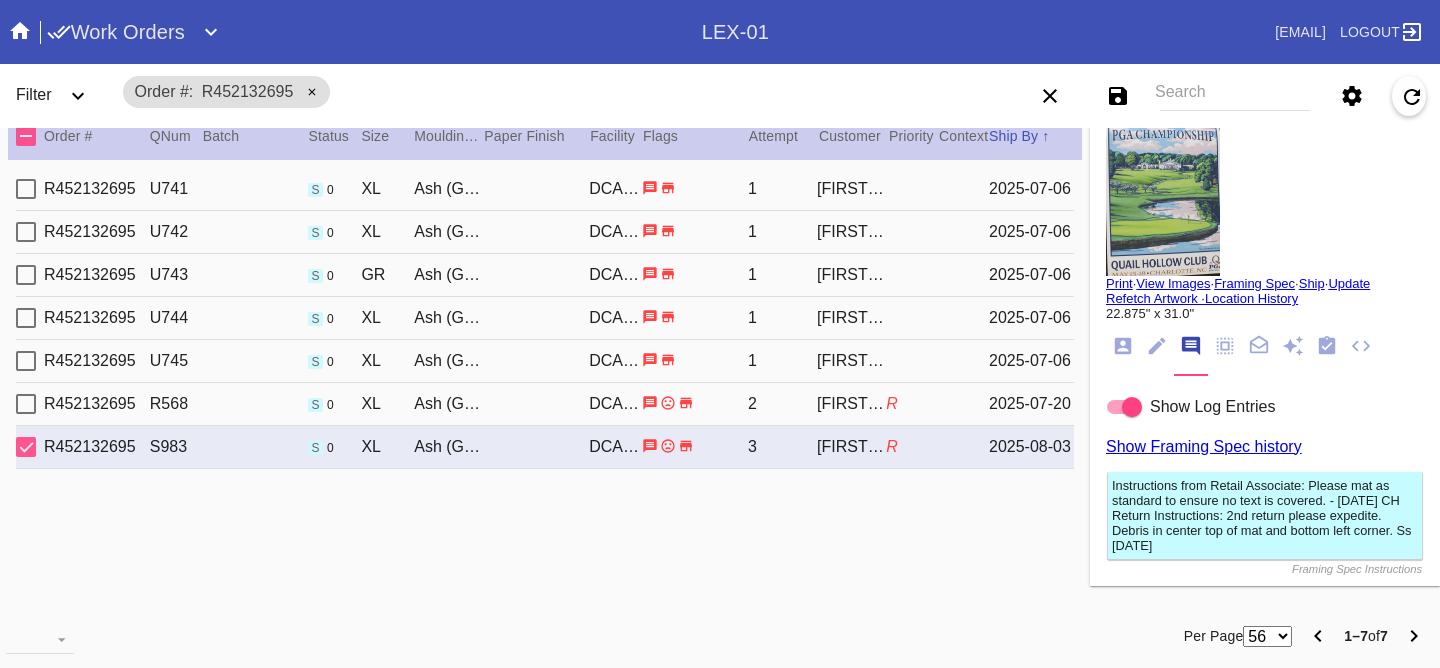 click 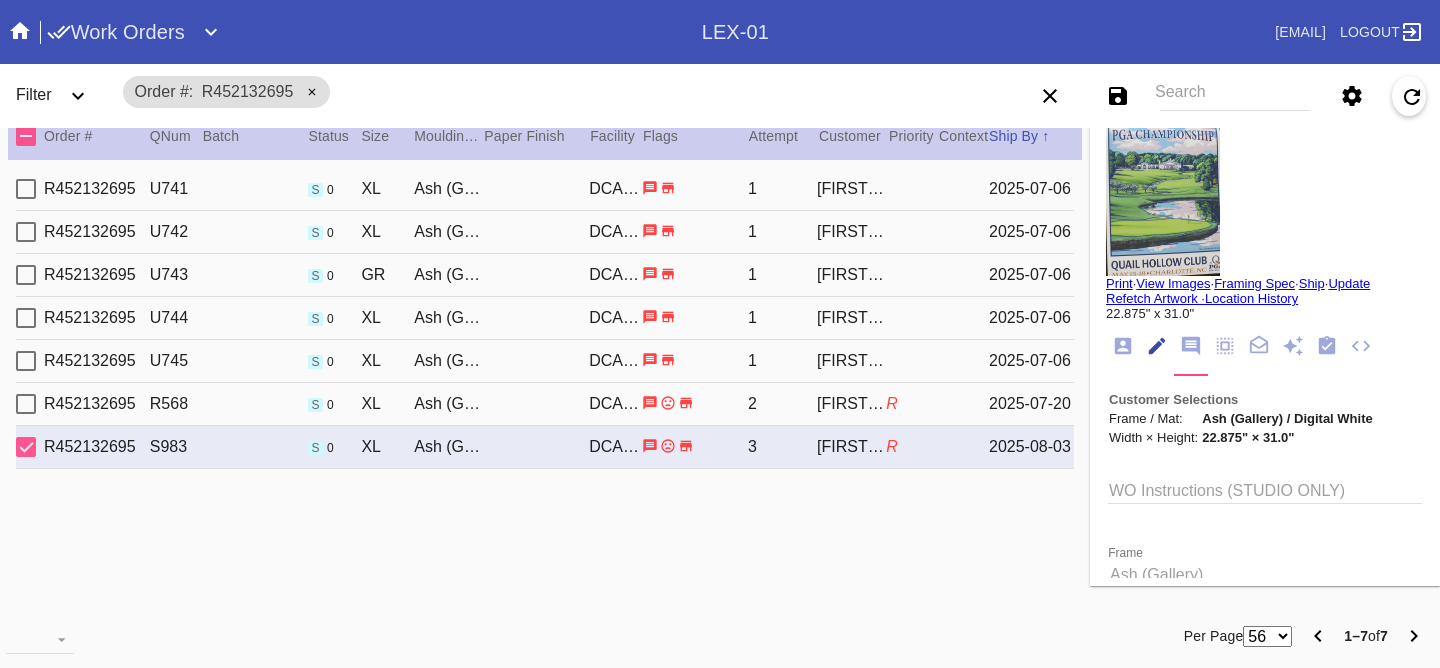 scroll, scrollTop: 73, scrollLeft: 0, axis: vertical 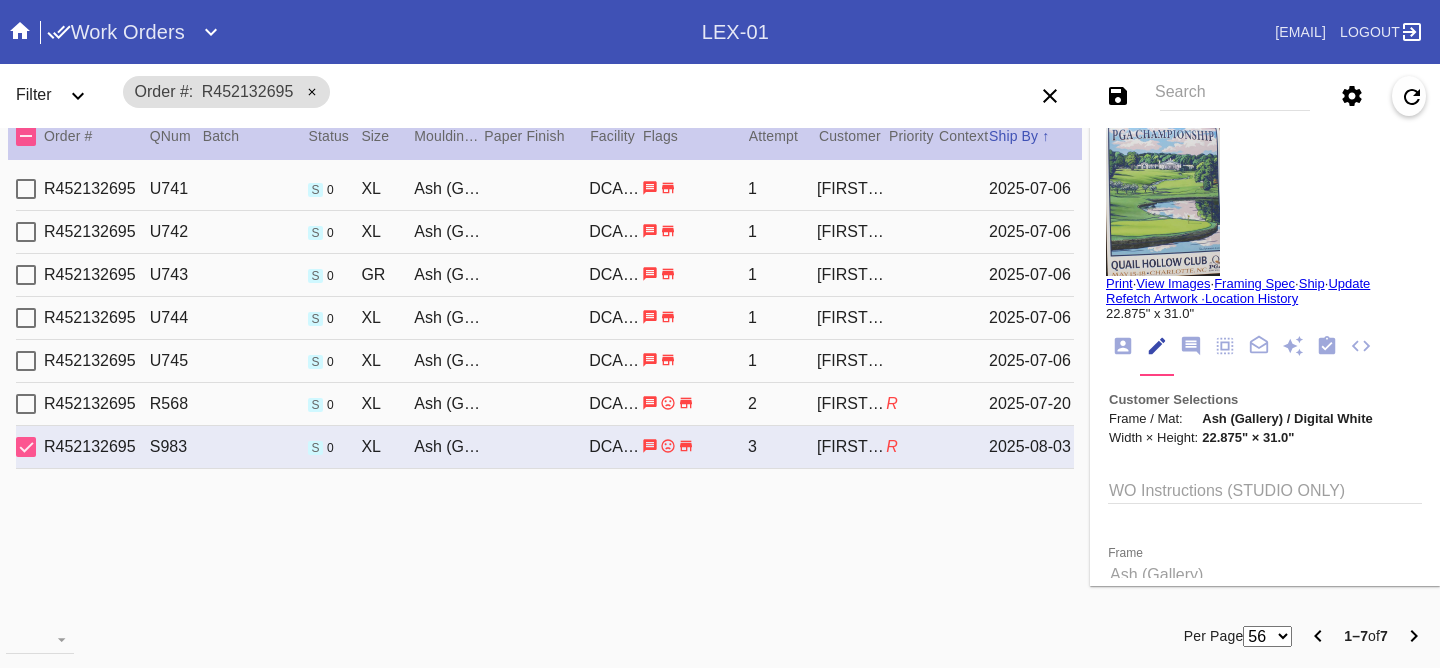click on "2025-07-06" at bounding box center [1031, 189] 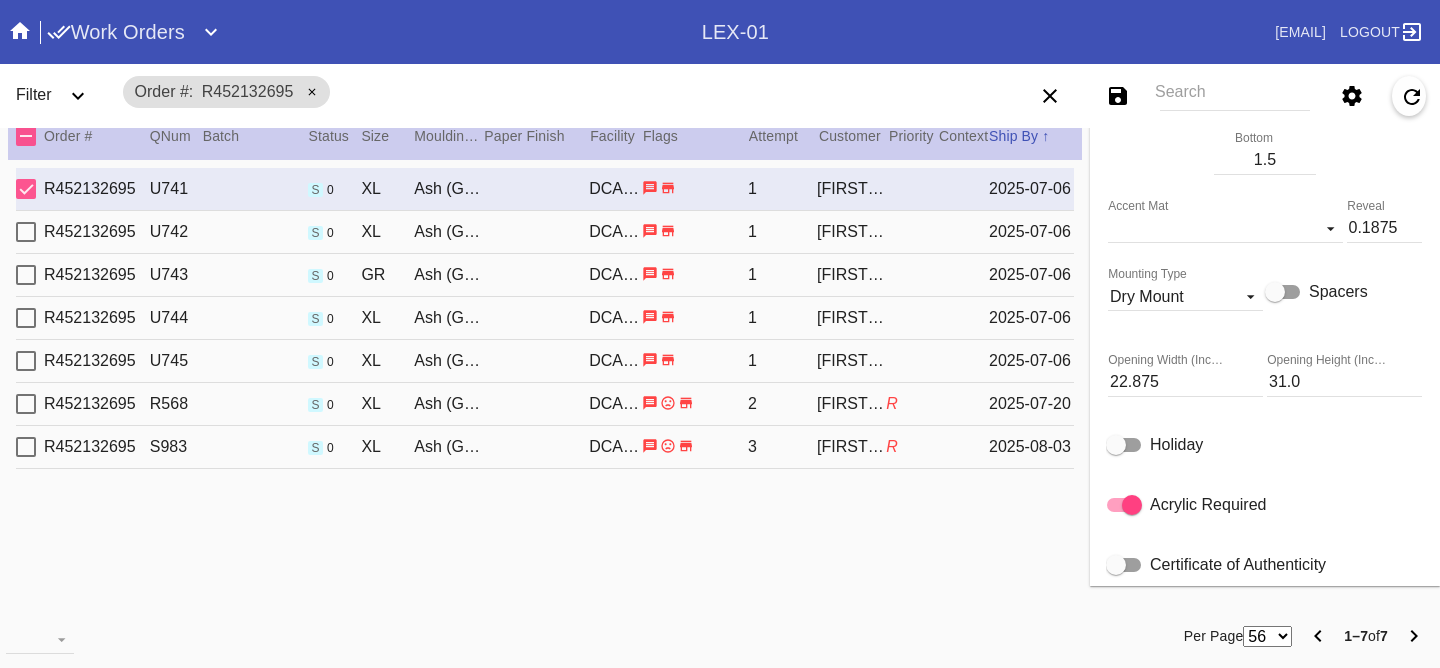 scroll, scrollTop: 719, scrollLeft: 0, axis: vertical 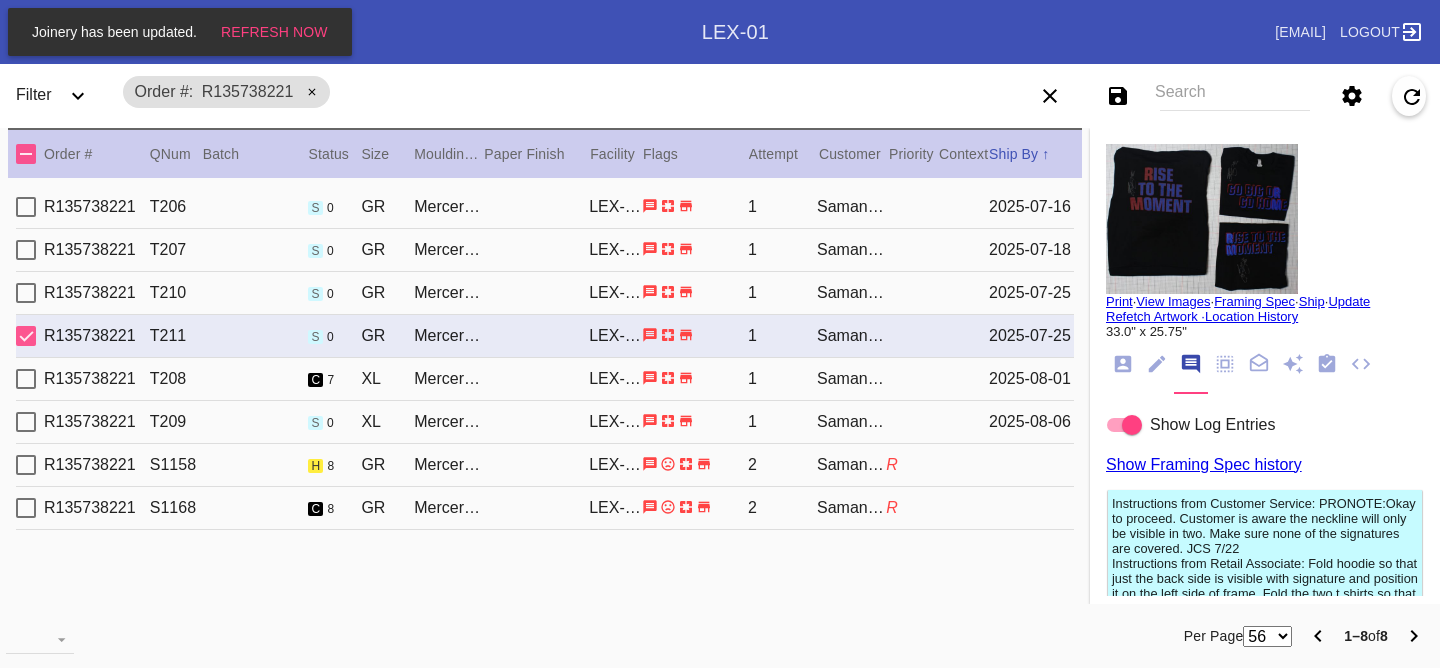 click 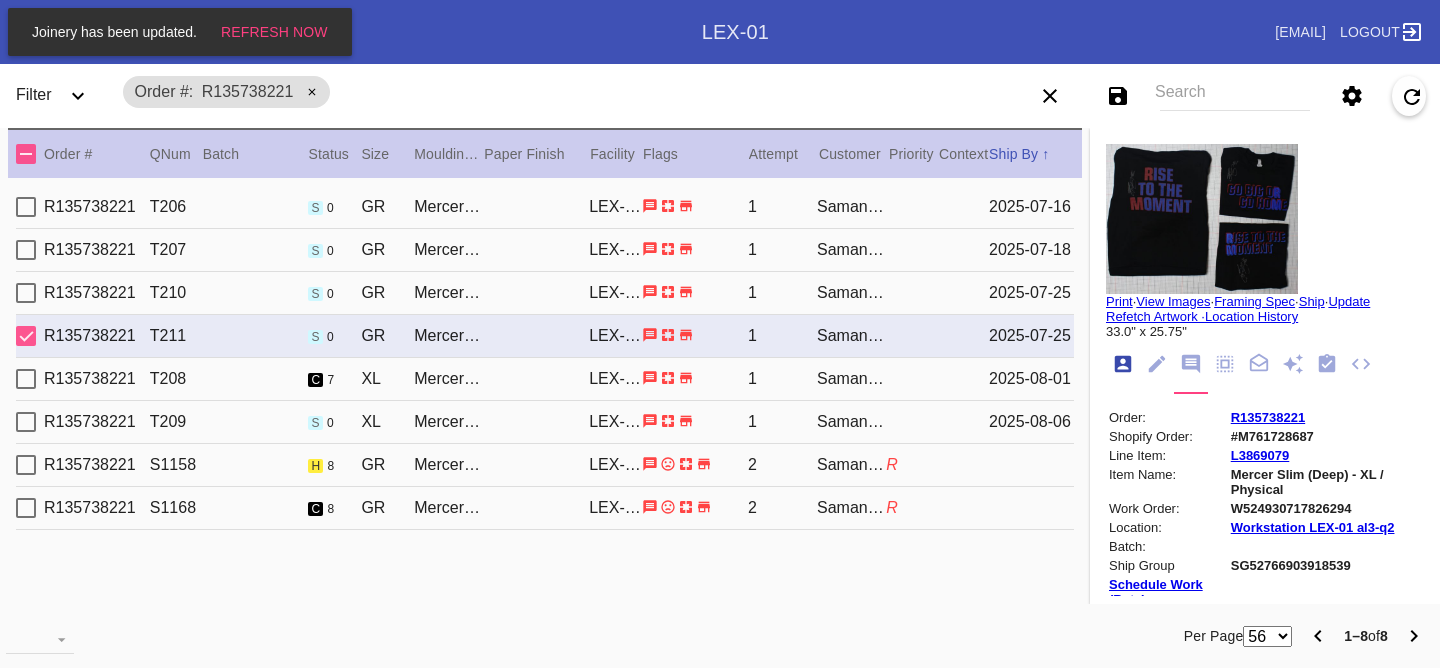 scroll, scrollTop: 24, scrollLeft: 0, axis: vertical 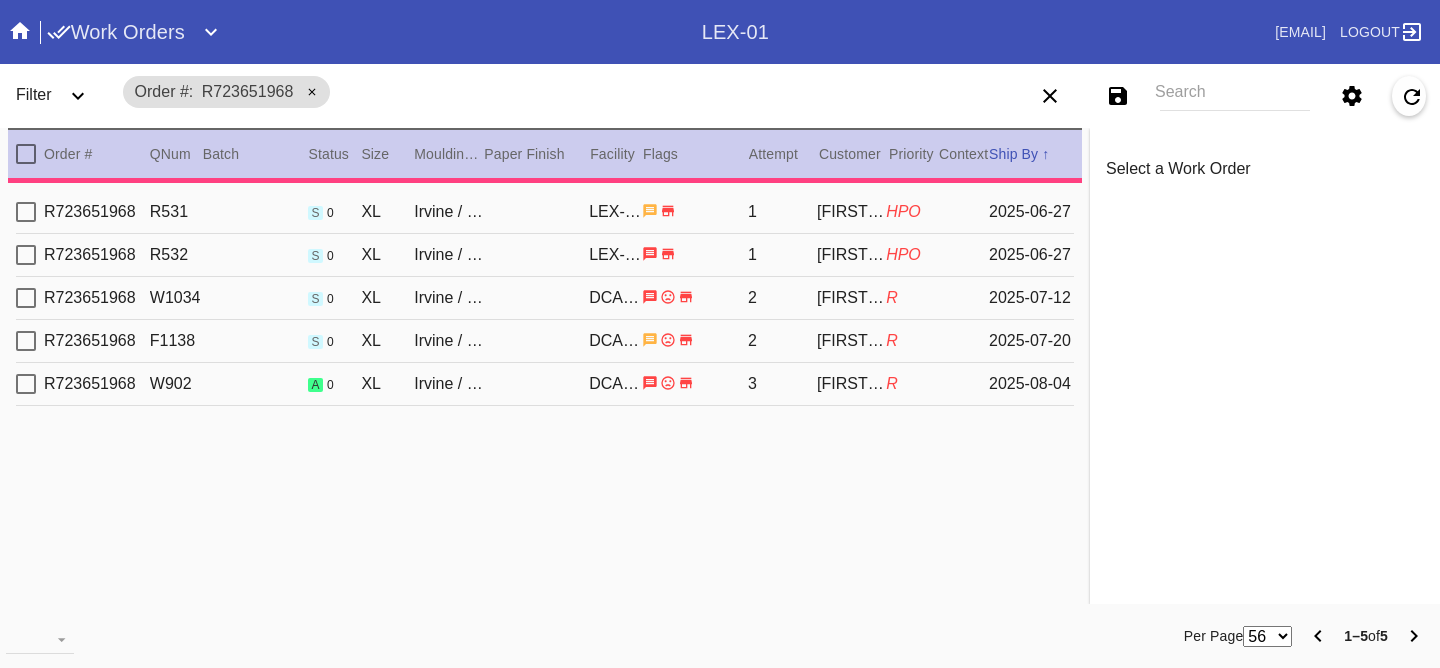 type on "4.6875" 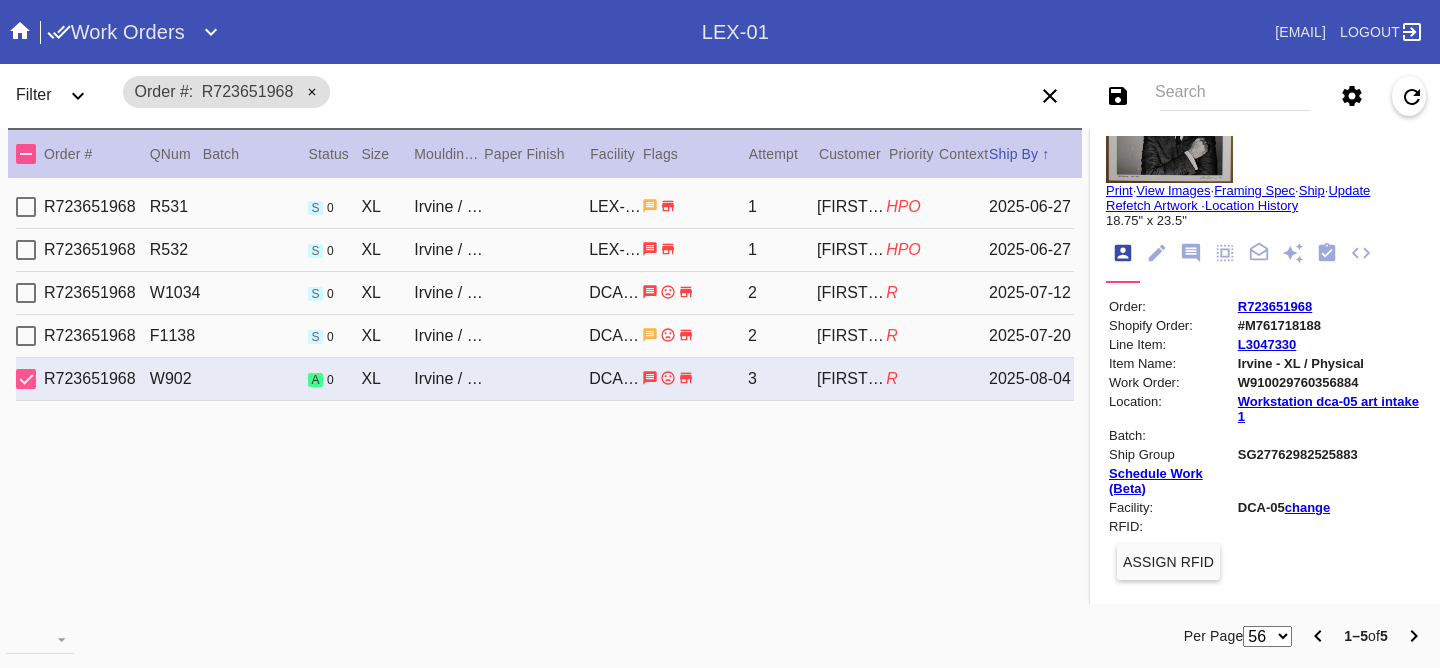 scroll, scrollTop: 0, scrollLeft: 0, axis: both 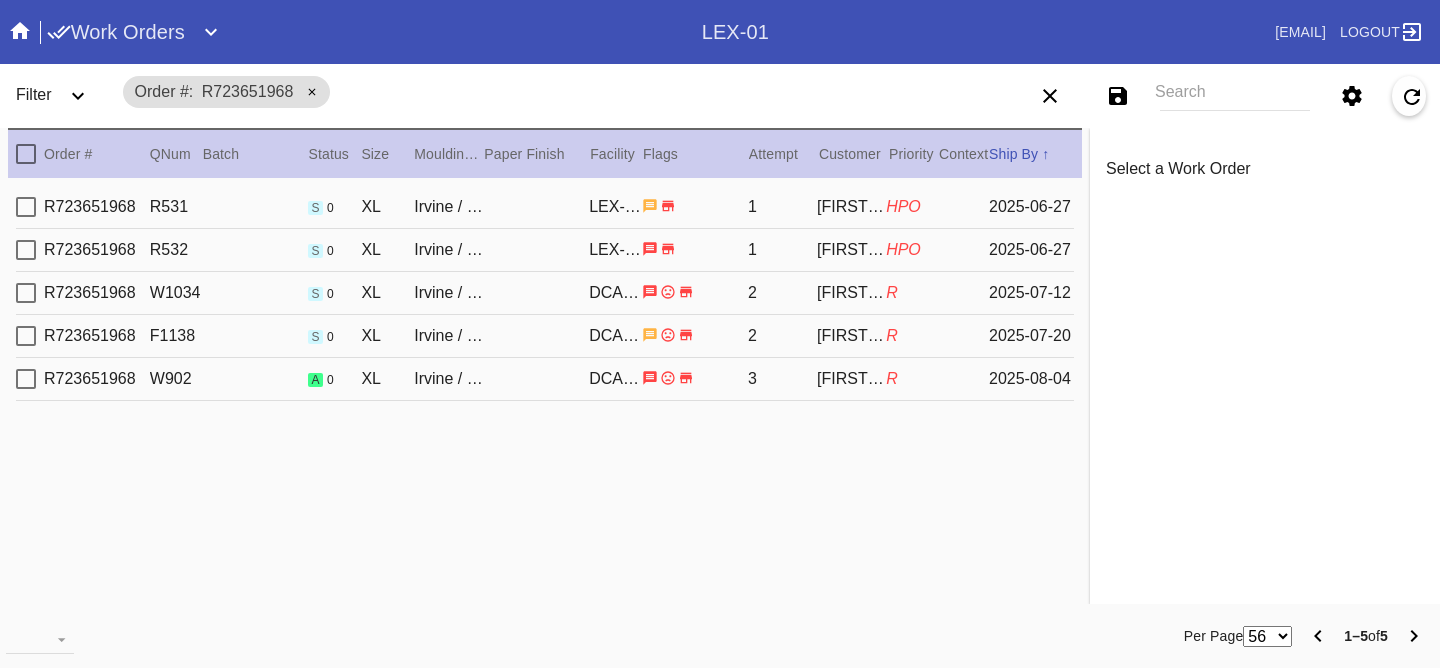 click on "R723651968 W902 a   0 XL [CITY] / Warm White - 8 Ply DCA-05 3 [FIRST] [LAST]
R
[DATE]" at bounding box center [545, 379] 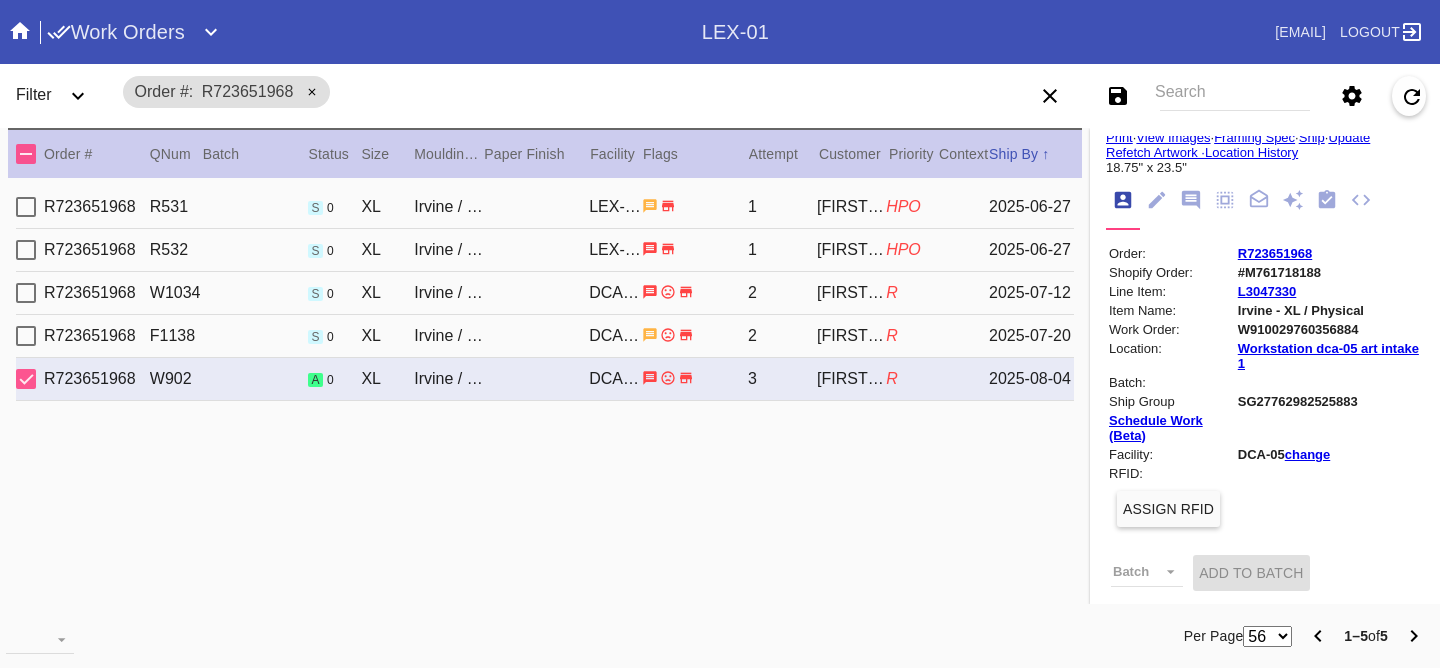 scroll, scrollTop: 0, scrollLeft: 0, axis: both 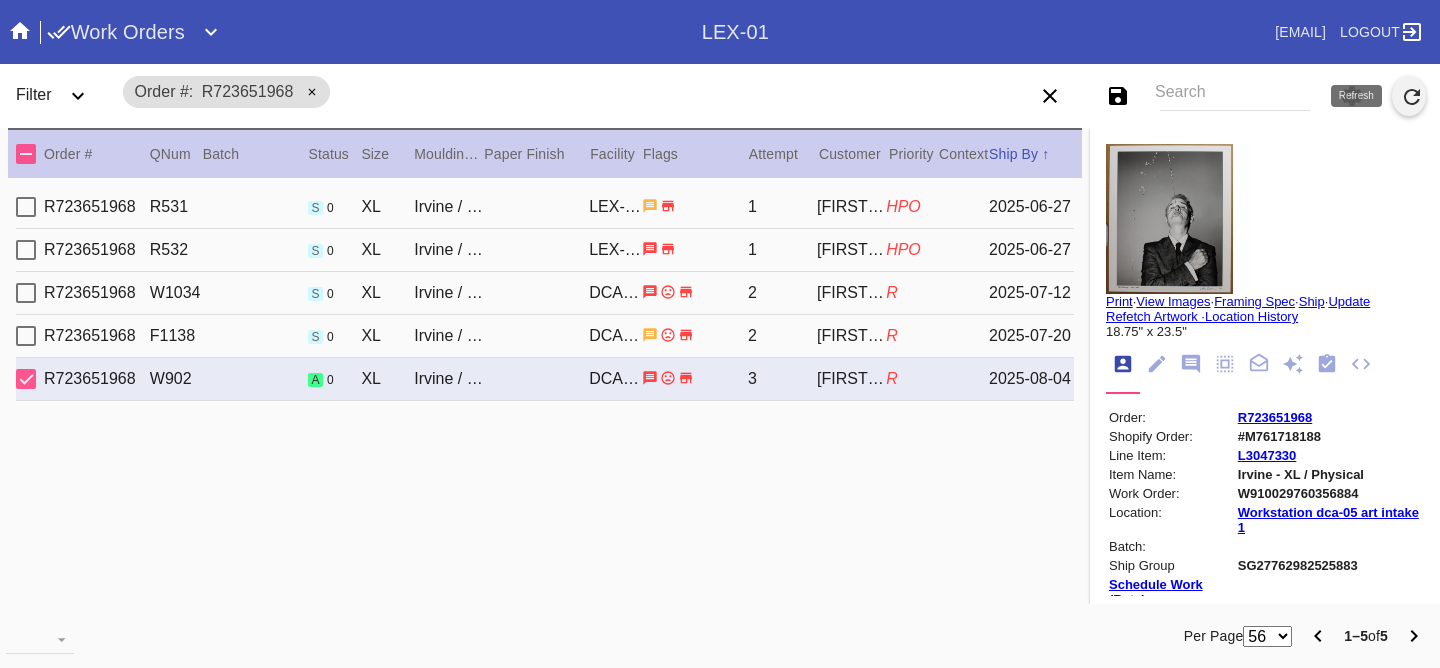 click 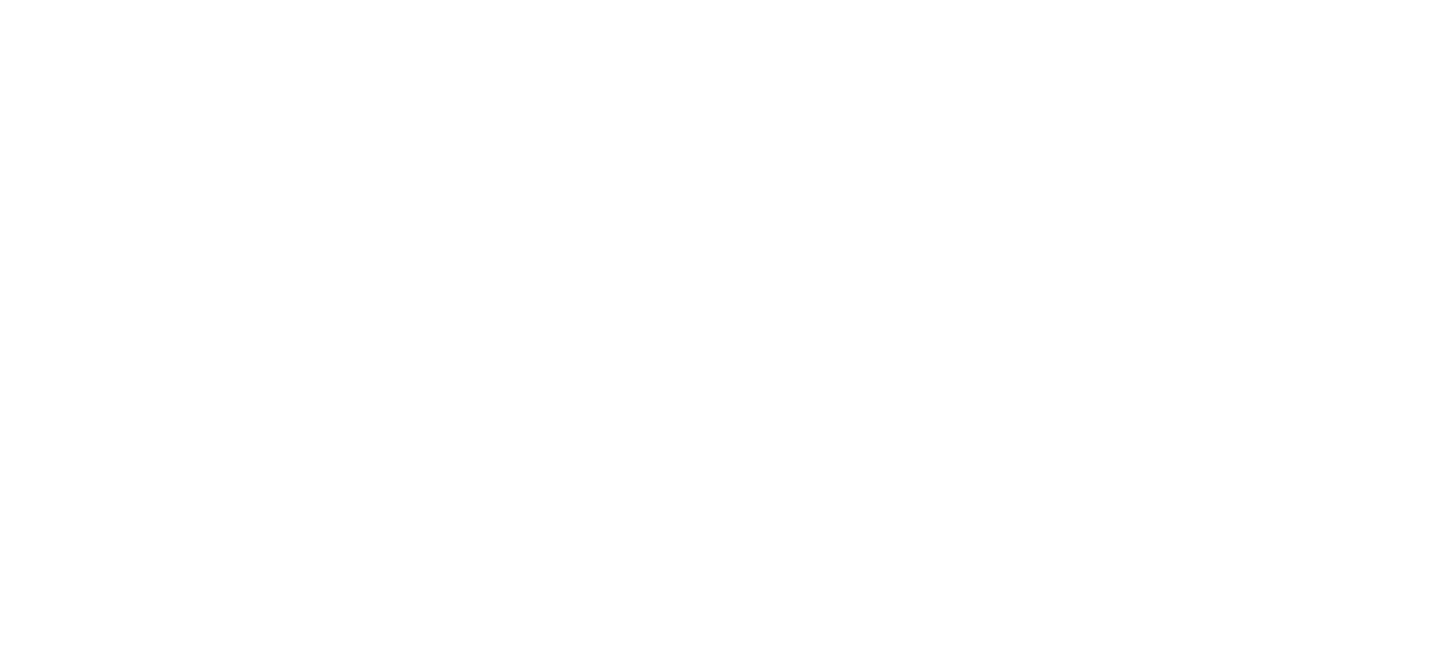 scroll, scrollTop: 0, scrollLeft: 0, axis: both 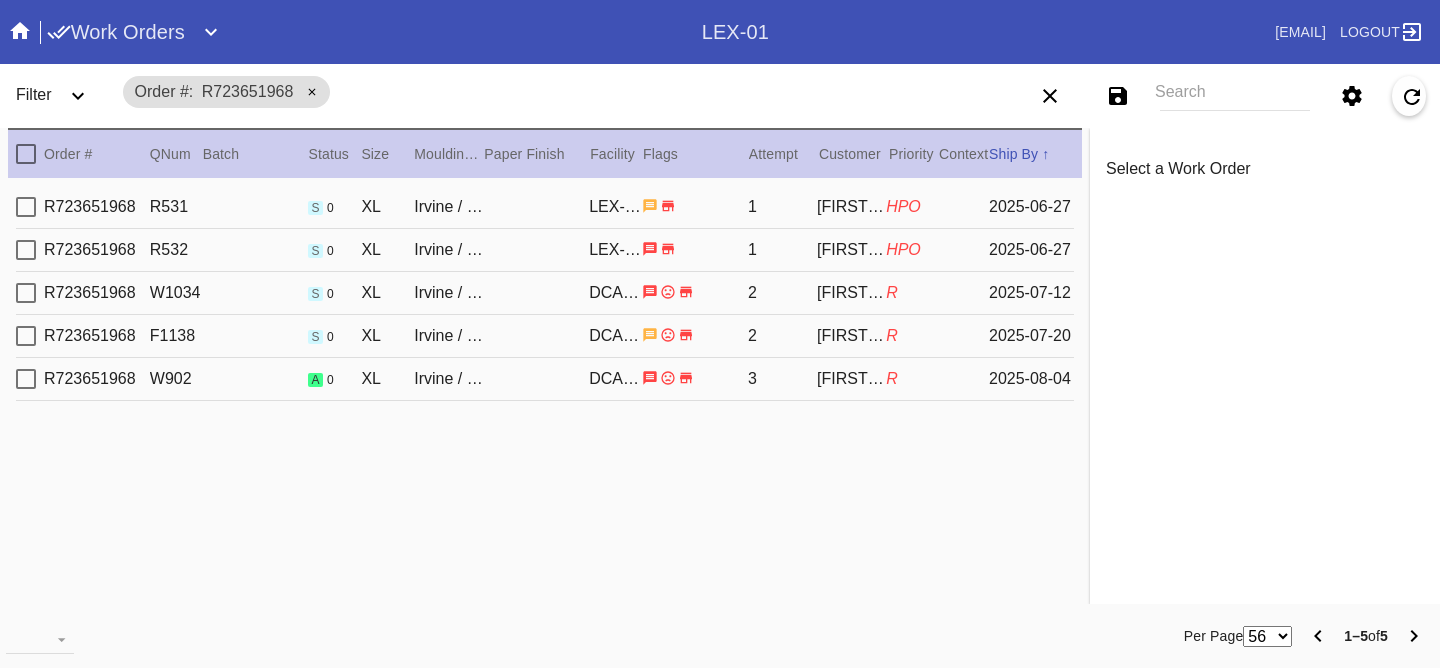 click on "R723651968 W902 a   0 XL Irvine / Warm White - 8 Ply DCA-05 3 [FIRST] [LAST]
R
2025-08-04" at bounding box center (545, 379) 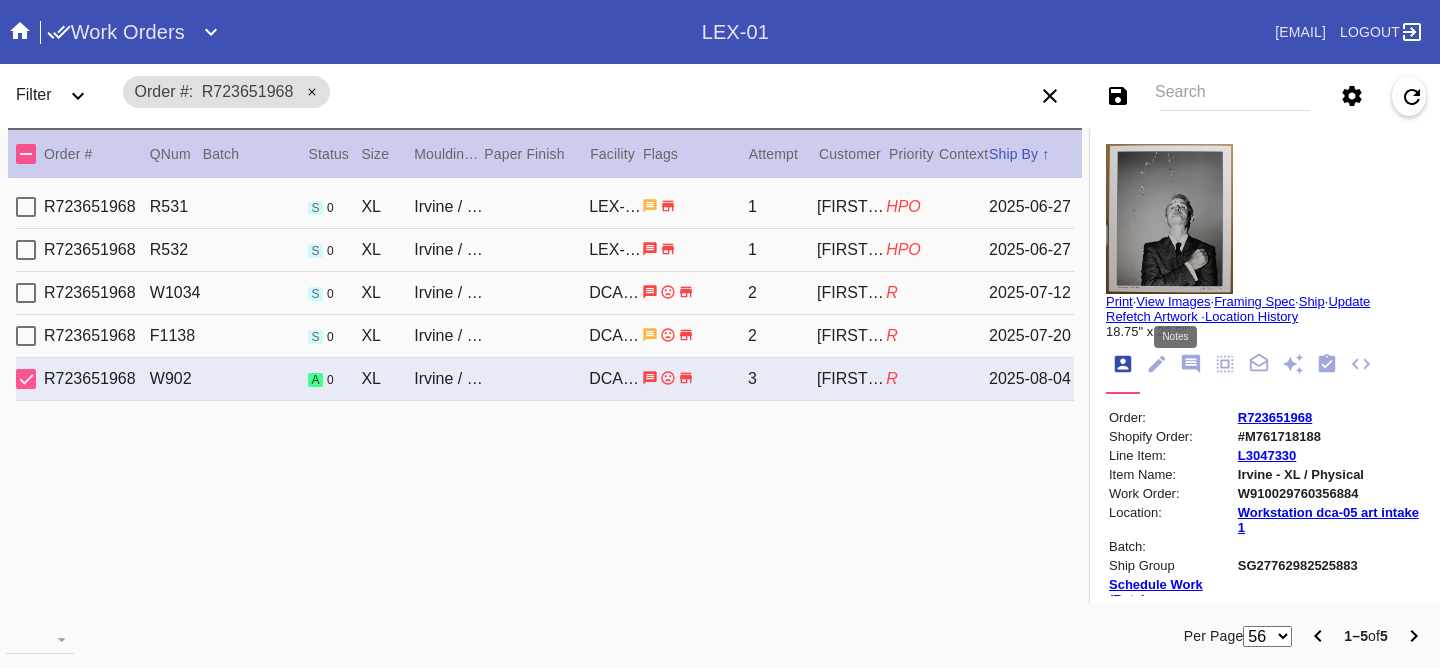 click 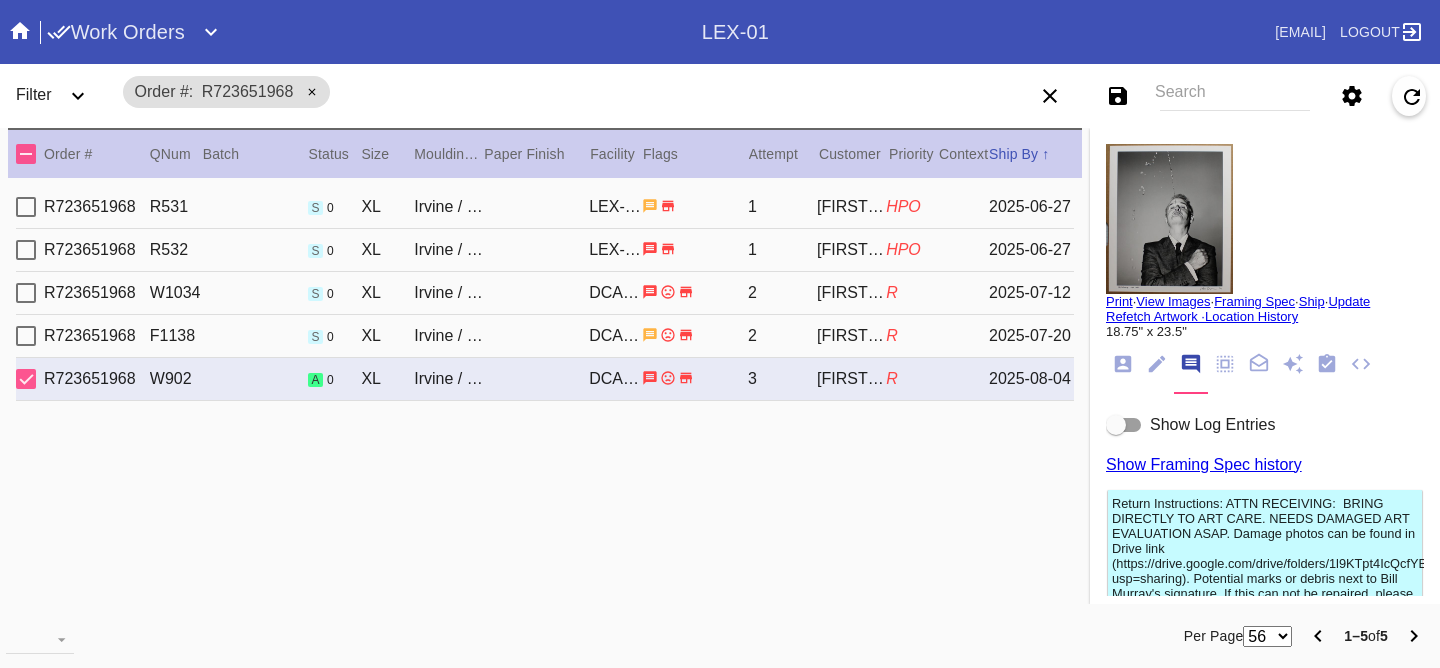 click on "Show Log Entries" at bounding box center (1212, 425) 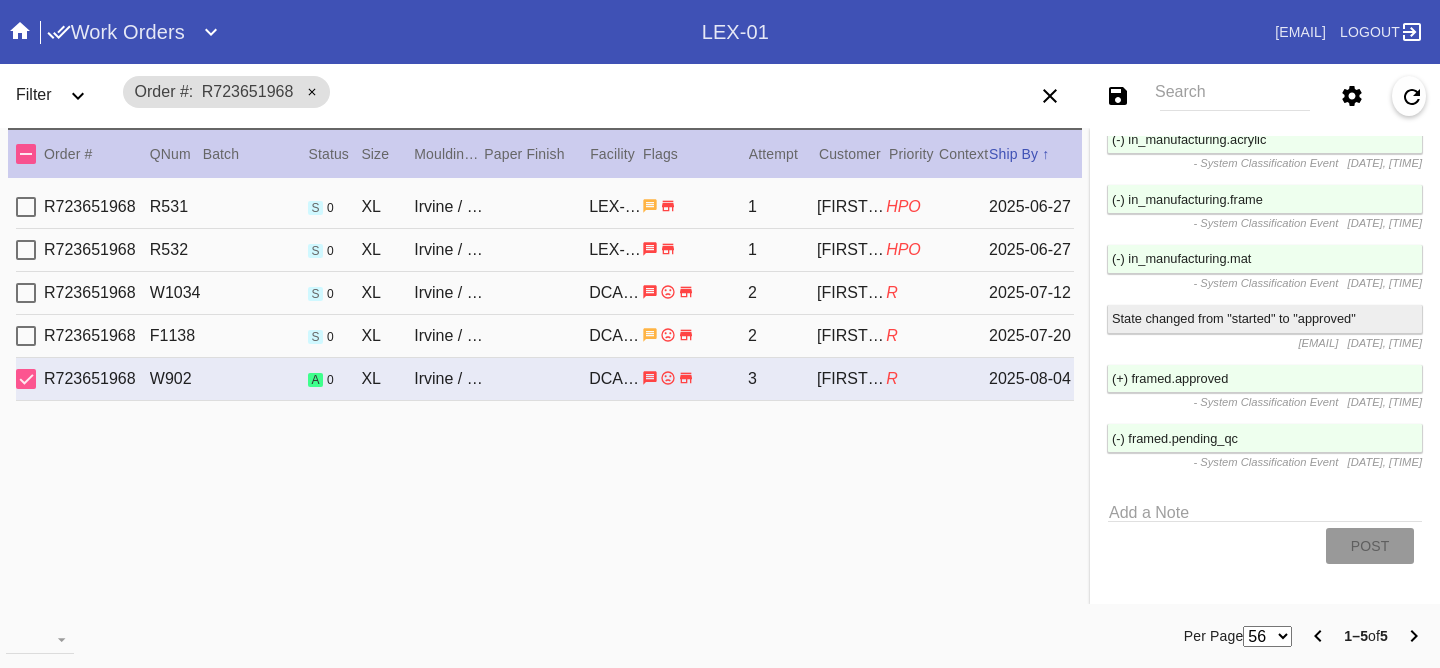 scroll, scrollTop: 0, scrollLeft: 0, axis: both 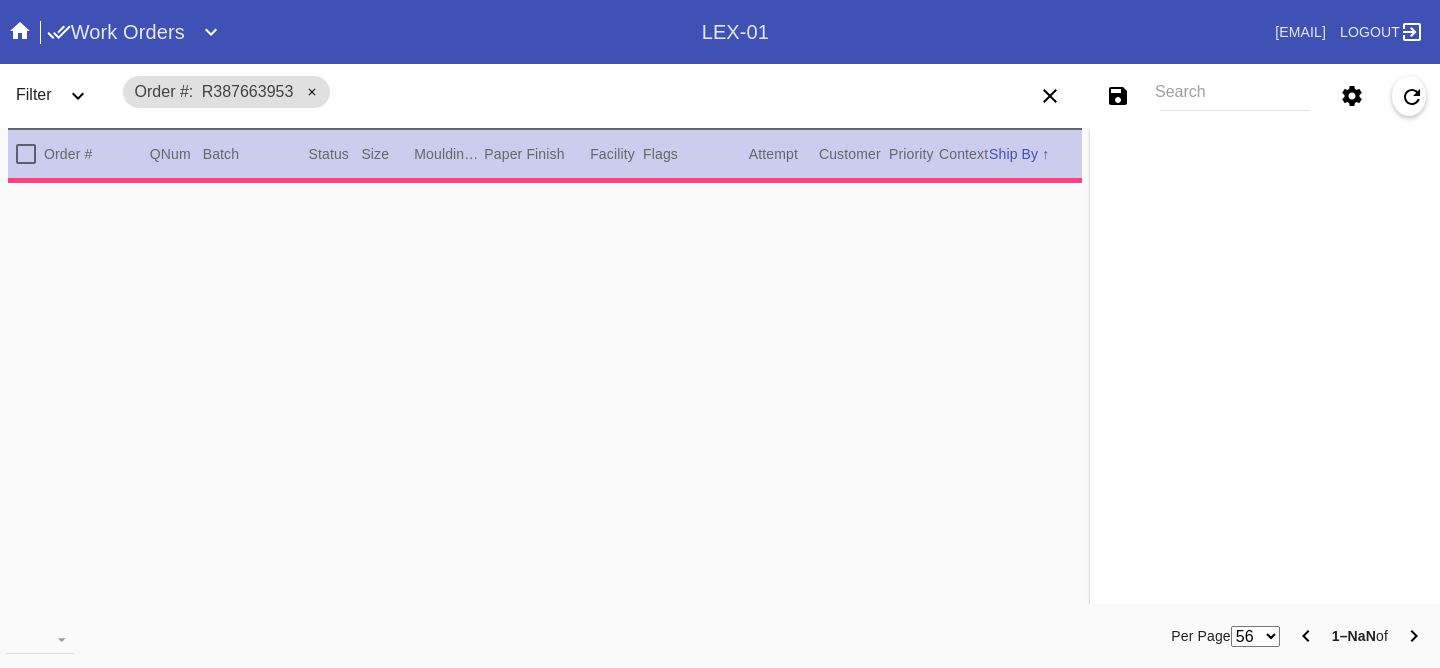 type on "1.5" 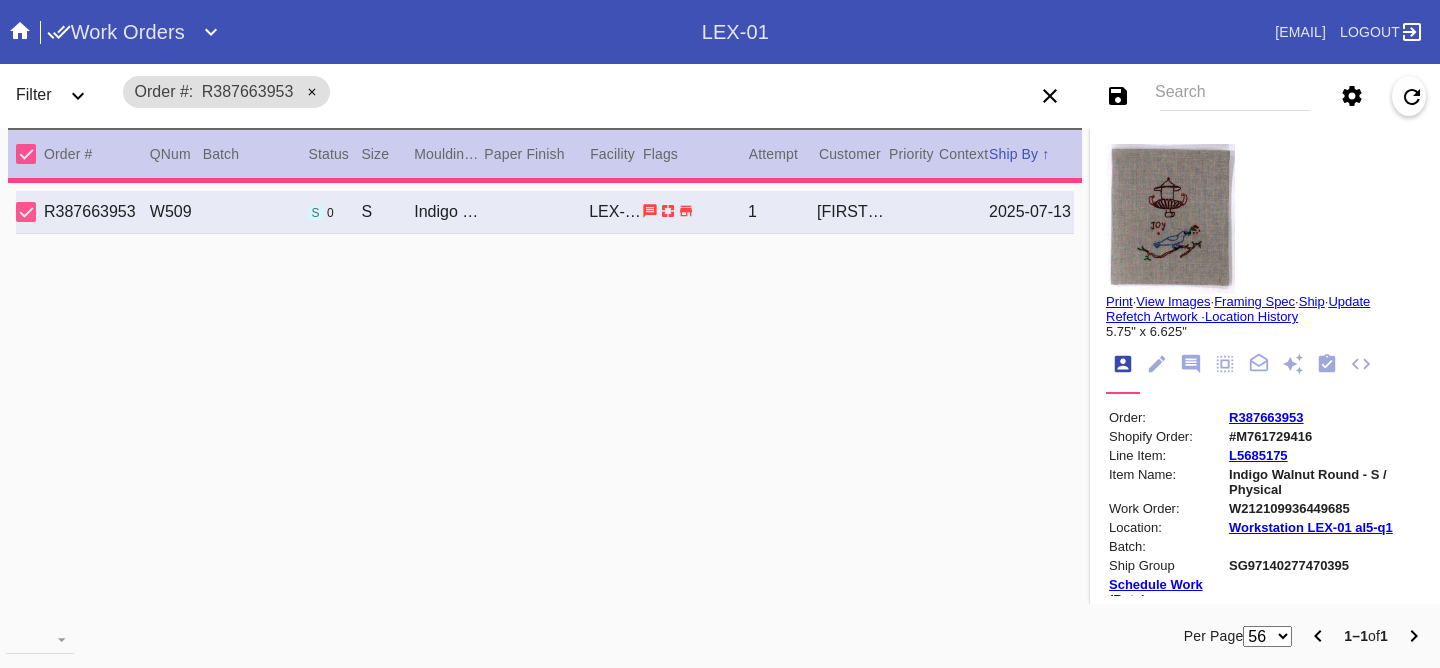 click 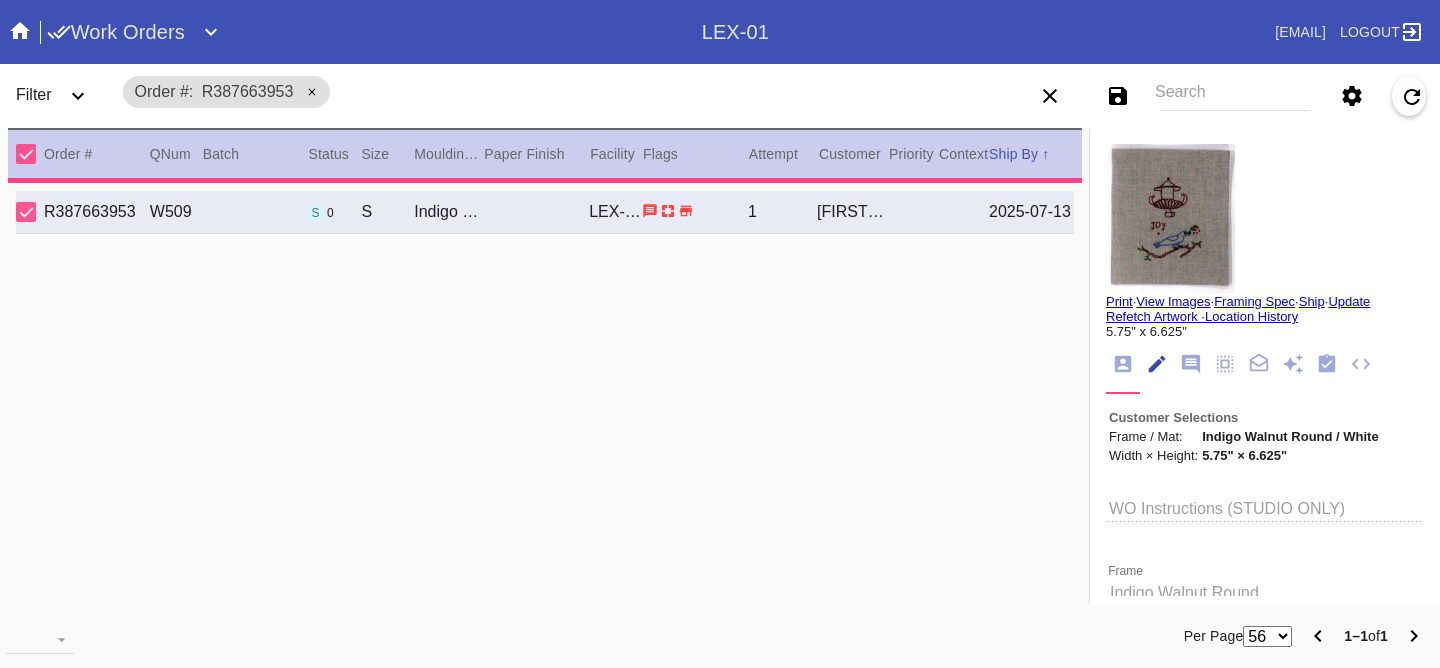 scroll, scrollTop: 73, scrollLeft: 0, axis: vertical 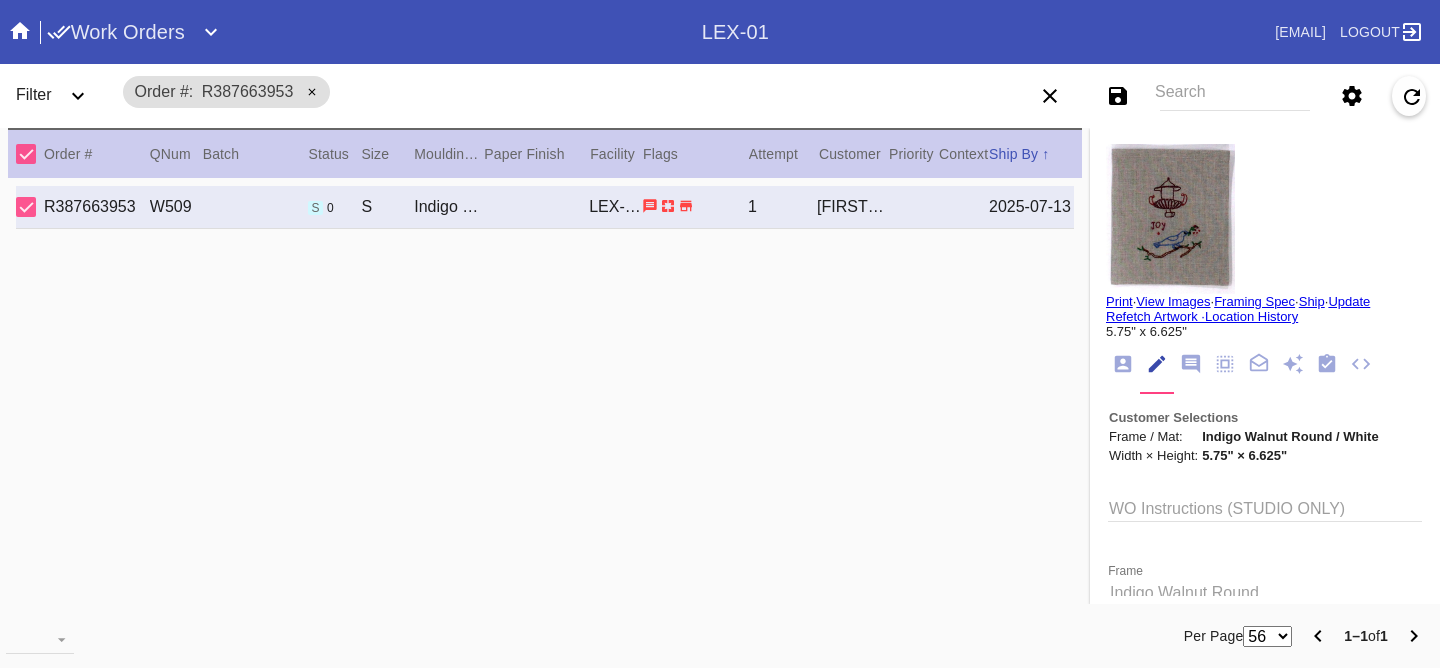 click on "View Images" at bounding box center (1173, 301) 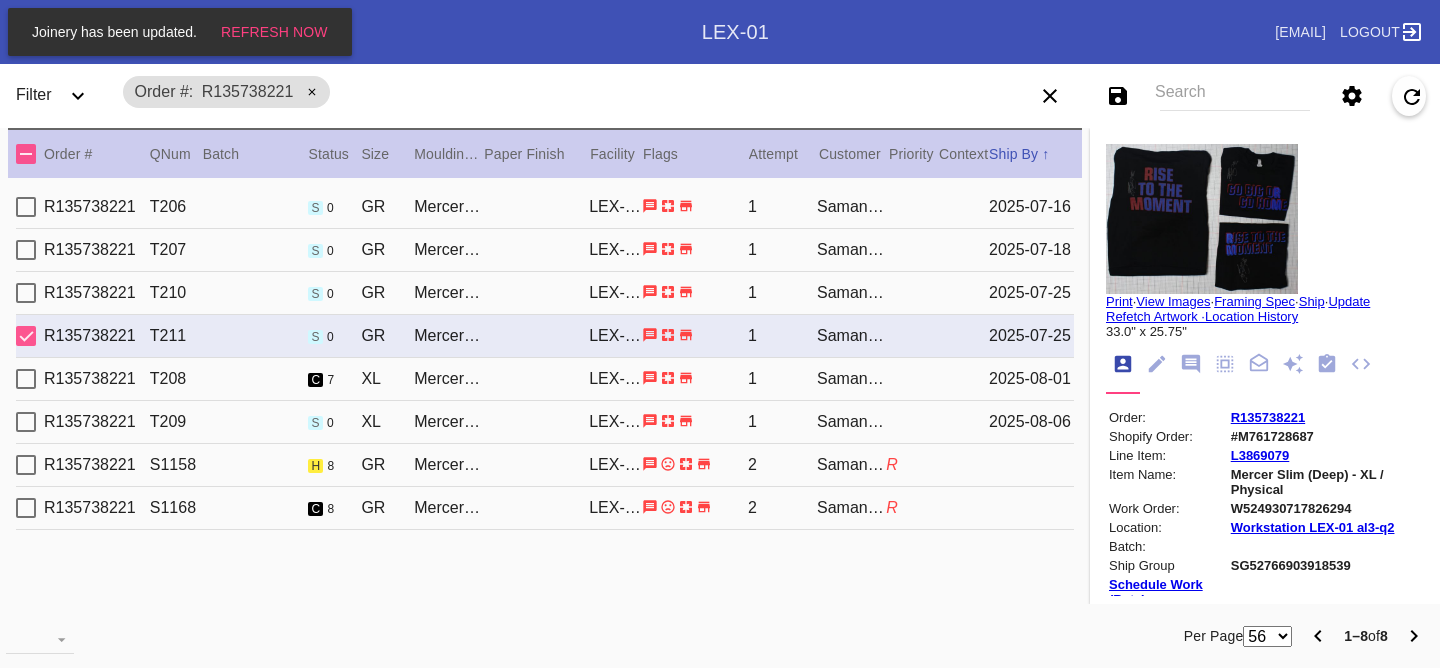 scroll, scrollTop: 0, scrollLeft: 0, axis: both 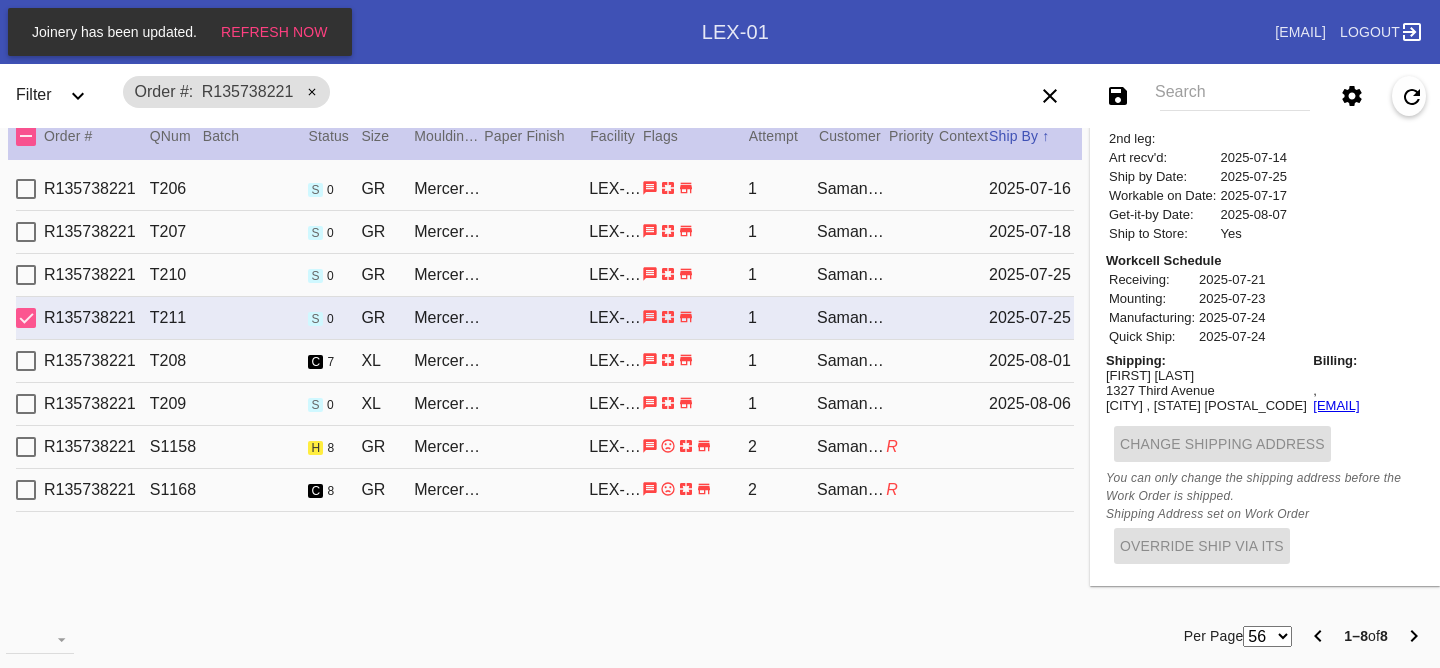 click on "R135738221 T209 s   0 XL Mercer Slim (Deep) / White LEX-01 1 [FIRST] [LAST]
[DATE]" at bounding box center [545, 404] 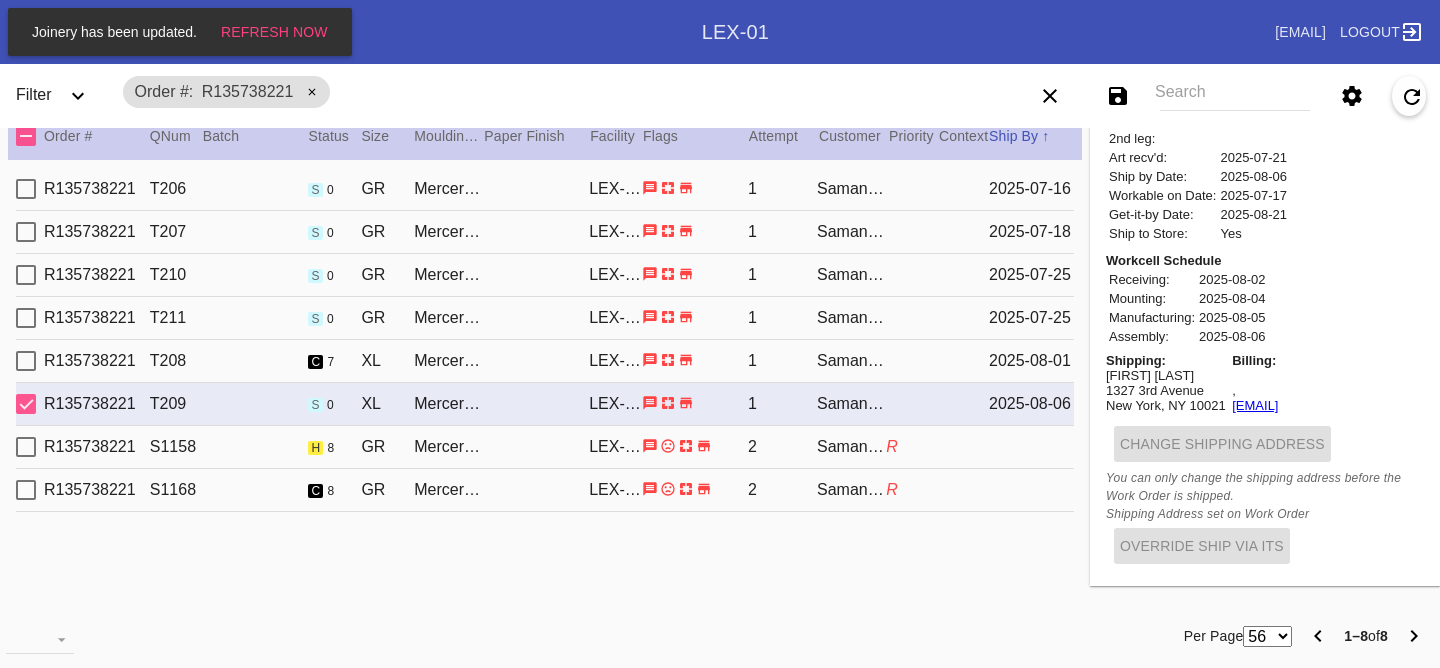 click on "R135738221 S1158 h   8 GR Mercer Slim (Medium) / White LEX-01 2 [FIRST] [LAST]
R" at bounding box center (545, 447) 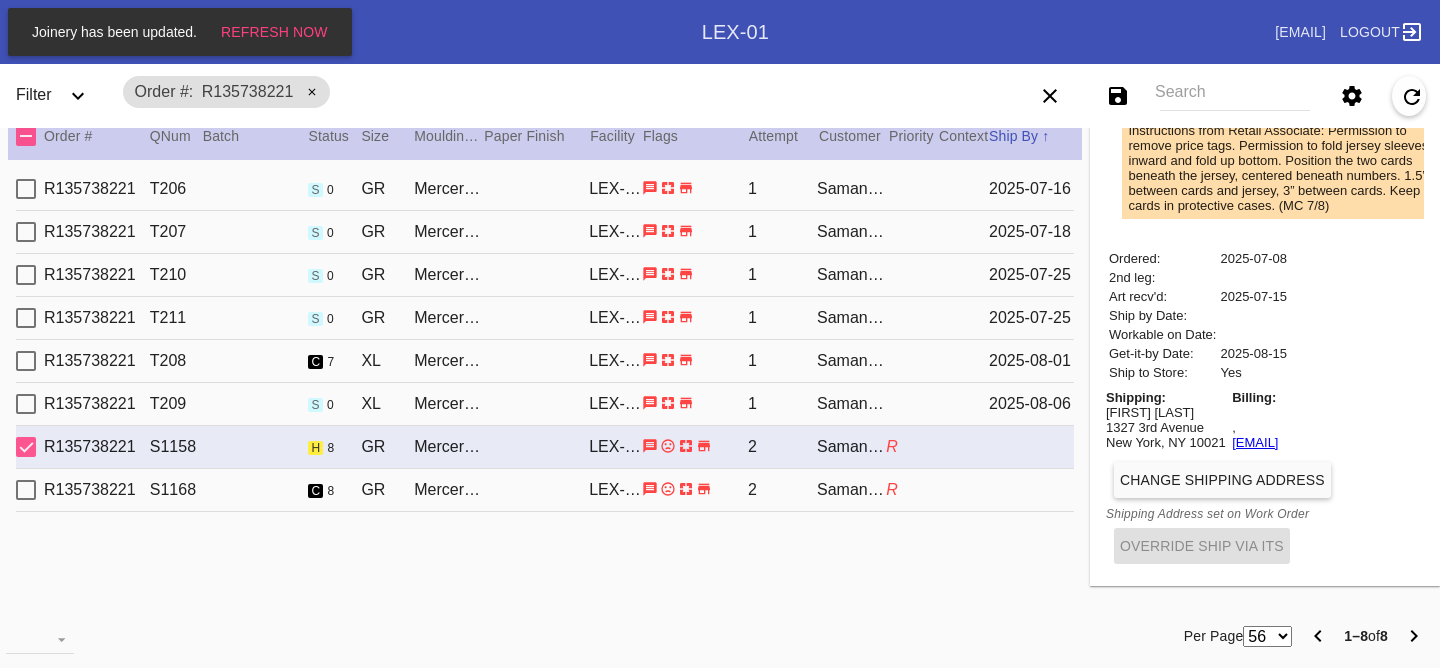 type on "2.0" 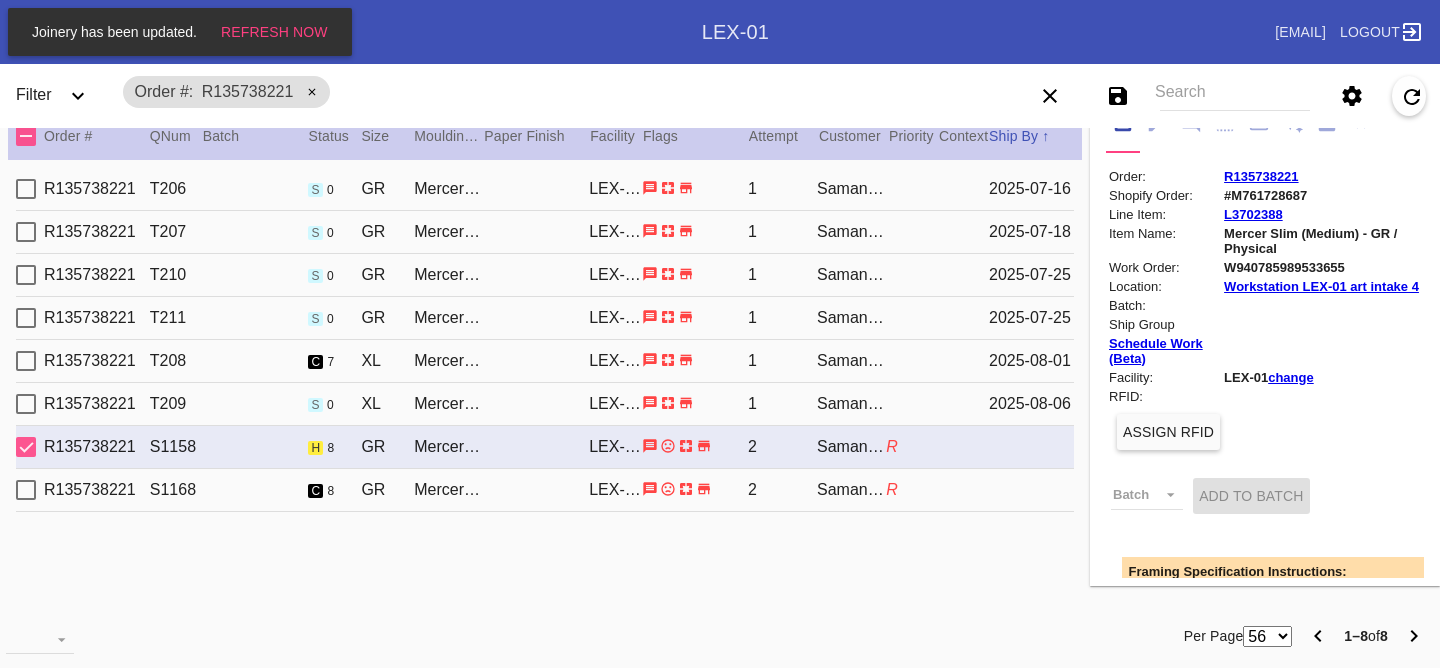 scroll, scrollTop: 0, scrollLeft: 0, axis: both 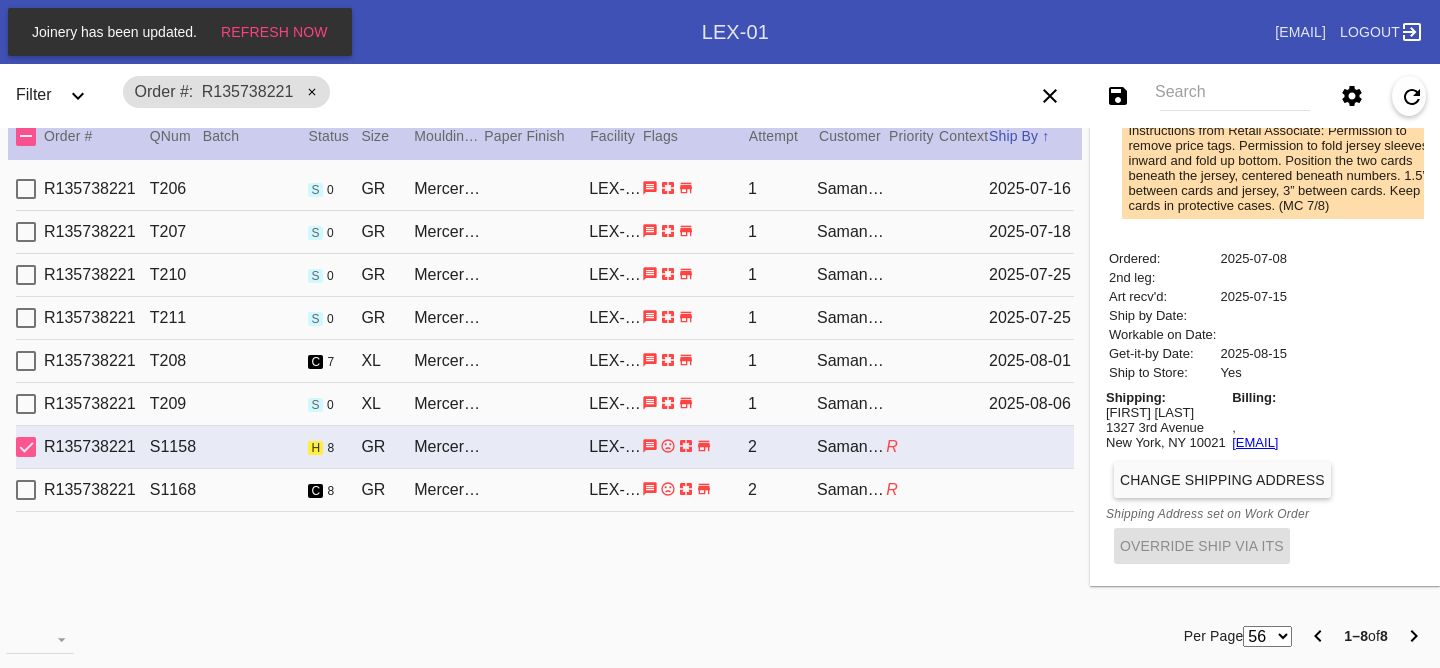 click on "R135738221 S1168 c   8 GR Mercer Slim (Medium) / White LEX-01 2 [FIRST] [LAST]
R" at bounding box center (545, 490) 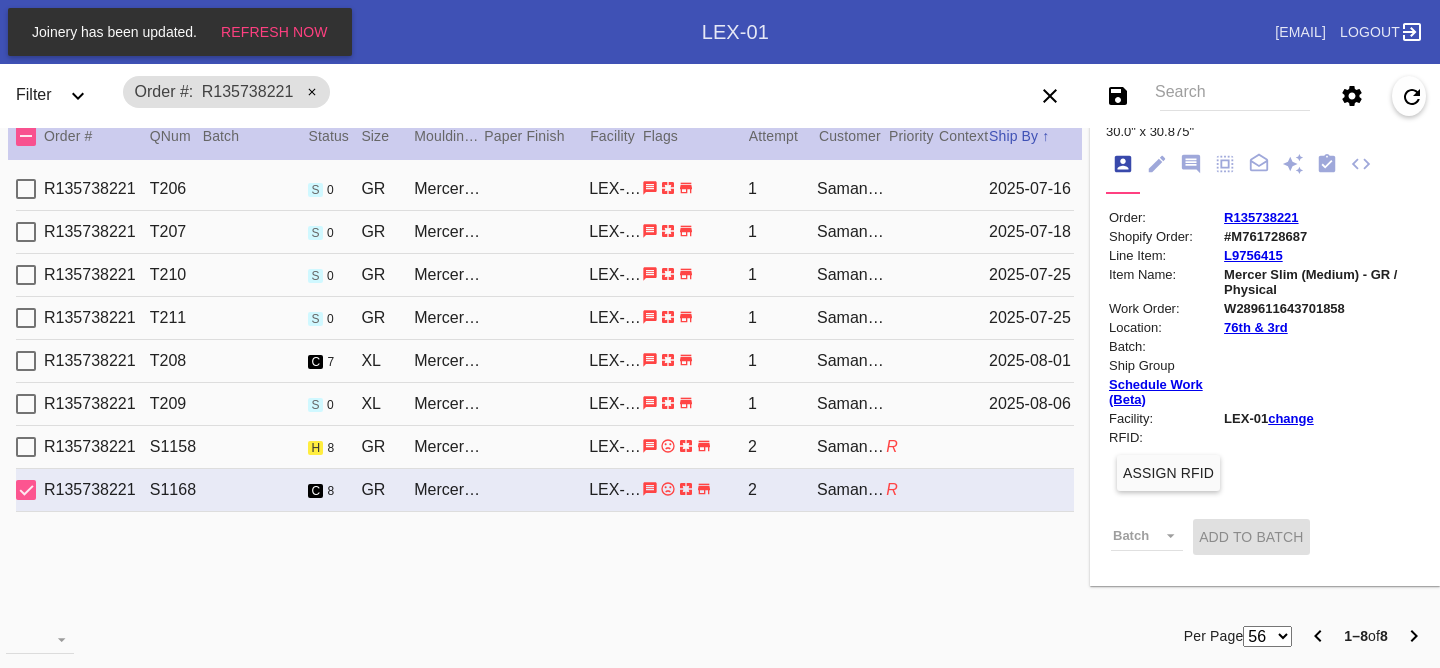 scroll, scrollTop: 0, scrollLeft: 0, axis: both 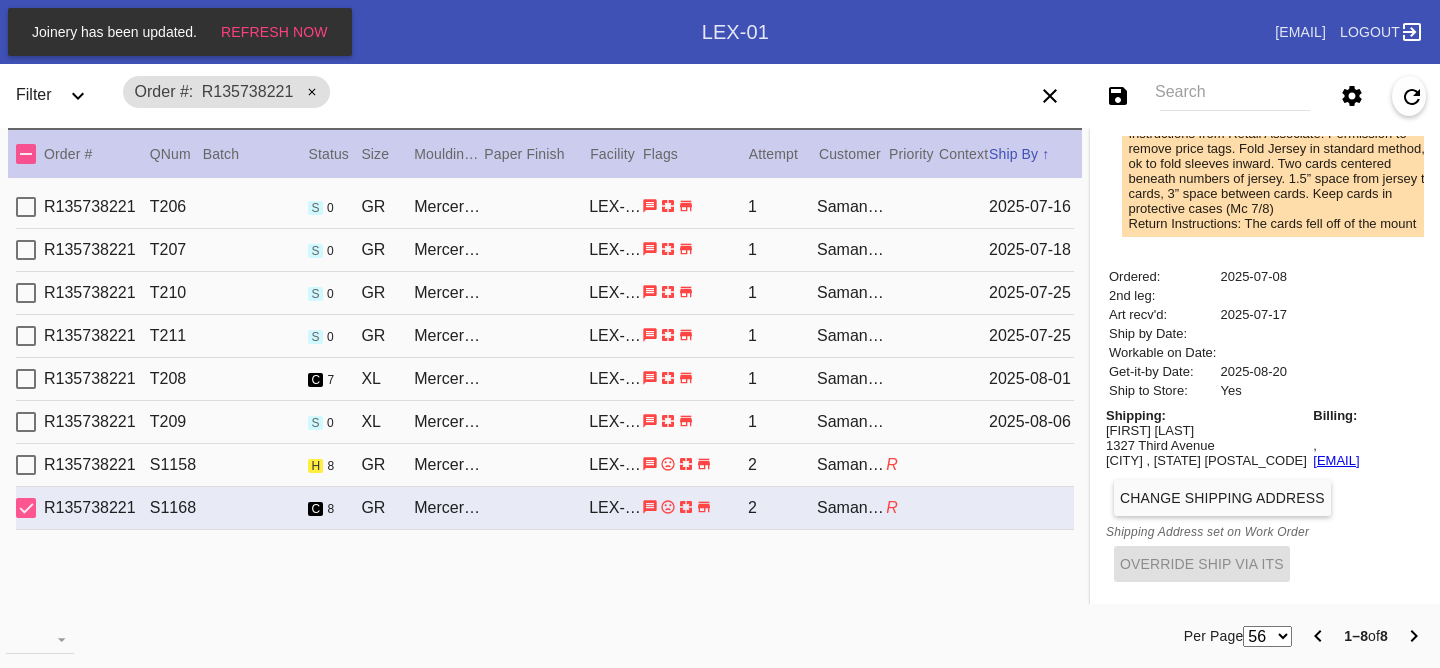 click on "R135738221 S1158 h   8 GR Mercer Slim (Medium) / White LEX-01 2 [FIRST] [LAST]
R" at bounding box center [545, 465] 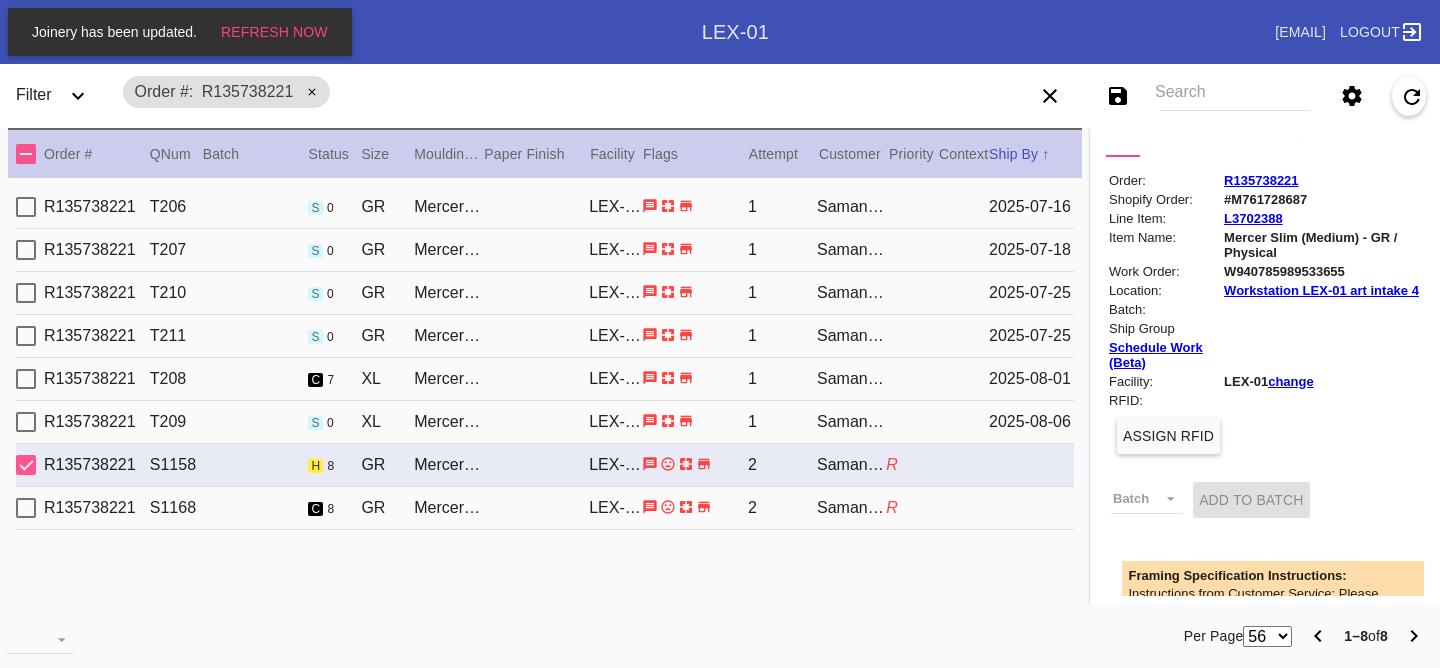 scroll, scrollTop: 0, scrollLeft: 0, axis: both 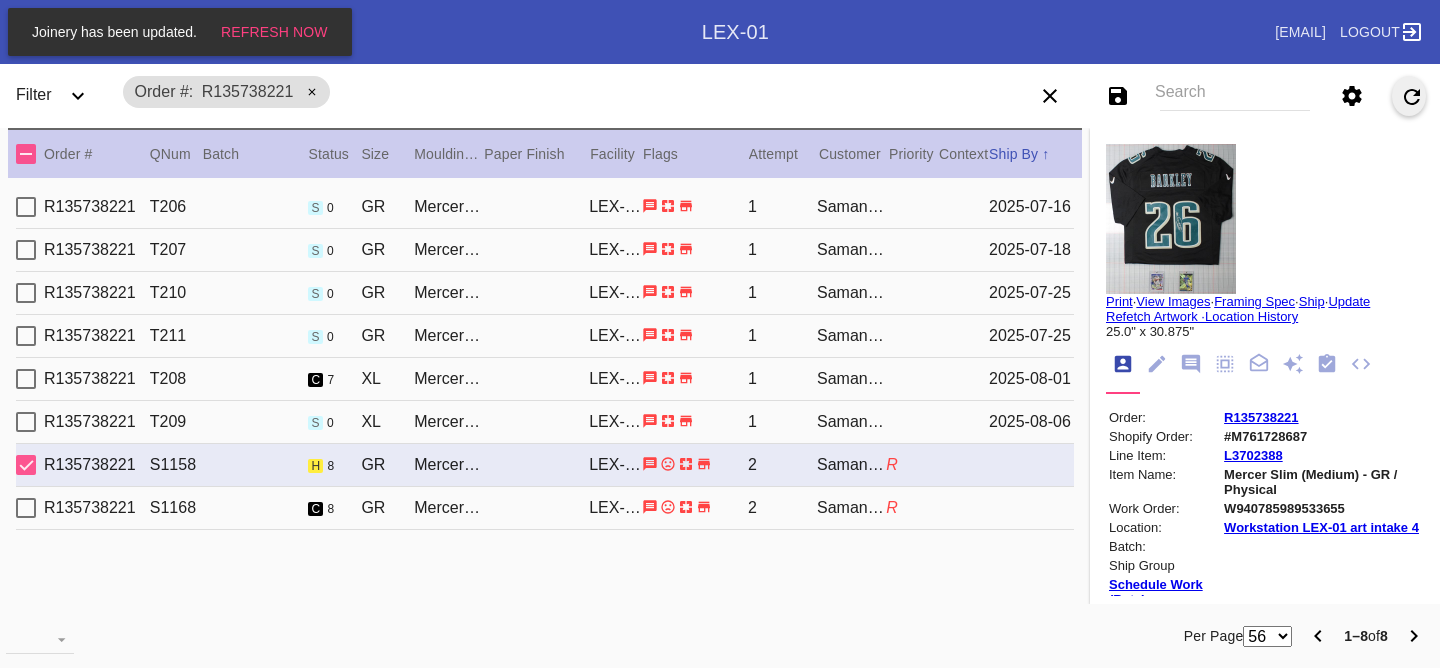 click 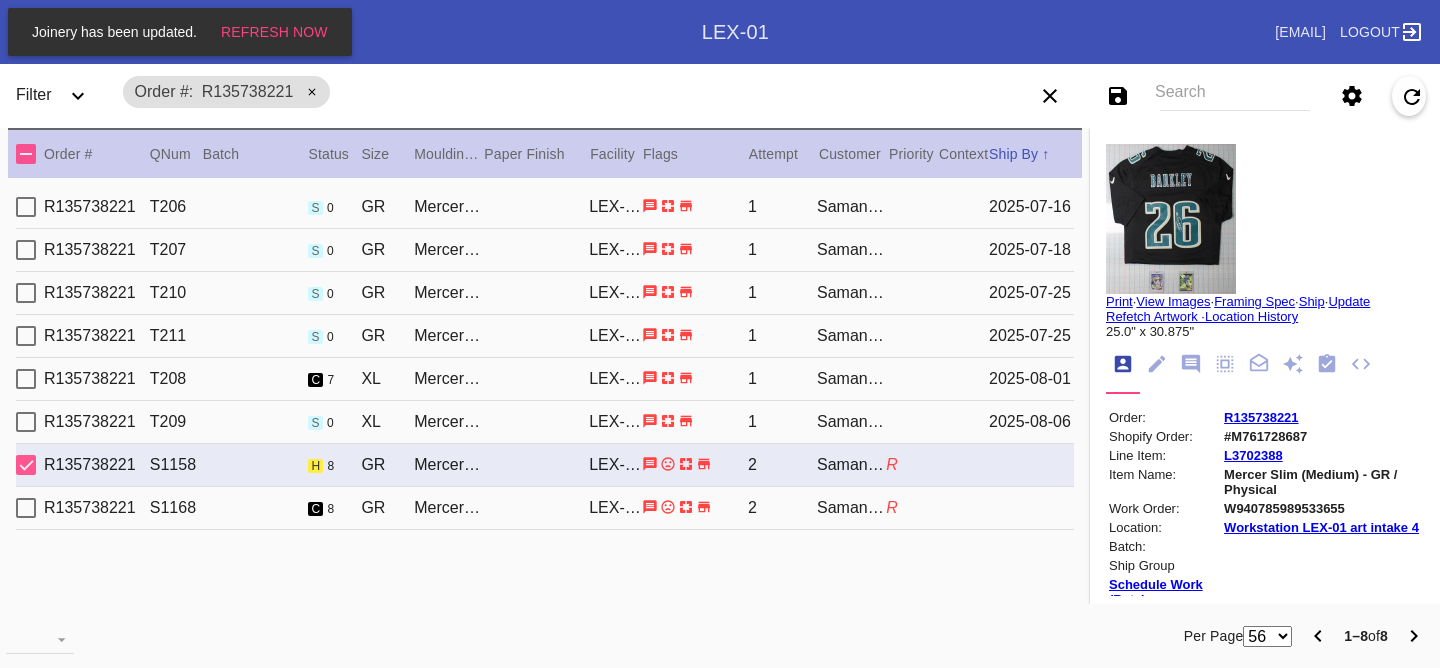 click on "Samantha Loria" at bounding box center [851, 422] 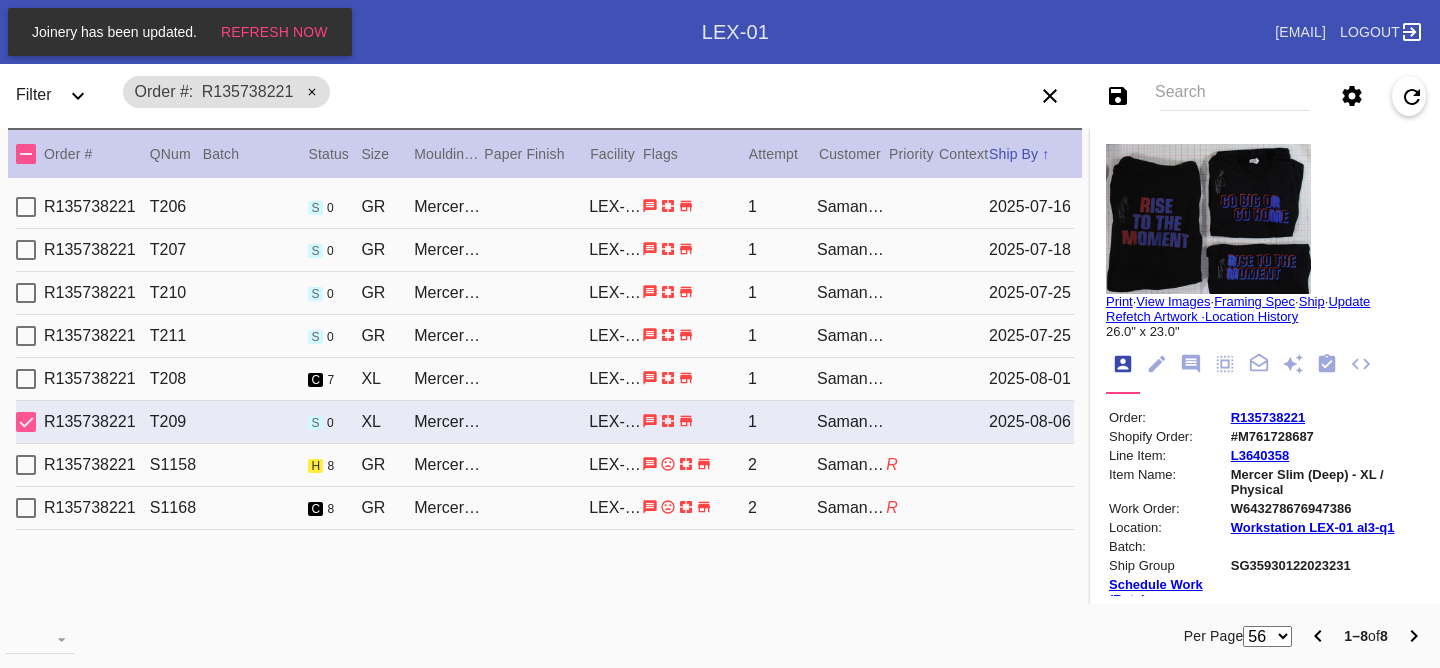 click on "R135738221 T206 s   0 GR Mercer Slim (Medium) / White LEX-01 1 [FIRST] [LAST]
[DATE]" at bounding box center [545, 207] 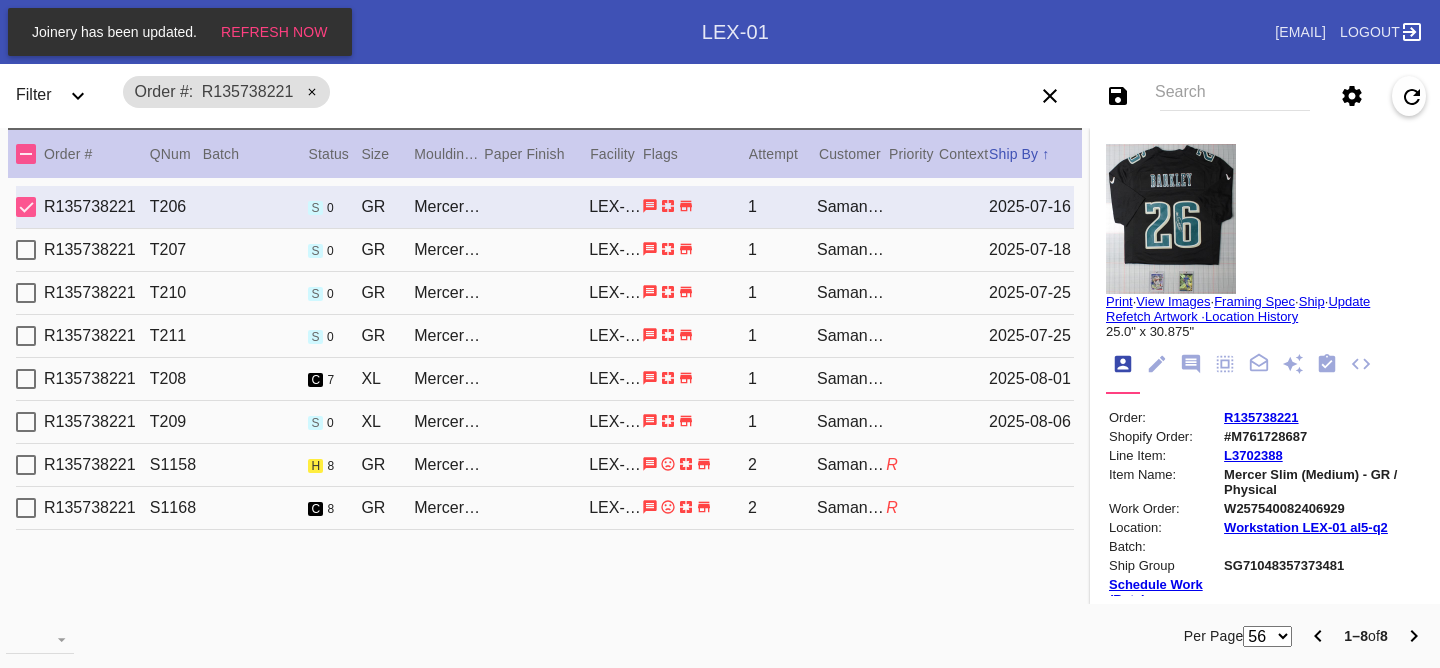 click on "R135738221 T207 s   0 GR Mercer Slim (Medium) / White LEX-01 1 [FIRST] [LAST]
[DATE]" at bounding box center (545, 250) 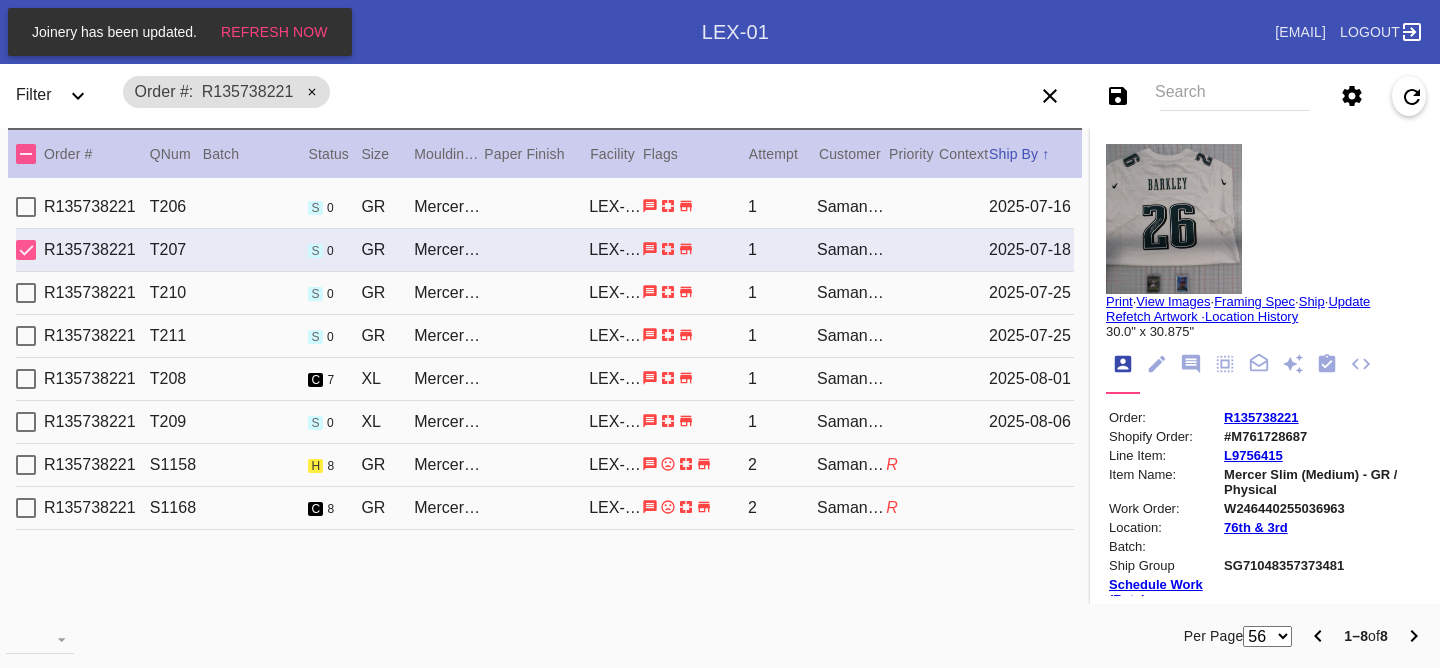 click on "R135738221 T210 s   0 GR Mercer Slim (Deep) / White LEX-01 1 [FIRST] [LAST]
[DATE]" at bounding box center [545, 293] 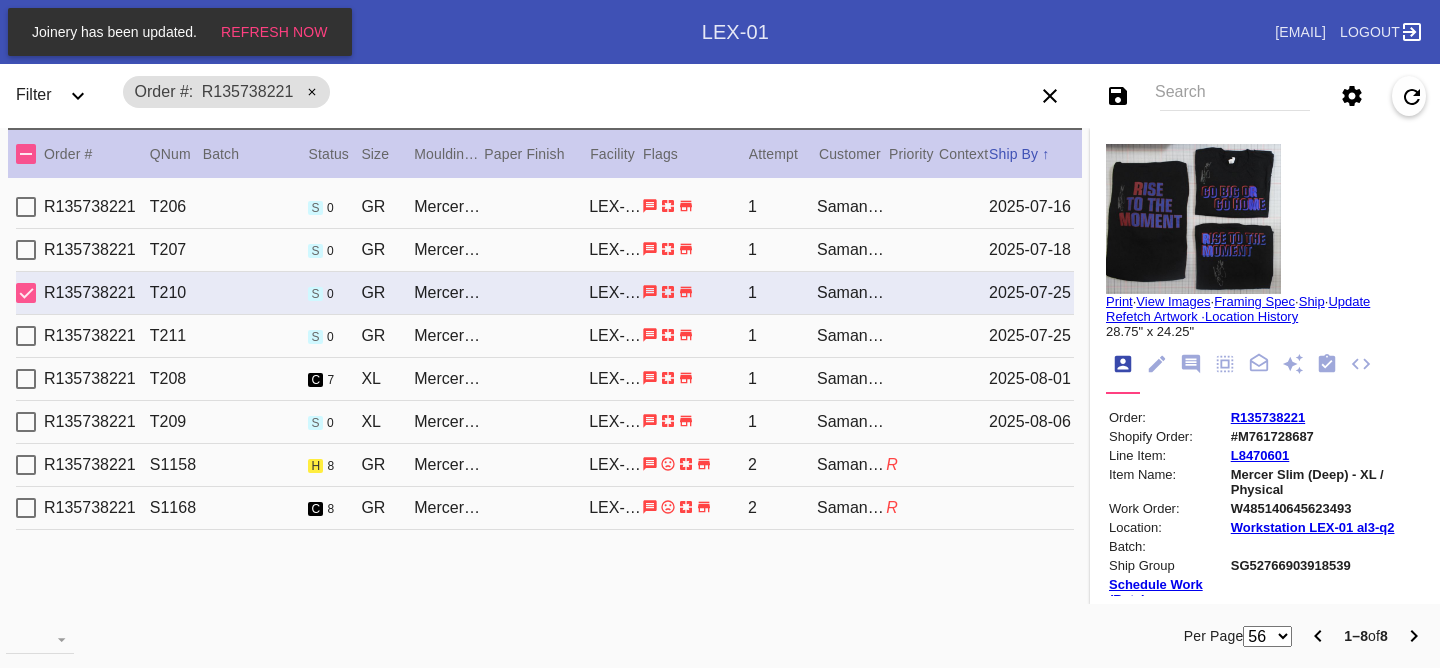 click on "R135738221 T211 s   0 GR Mercer Slim (Deep) / White LEX-01 1 [FIRST] [LAST]
[DATE]" at bounding box center [545, 336] 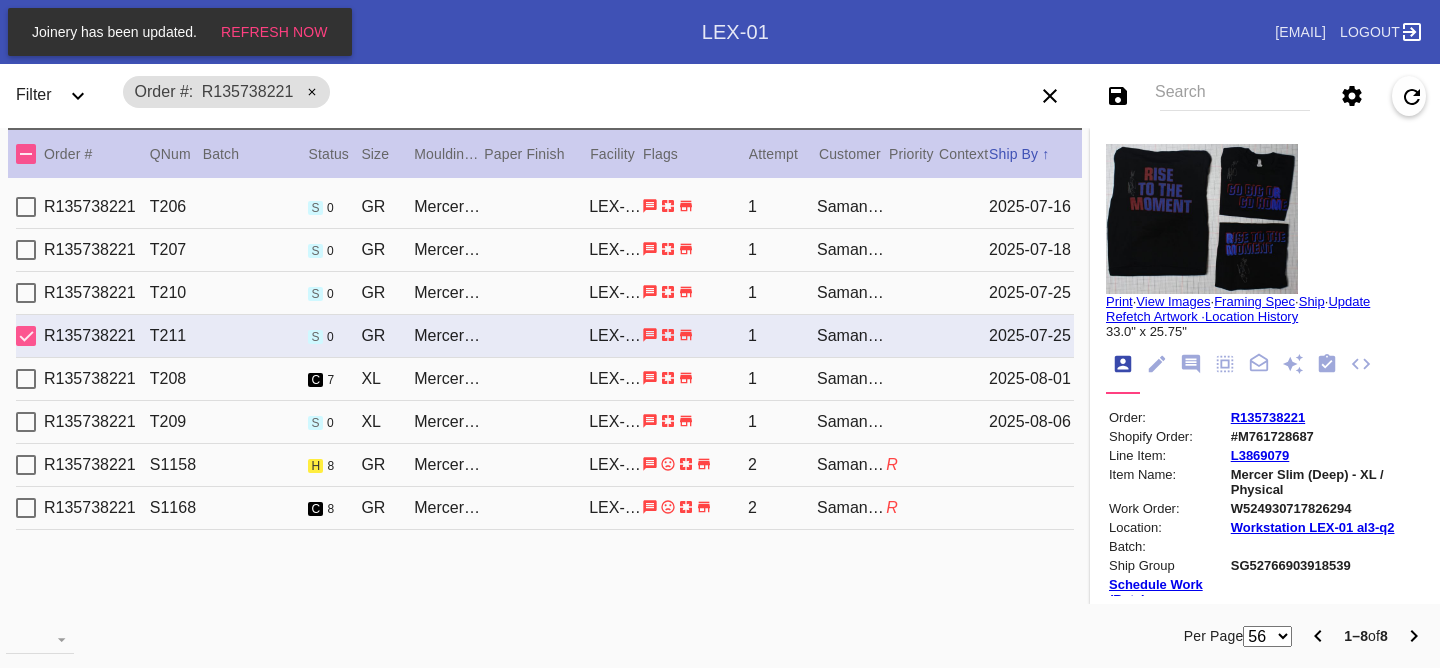 click on "R135738221 T208 c   7 XL Mercer Slim (Deep) / White LEX-01 1 [FIRST] [LAST]
[DATE]" at bounding box center [545, 379] 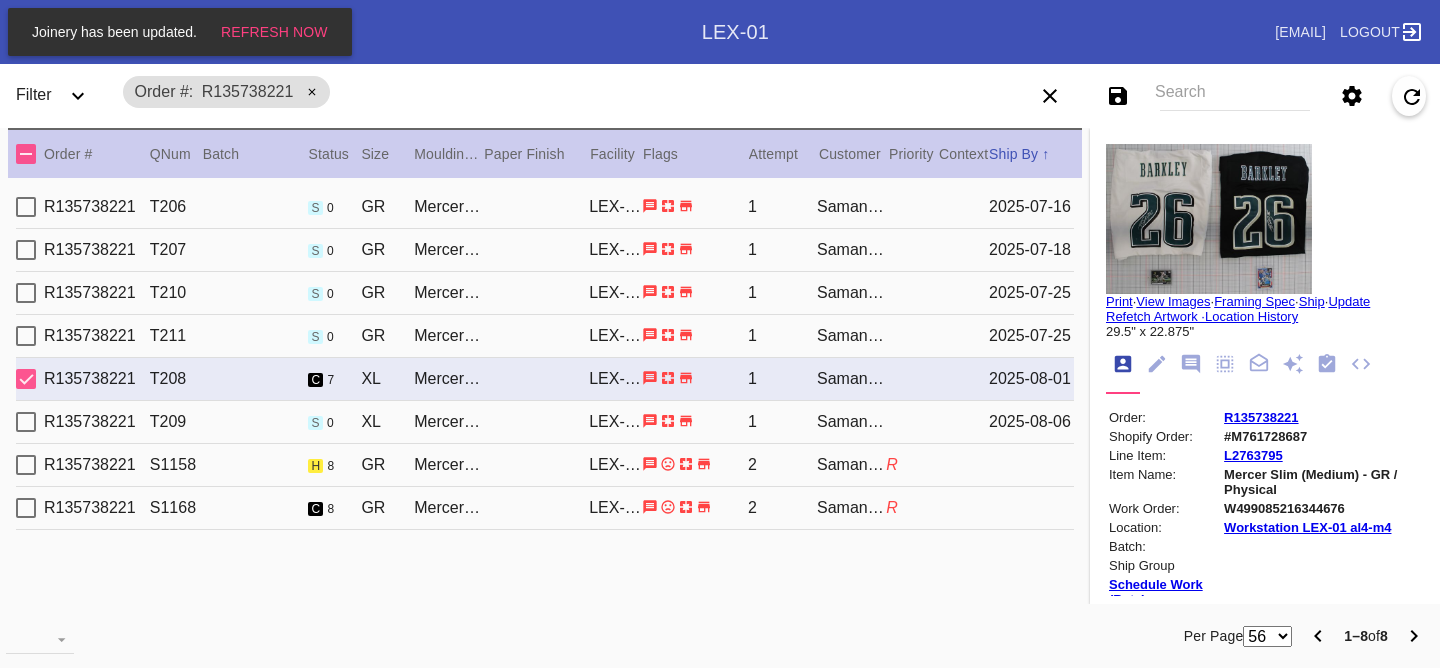click on "R135738221 T209 s   0 XL Mercer Slim (Deep) / White LEX-01 1 [FIRST] [LAST]
[DATE]" at bounding box center [545, 422] 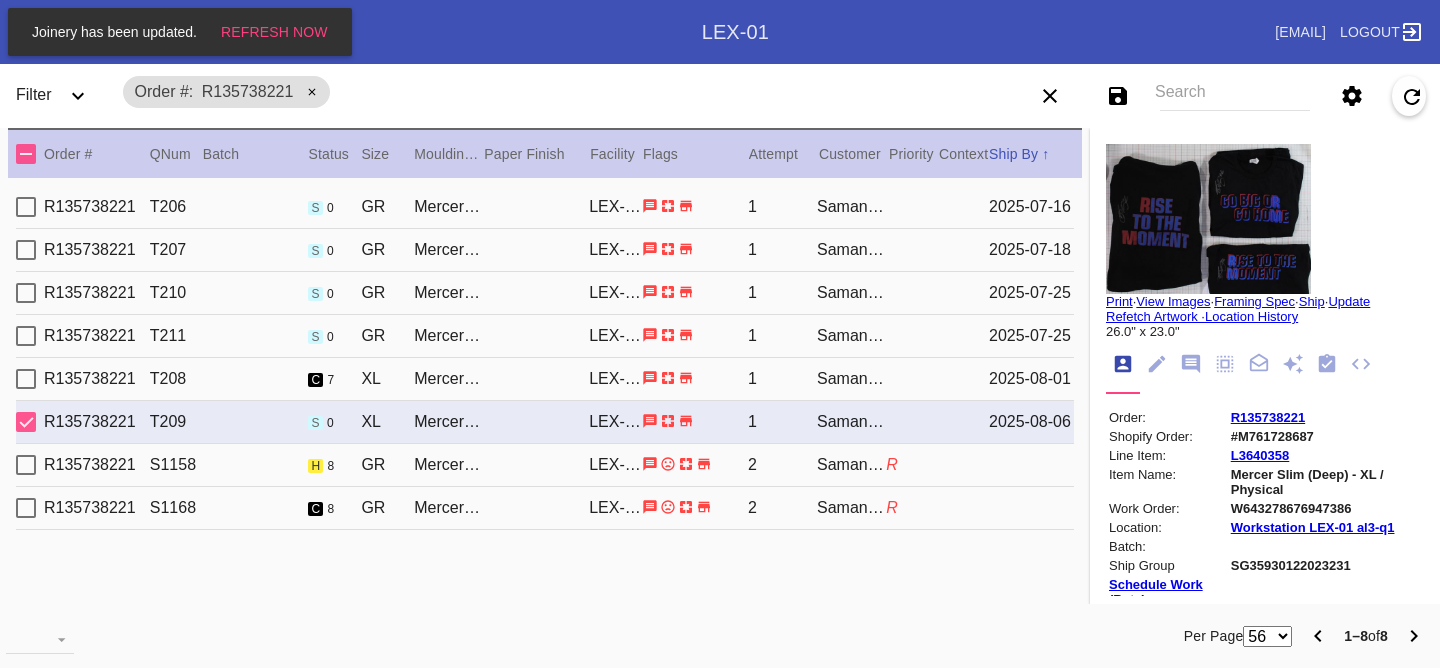 click on "R135738221 S1158 h   8 GR Mercer Slim (Medium) / White LEX-01 2 [FIRST] [LAST]
R" at bounding box center (545, 465) 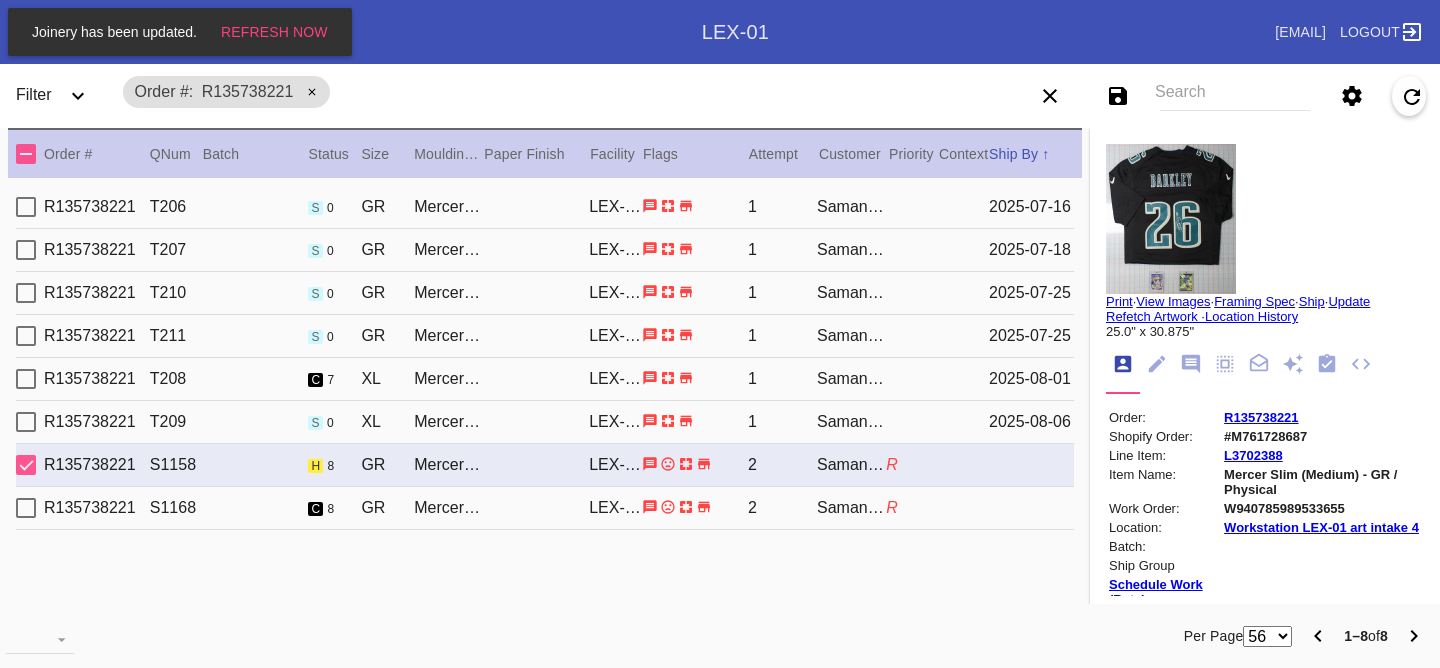 click on "Samantha Loria" at bounding box center (851, 508) 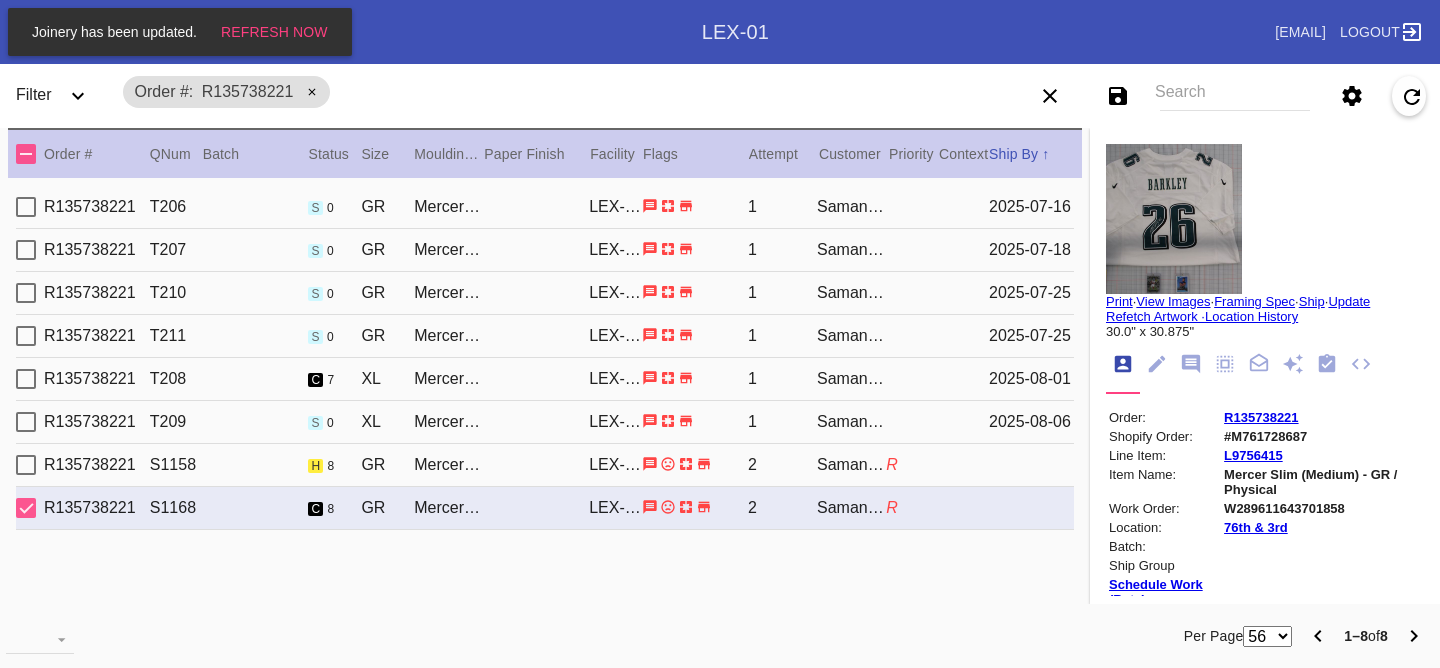click on "Samantha Loria" at bounding box center (851, 465) 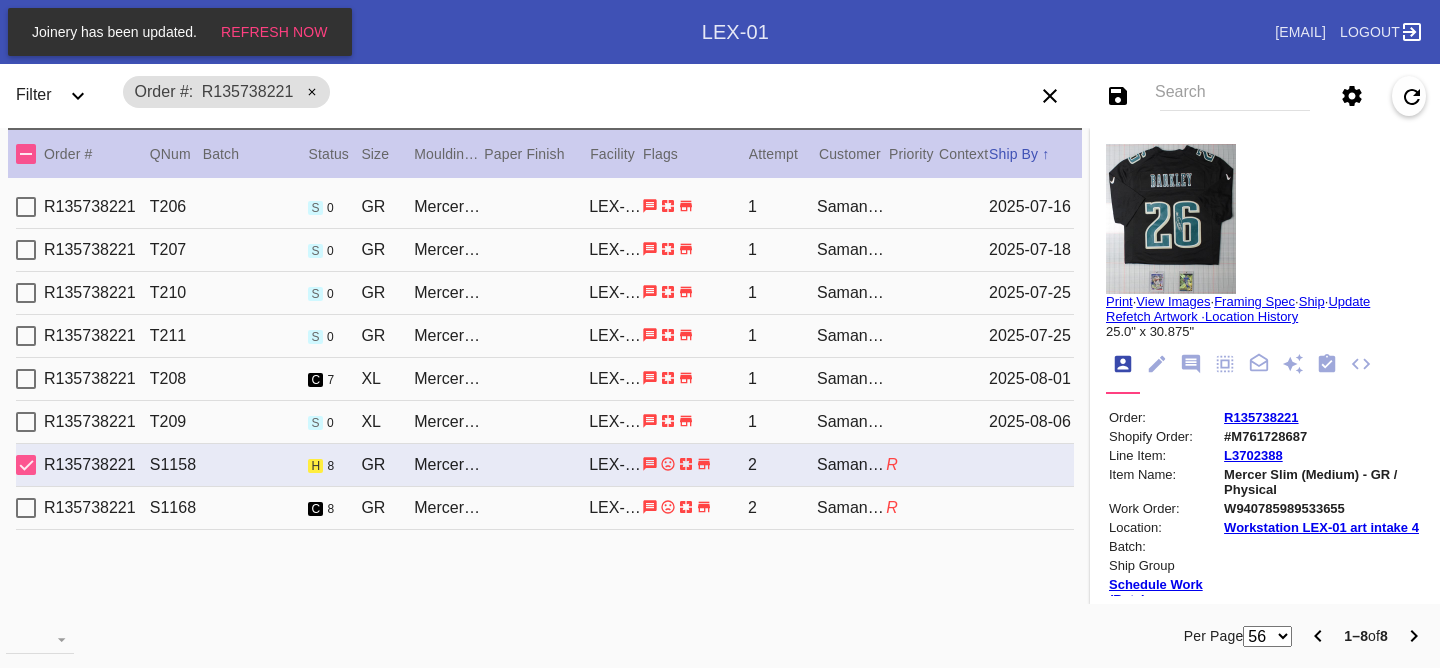 click on "Samantha Loria" at bounding box center [851, 379] 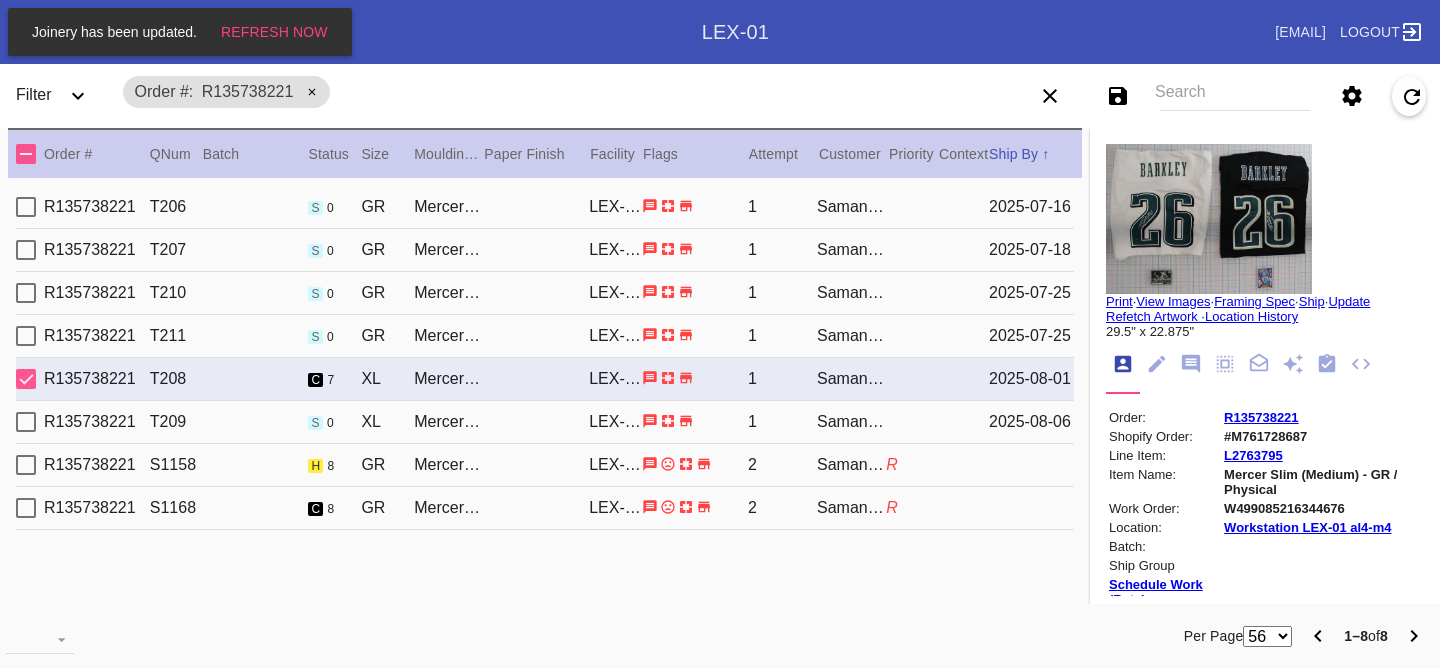 click on "Samantha Loria" at bounding box center (851, 422) 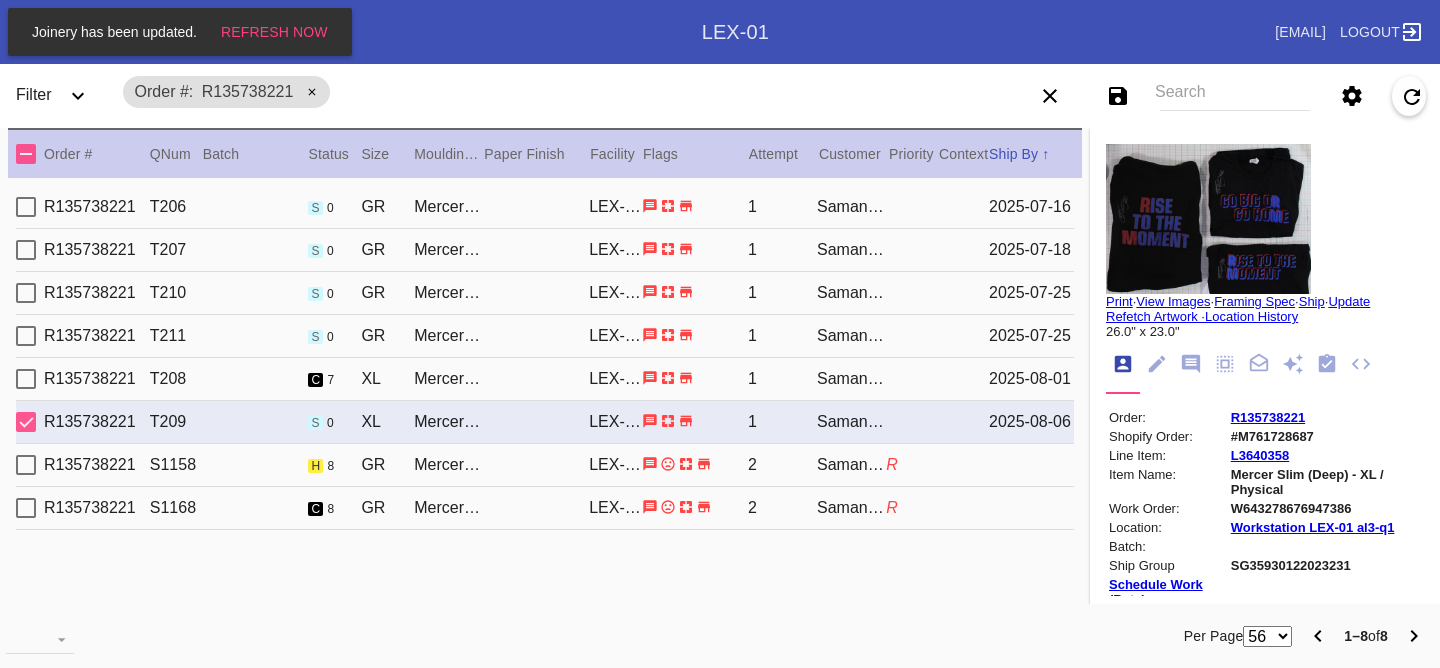 click on "Samantha Loria" at bounding box center (851, 465) 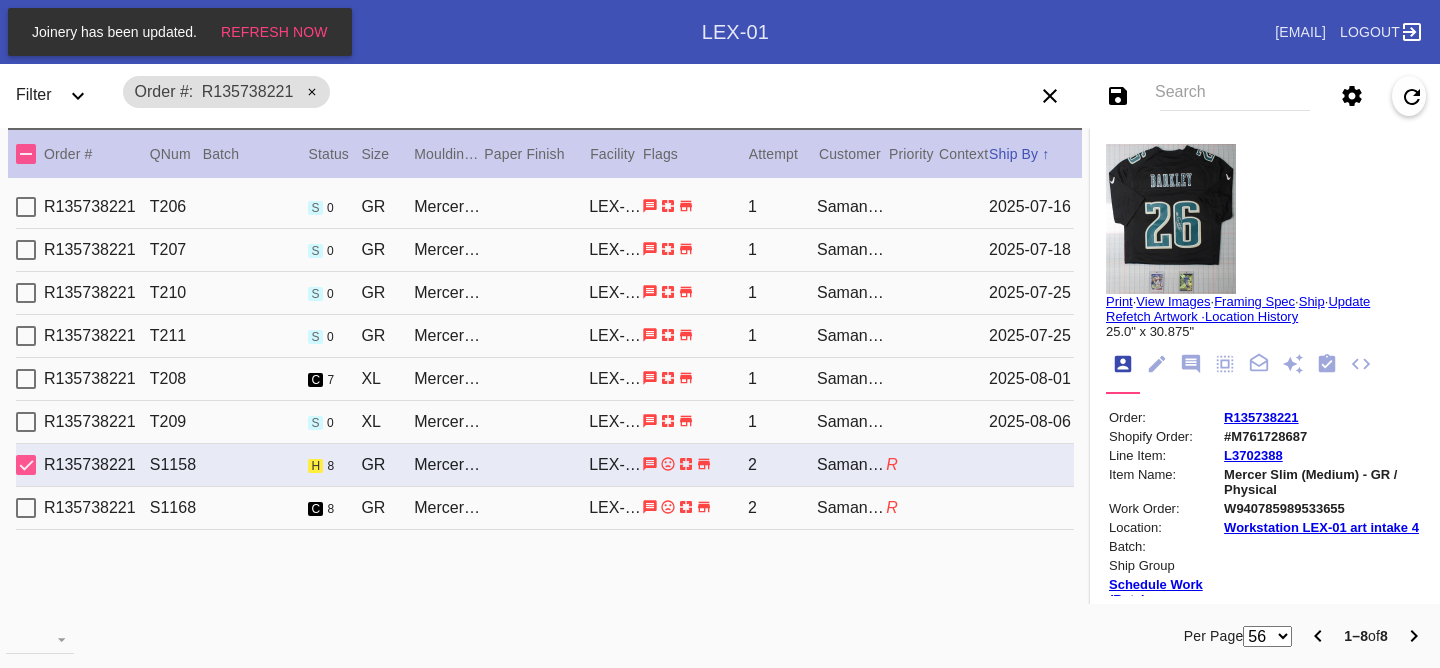 click on "Samantha Loria" at bounding box center [851, 508] 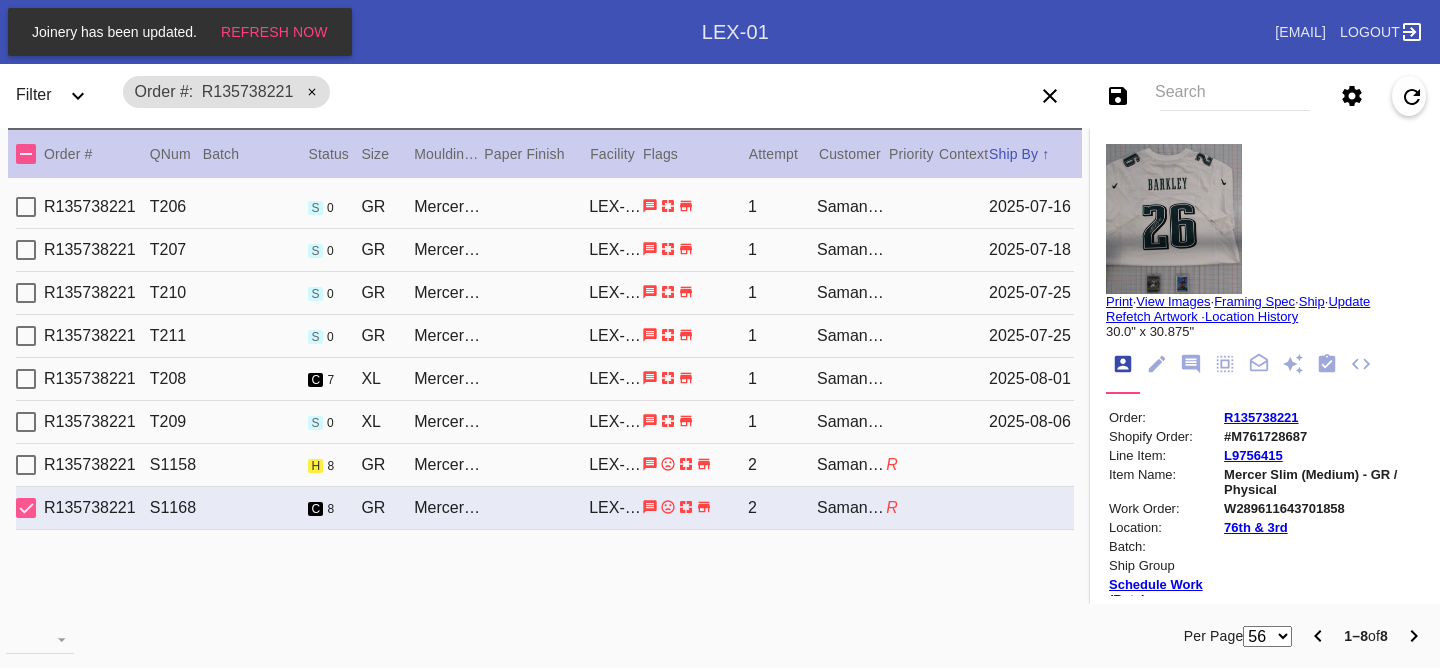 click on "Samantha Loria" at bounding box center (851, 379) 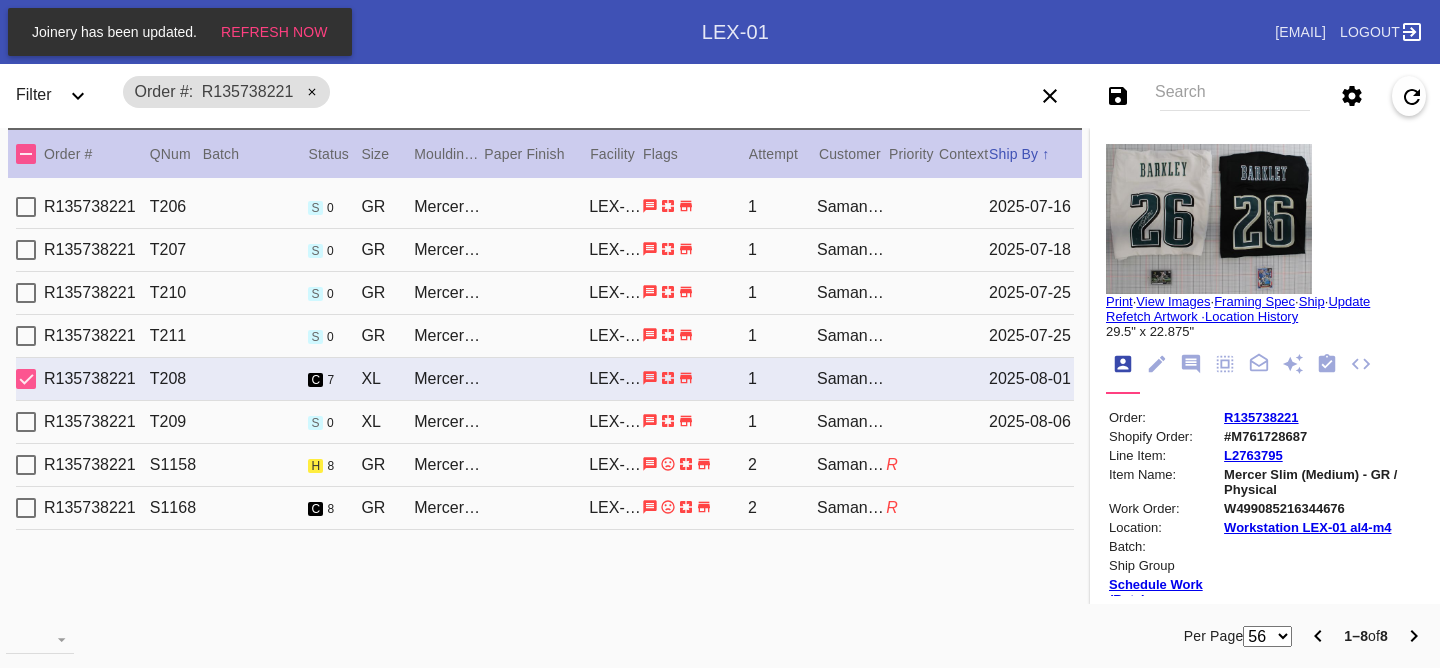 click on "R135738221 S1158 h   8 GR Mercer Slim (Medium) / White LEX-01 2 [FIRST] [LAST]
R" at bounding box center (545, 465) 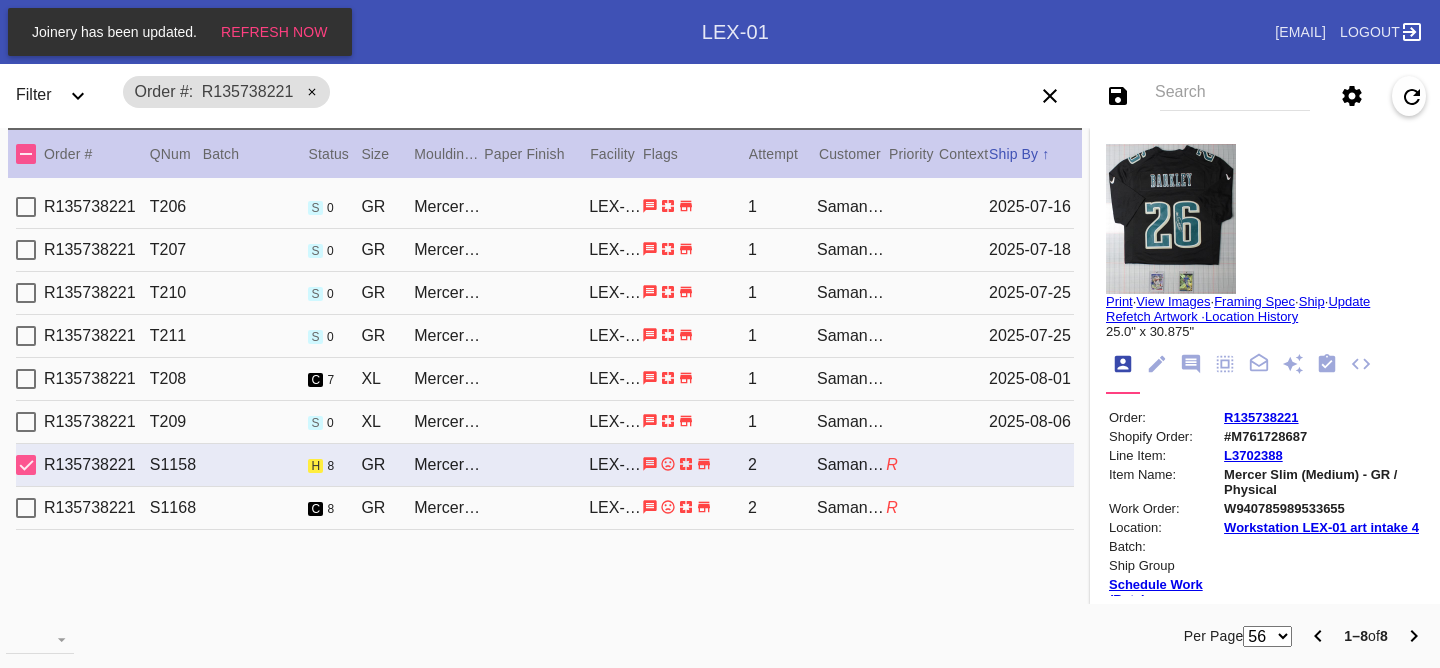 click 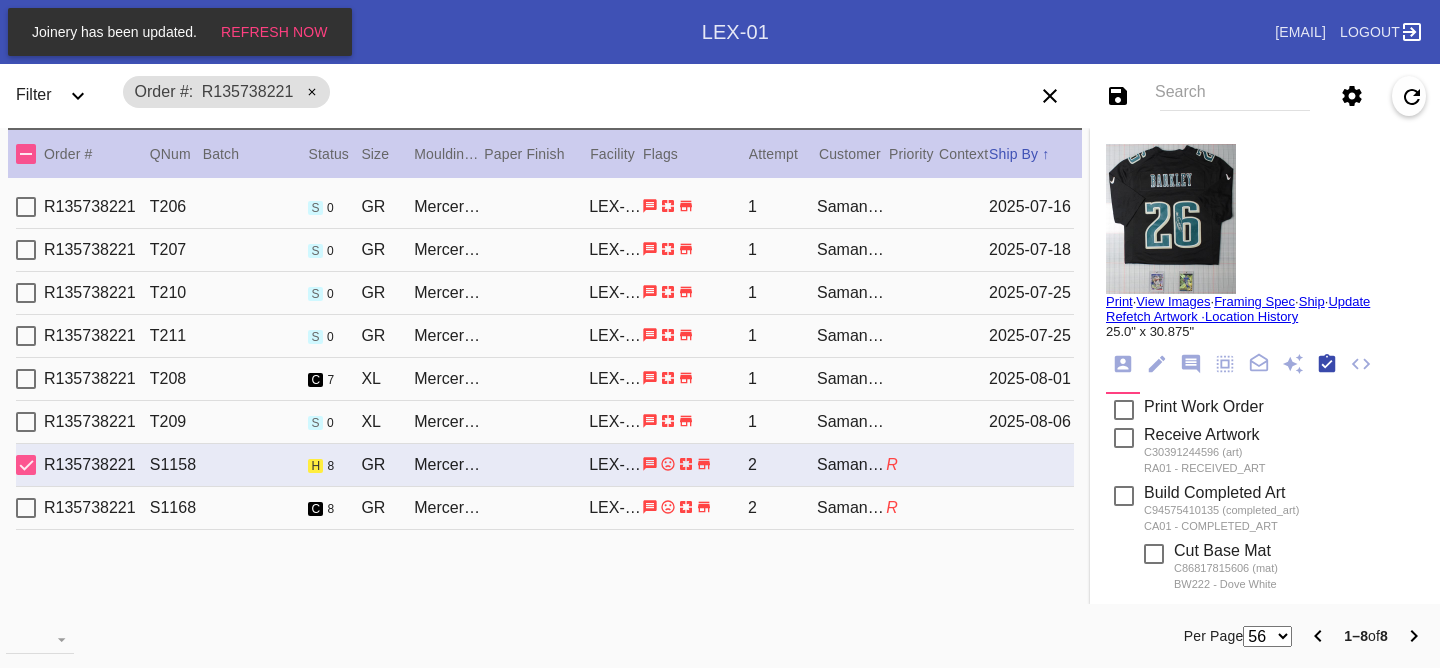 scroll, scrollTop: 320, scrollLeft: 0, axis: vertical 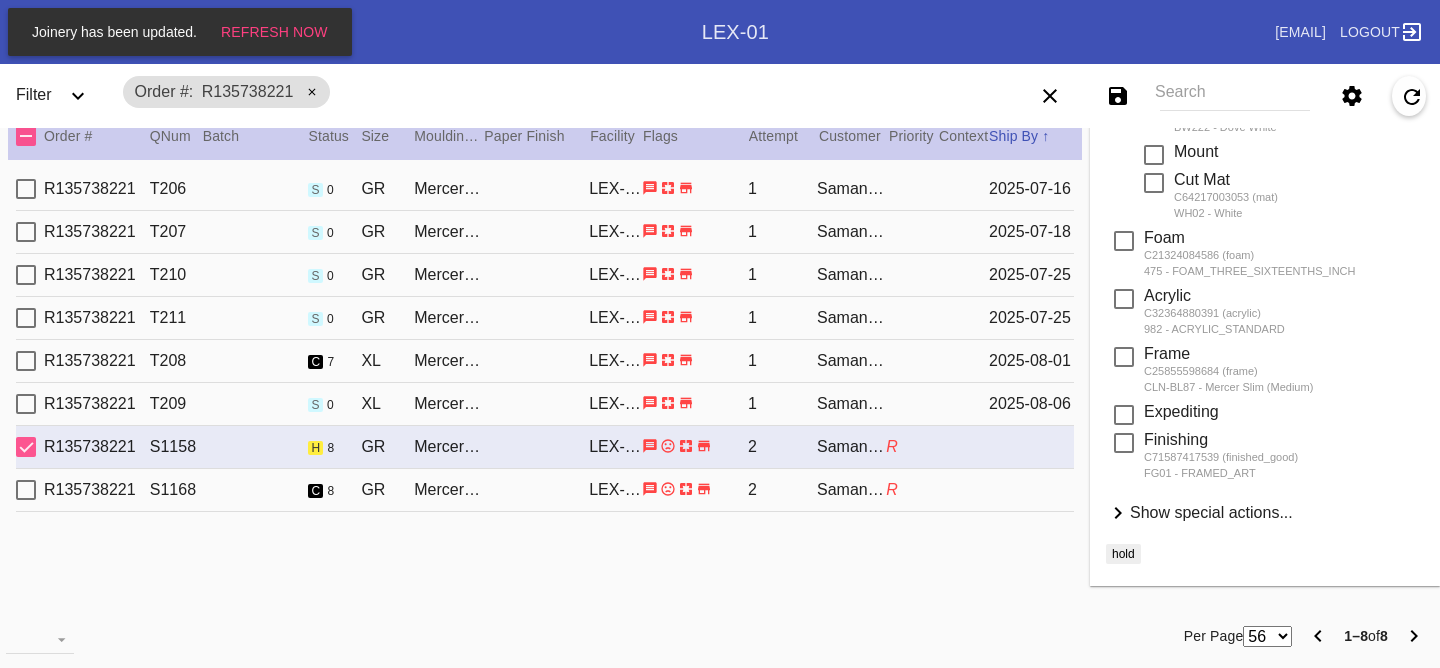 click on "Show special actions..." at bounding box center (1211, 512) 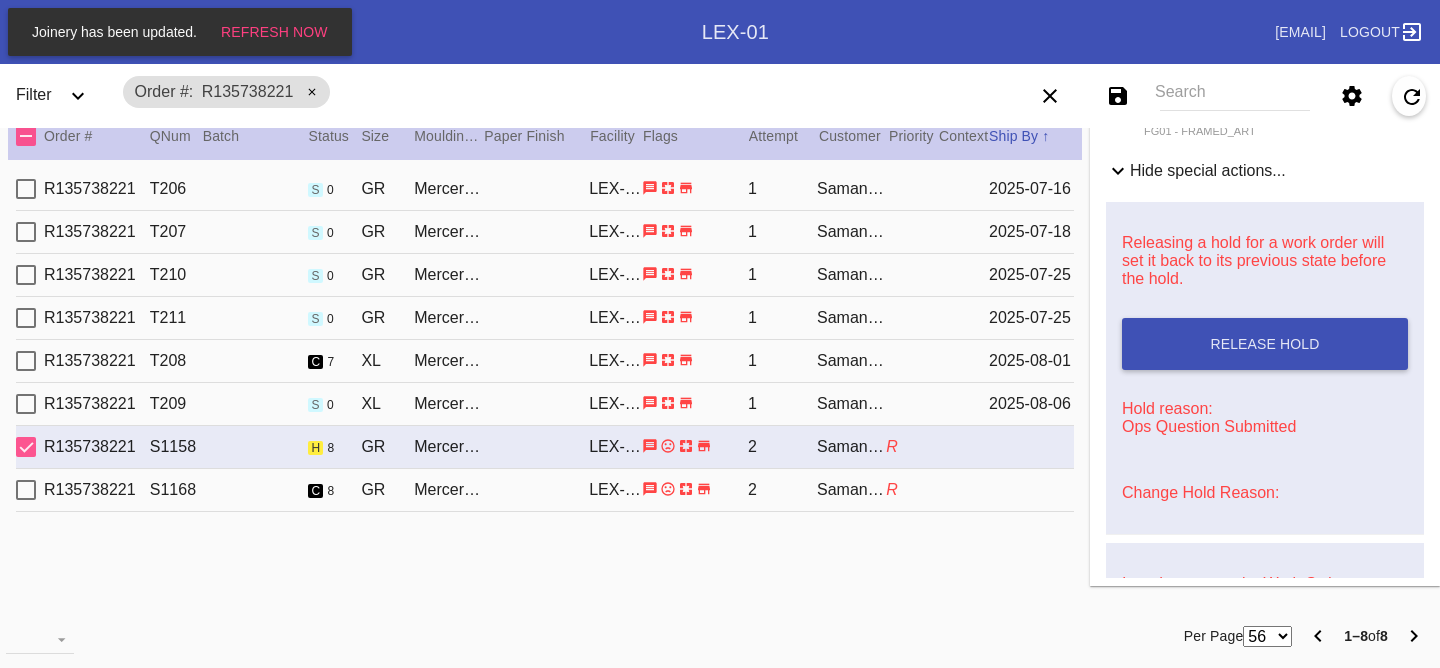 scroll, scrollTop: 909, scrollLeft: 0, axis: vertical 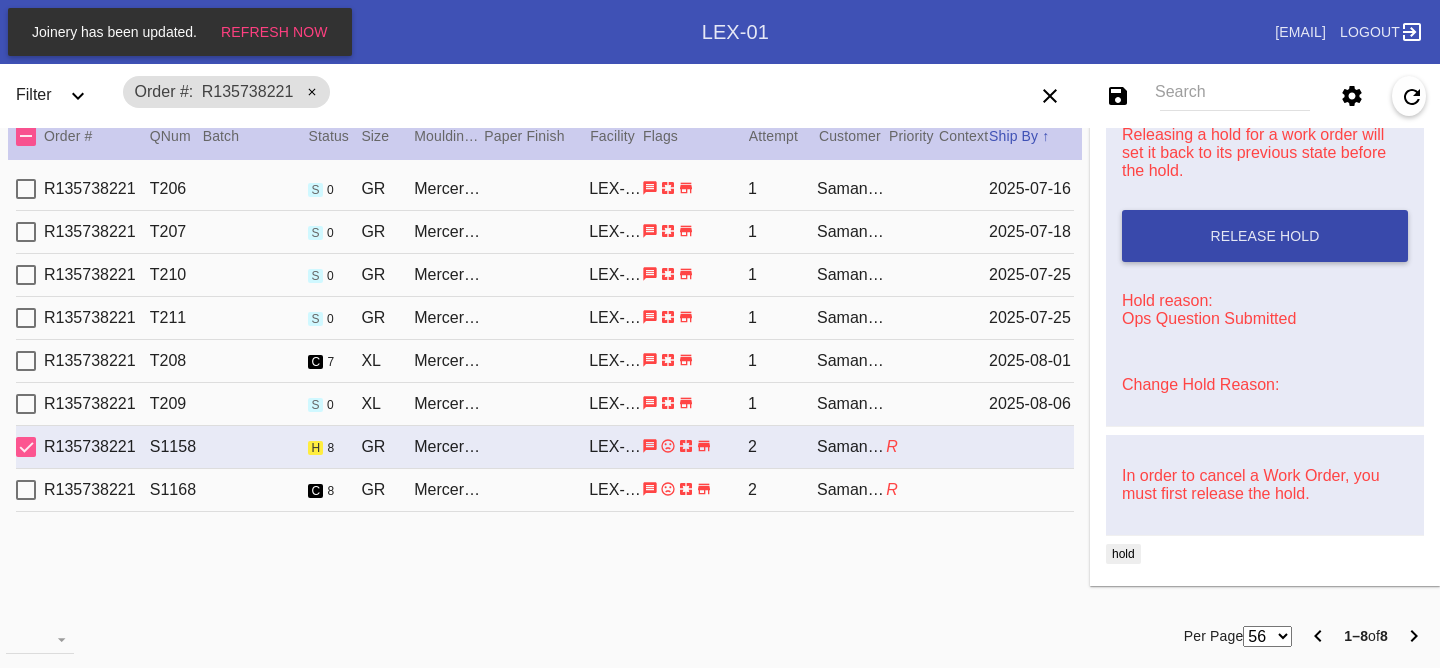 click on "Release Hold" at bounding box center [1265, 236] 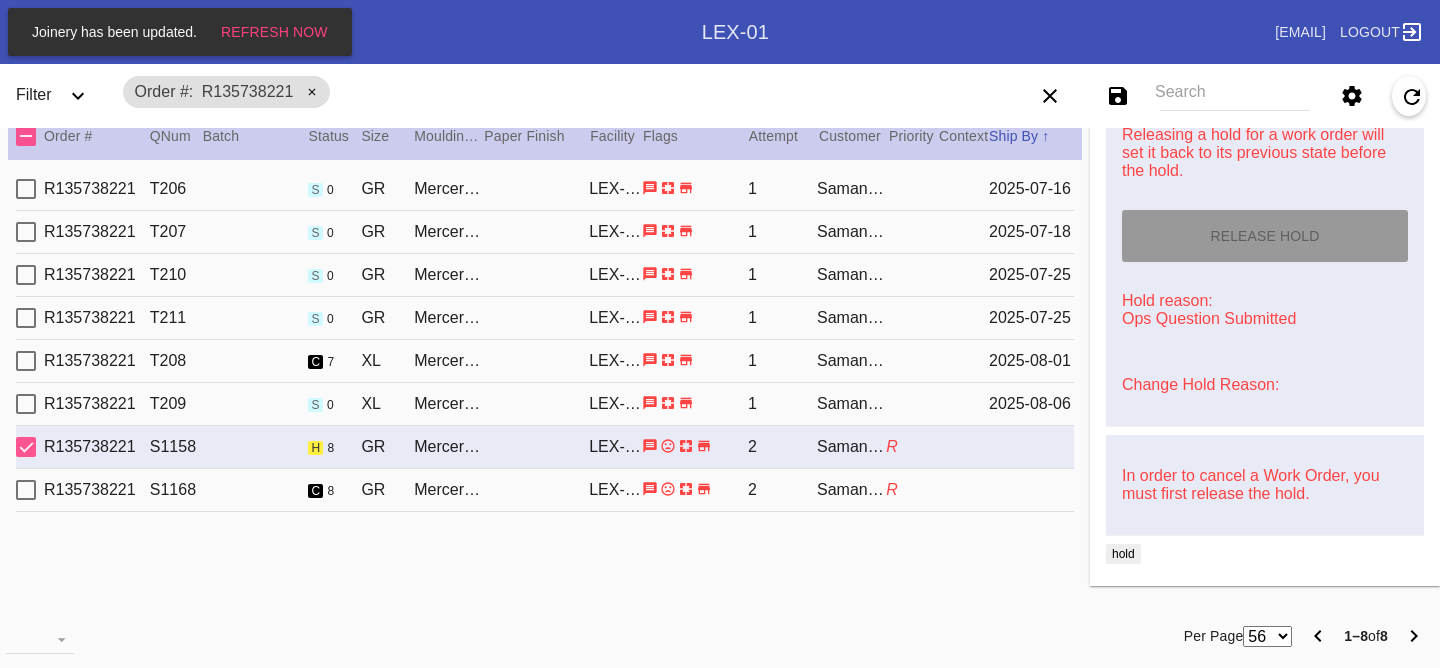 type on "8/7/2025" 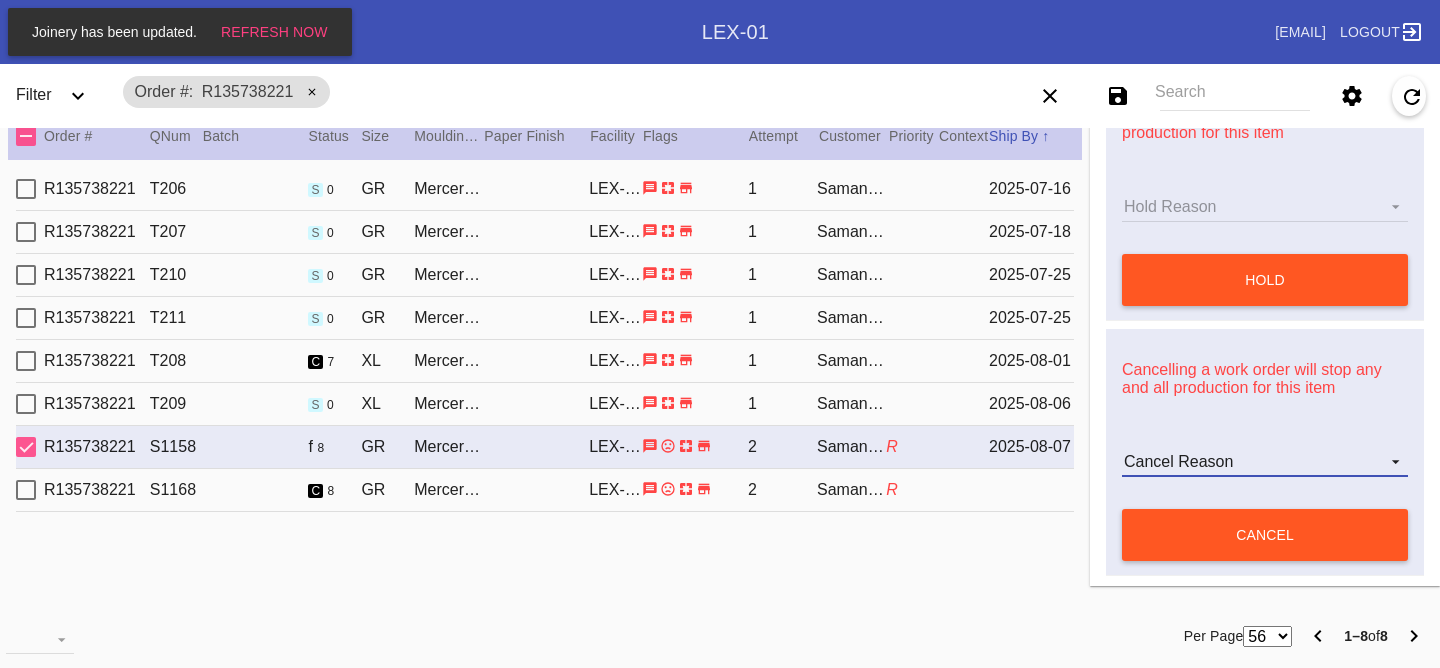 click on "Cancel Reason Customer mid-stream change: Accent mat addition Customer mid-stream change: Add frame stand Customer mid-stream change: Conveyance type change Customer mid-stream change: Designer's choice change Customer mid-stream change: Image change Customer mid-stream change: Mat width change Customer mid-stream change: Mounting type change Customer mid-stream change: Overnight shipping speed Customer mid-stream change: Personalized mat change Customer mid-stream change: Size change Framebridge Cancel: Frame kit not offered Framebridge Cancel: Material too delicate Framebridge Cancel: Material too heavy Framebridge Cancel: Mounting type not offered Framebridge Cancel: Not necessary Framebridge Cancel: Oversize piece Framebridge Cancel: Piece too thick (shadowbox) Framebridge Cancel: Print quality Framebridge Cancel: Turn buttons not offered Other: Customer changed mind Other: Lost/Damaged art - no replacement available Other: Lost/Damaged art - no replacement desired" at bounding box center (1265, 462) 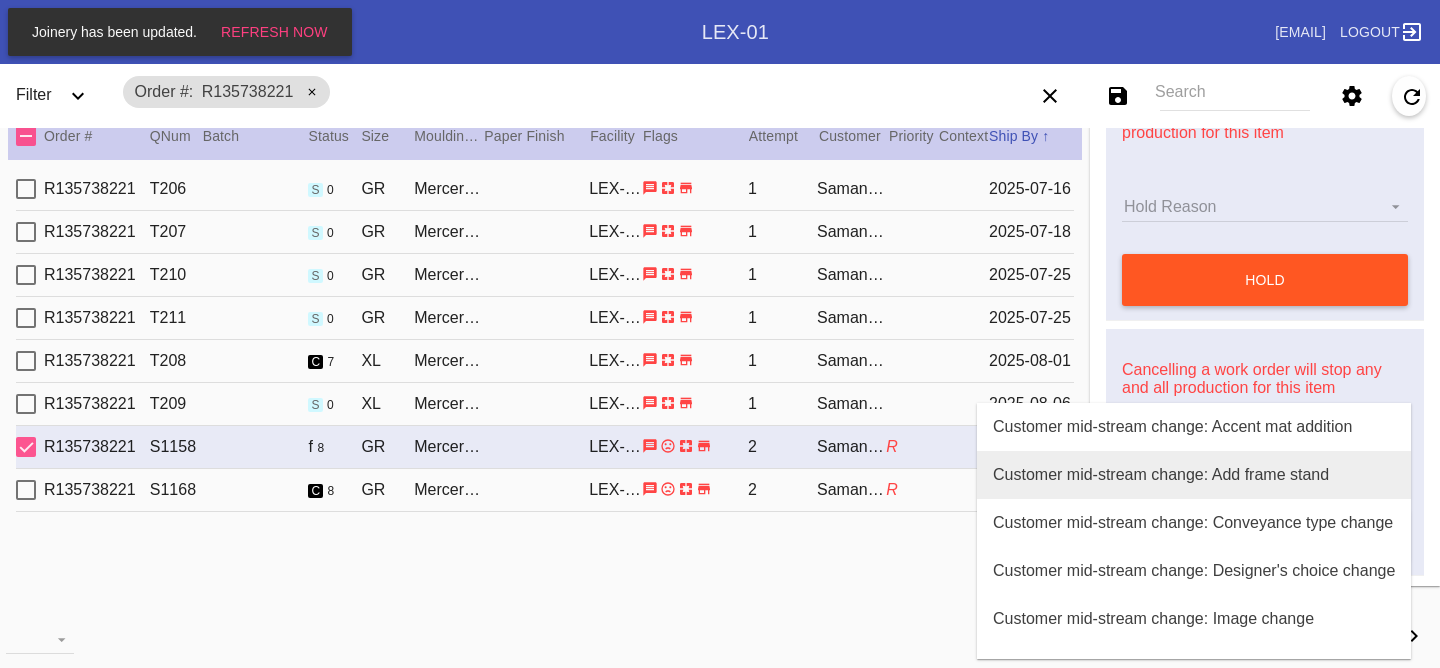 scroll, scrollTop: 800, scrollLeft: 0, axis: vertical 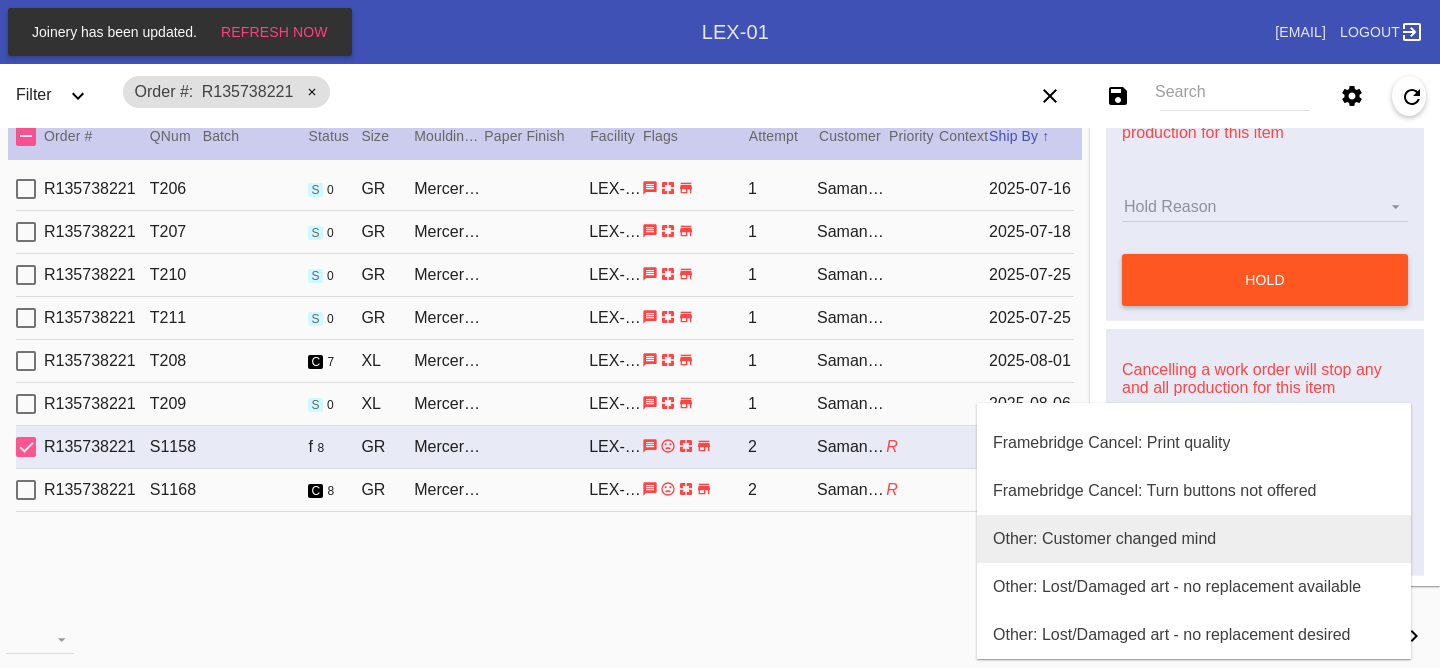 click on "Other: Customer changed mind" at bounding box center [1194, 539] 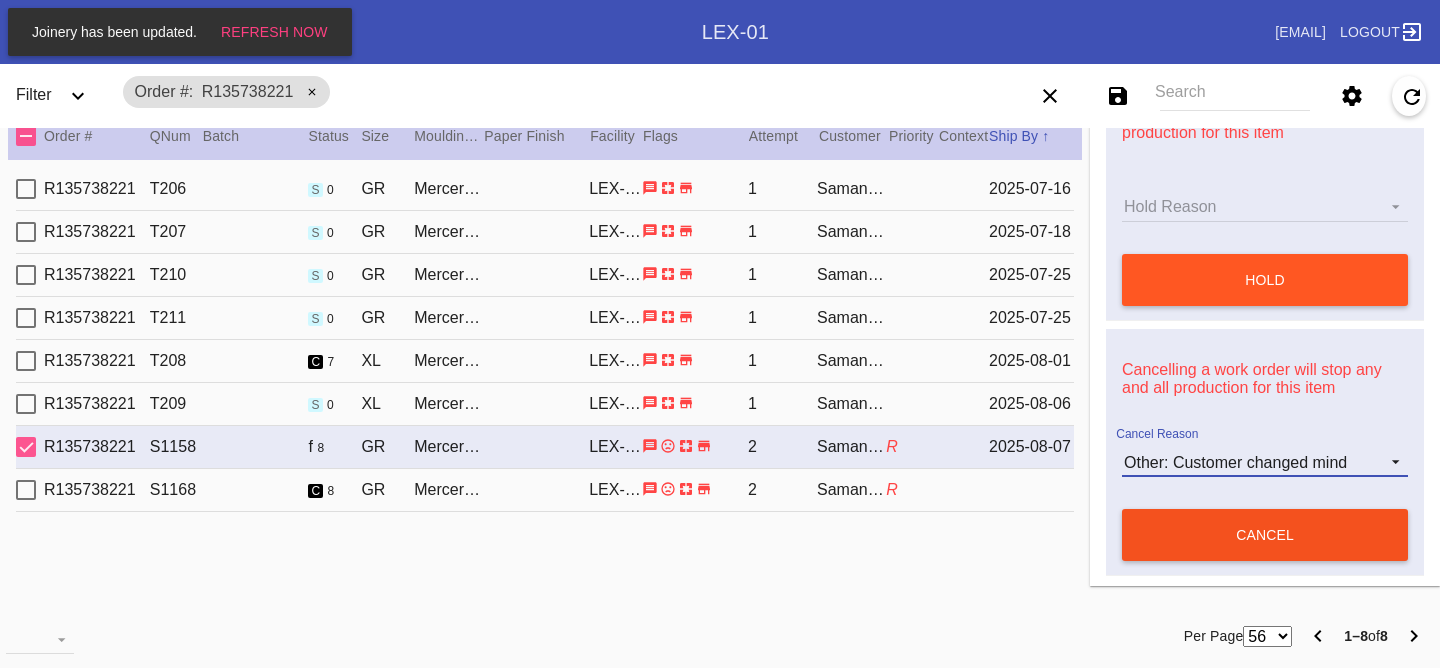 click on "cancel" at bounding box center [1265, 535] 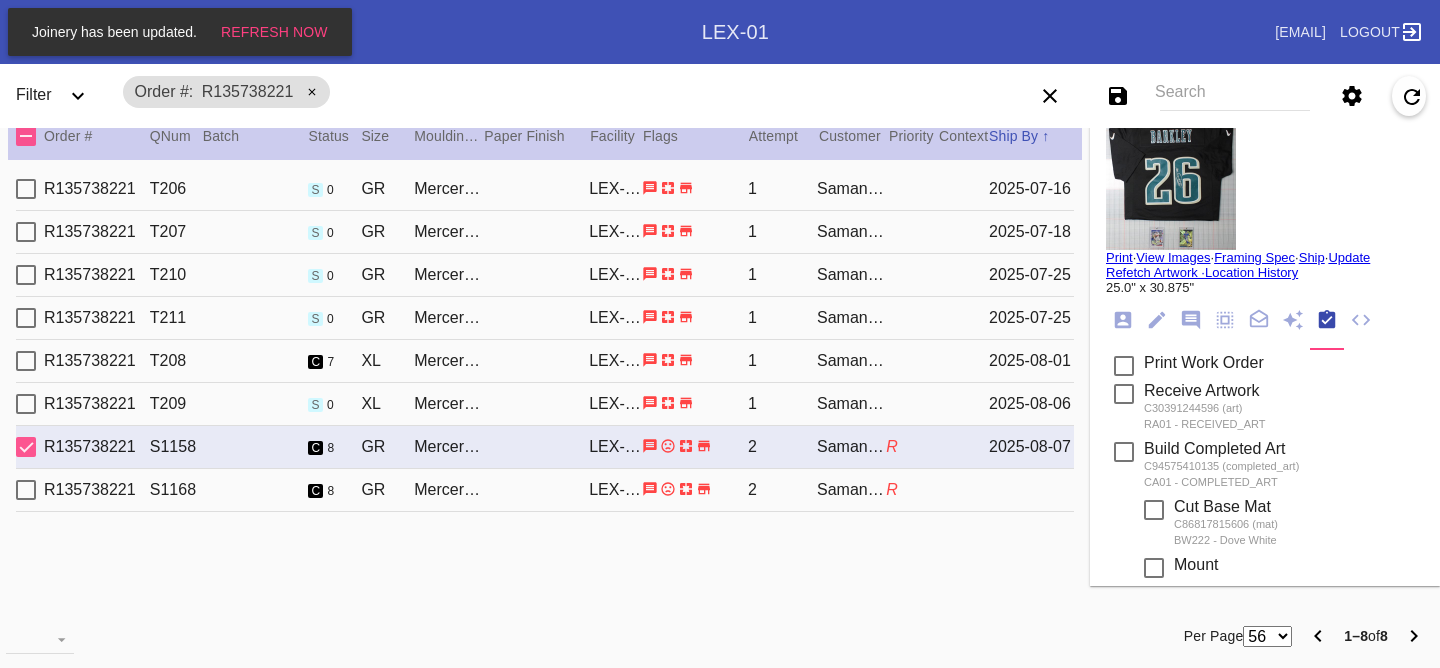 scroll, scrollTop: 0, scrollLeft: 0, axis: both 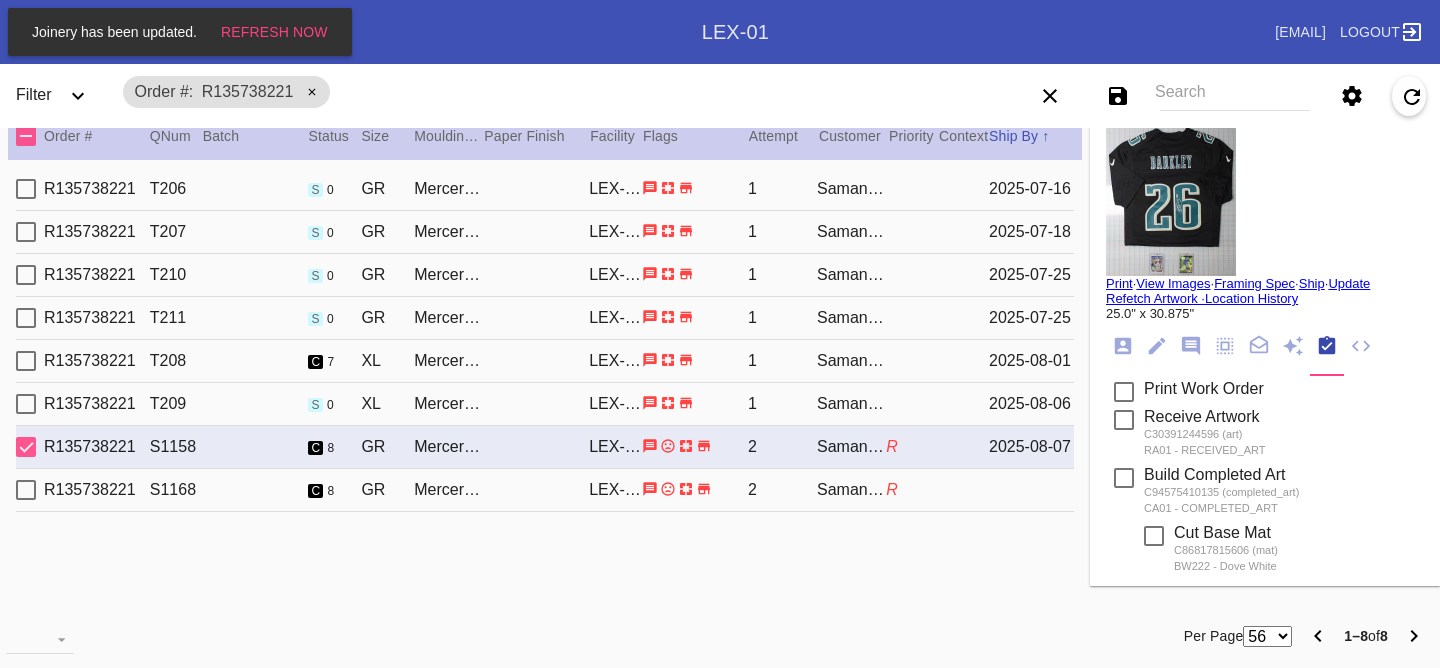 click on "Print  ·  View Images  ·  Framing Spec  ·  Ship  ·  Update   Refetch Artwork ·  Location History 25.0" x 30.875"                                 Order: R135738221 Shopify Order: #M761728687 Line Item: L3702388 Item Name: Mercer Slim (Medium) - GR / Physical Work Order: W940785989533655 Location: Workstation LEX-01 art intake 4 Batch: Ship Group Schedule Work (Beta) Facility: LEX-01  change RFID:
Assign RFID
Batch Batch New Batch LEX01-250715-001 () LEX01-250327-001 () LEX01-250319-006 () LEX01-250306-004 () LEX01-250220-010 () LEX01-250219-008 () LEX01-250211-016 () LEX01-250211-012 () LEX01-250121-012 () LEX01-241224-002 () LEX01-241119-022 () LEX01-241119-014 () LEX01-241021-002 () LEX01-241017-003 () LEX01-241014-006 () LEX01-241003-002 () LEX01-210426-026 () LEX01-210412-039 () LEX01-210313-028 () LEX01-210228-001 () LEX01-210124-003 () LEX01-201218-082 () 200616-38 () 191125-107 () Add to Batch Ordered: [DATE]" at bounding box center [1265, 683] 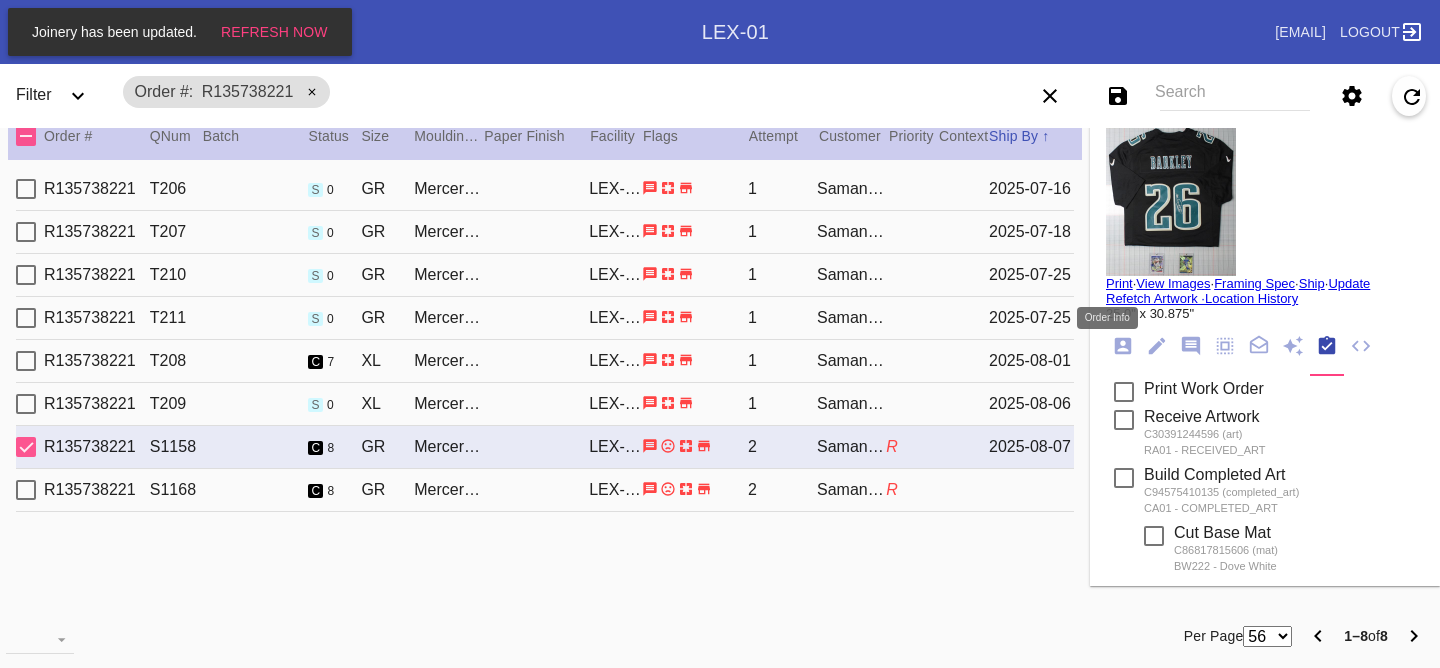 click 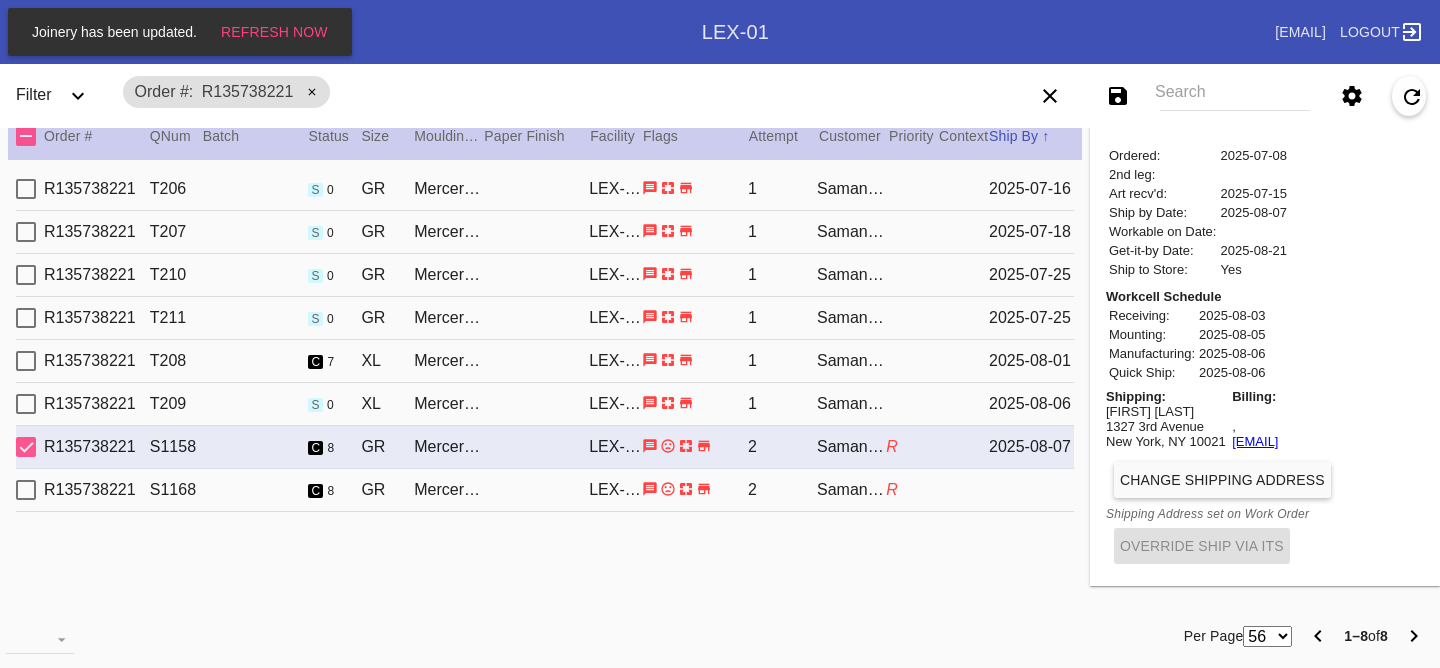 scroll, scrollTop: 969, scrollLeft: 0, axis: vertical 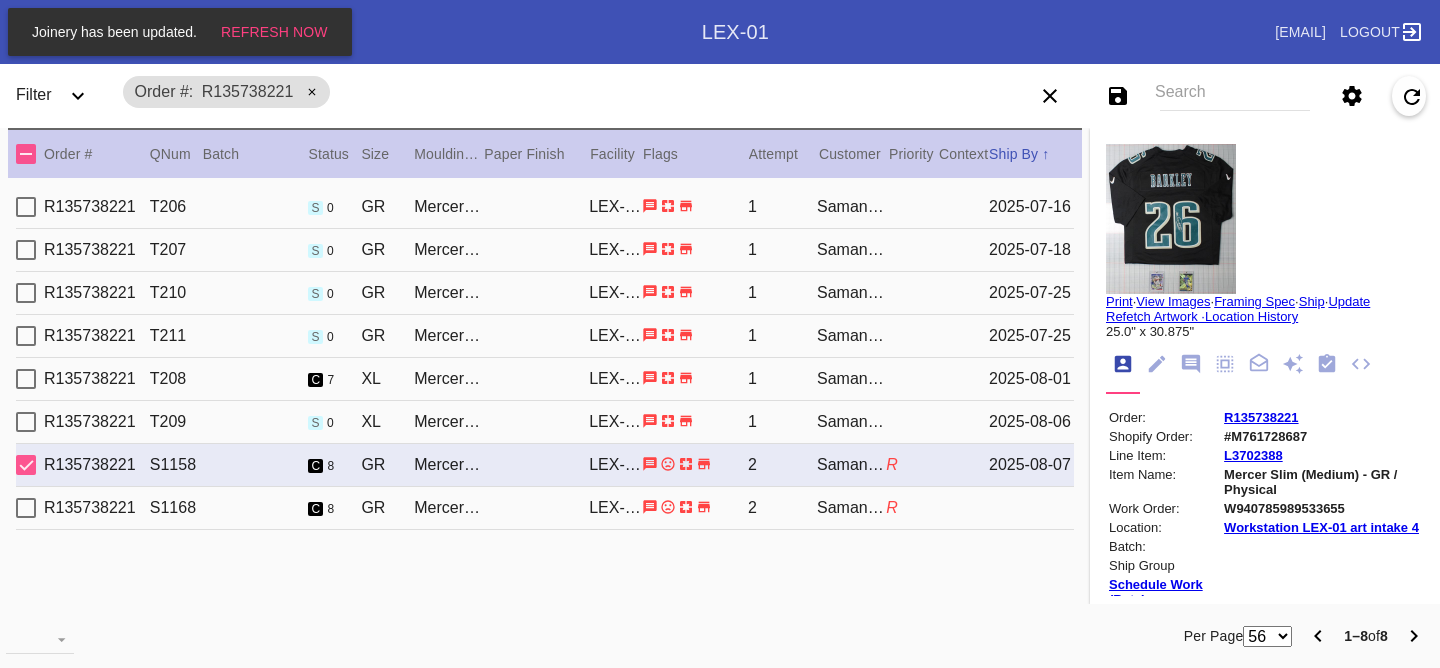 click on "Samantha Loria" at bounding box center [851, 250] 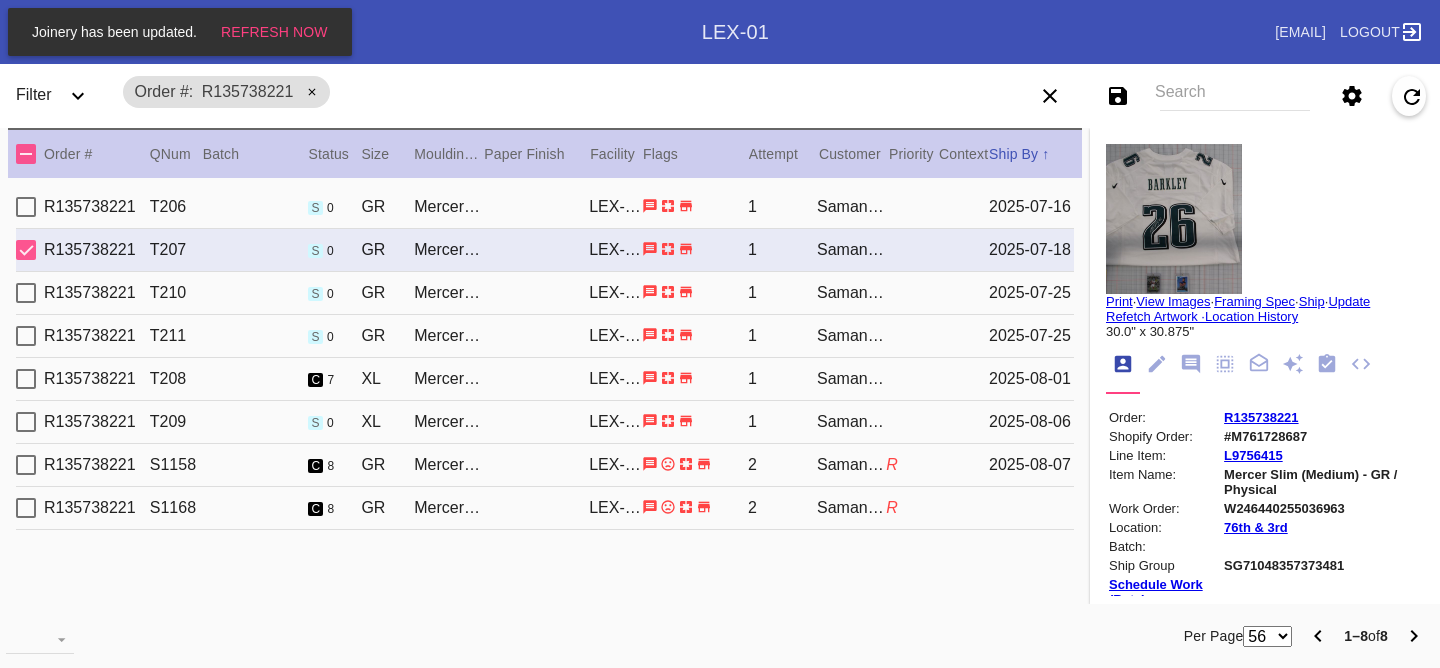 click on "R135738221 T206 s   0 GR Mercer Slim (Medium) / White LEX-01 1 [FIRST] [LAST]
[DATE]" at bounding box center (545, 207) 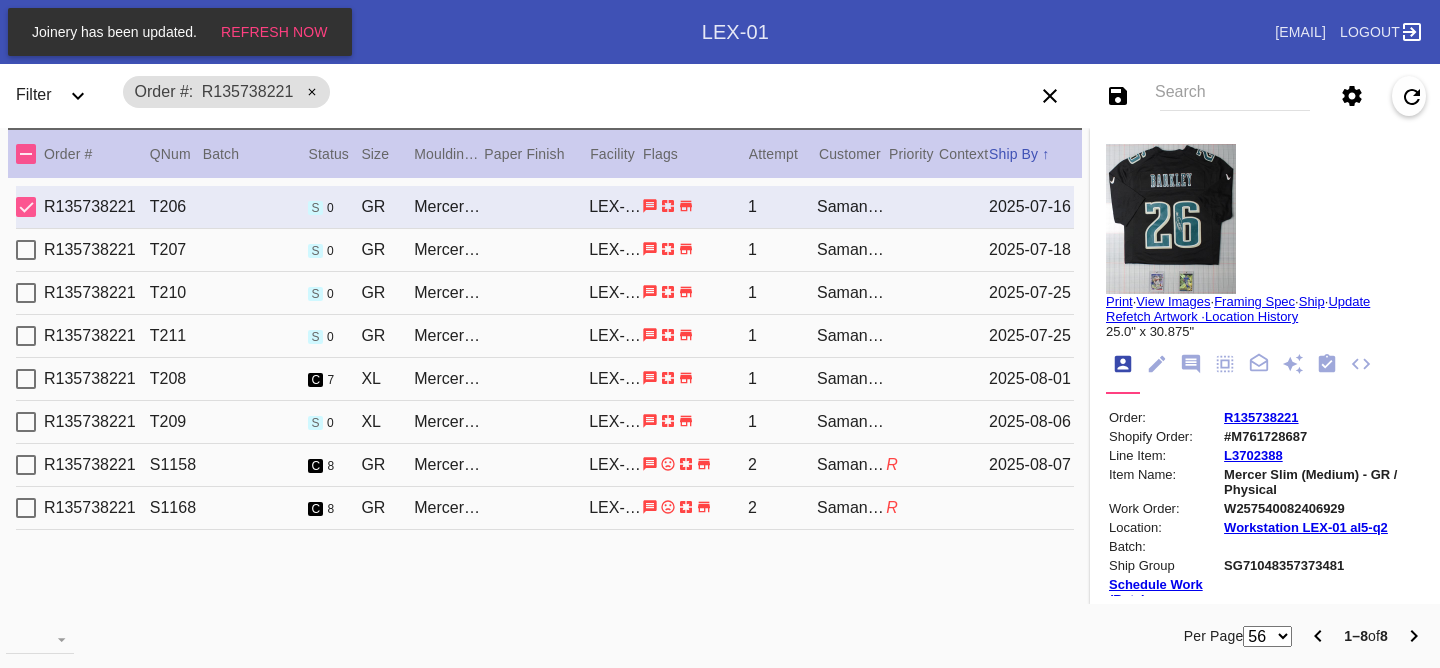 click on "R135738221 T210 s   0 GR Mercer Slim (Deep) / White LEX-01 1 [FIRST] [LAST]
[DATE]" at bounding box center (545, 293) 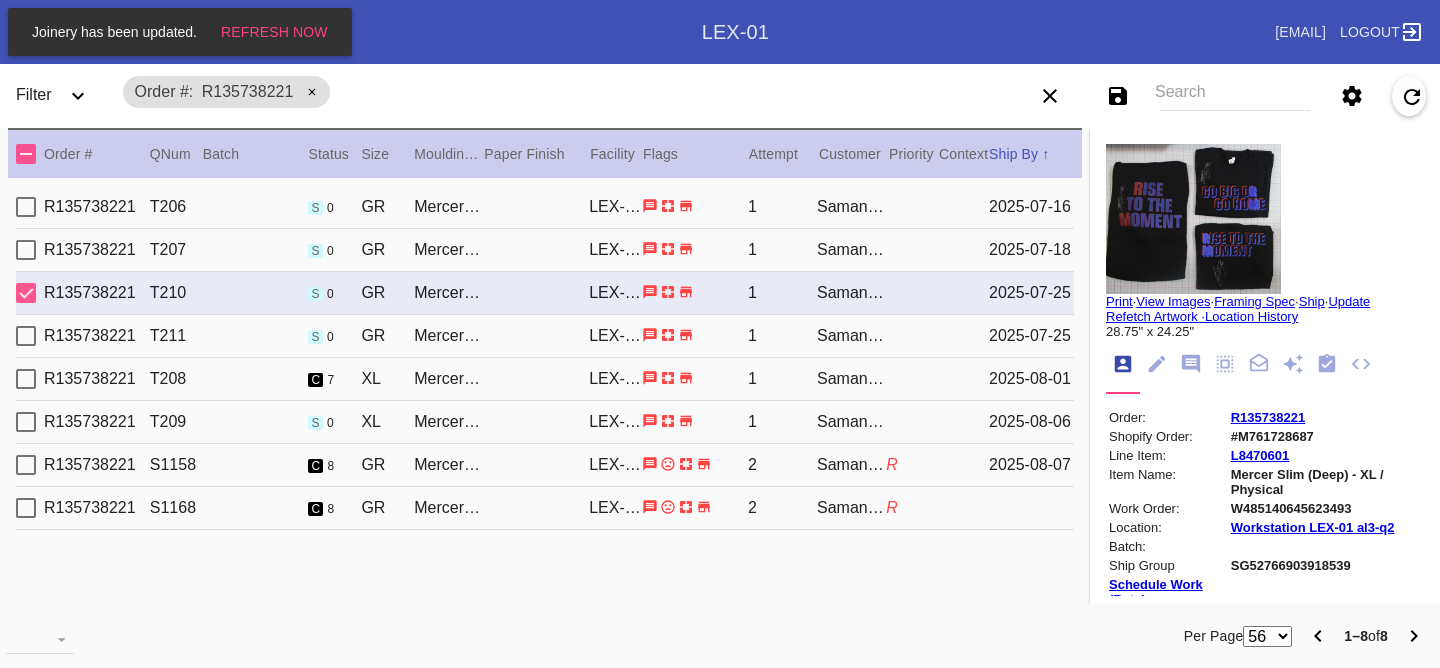 click on "R135738221 T211 s   0 GR Mercer Slim (Deep) / White LEX-01 1 [FIRST] [LAST]
[DATE]" at bounding box center (545, 336) 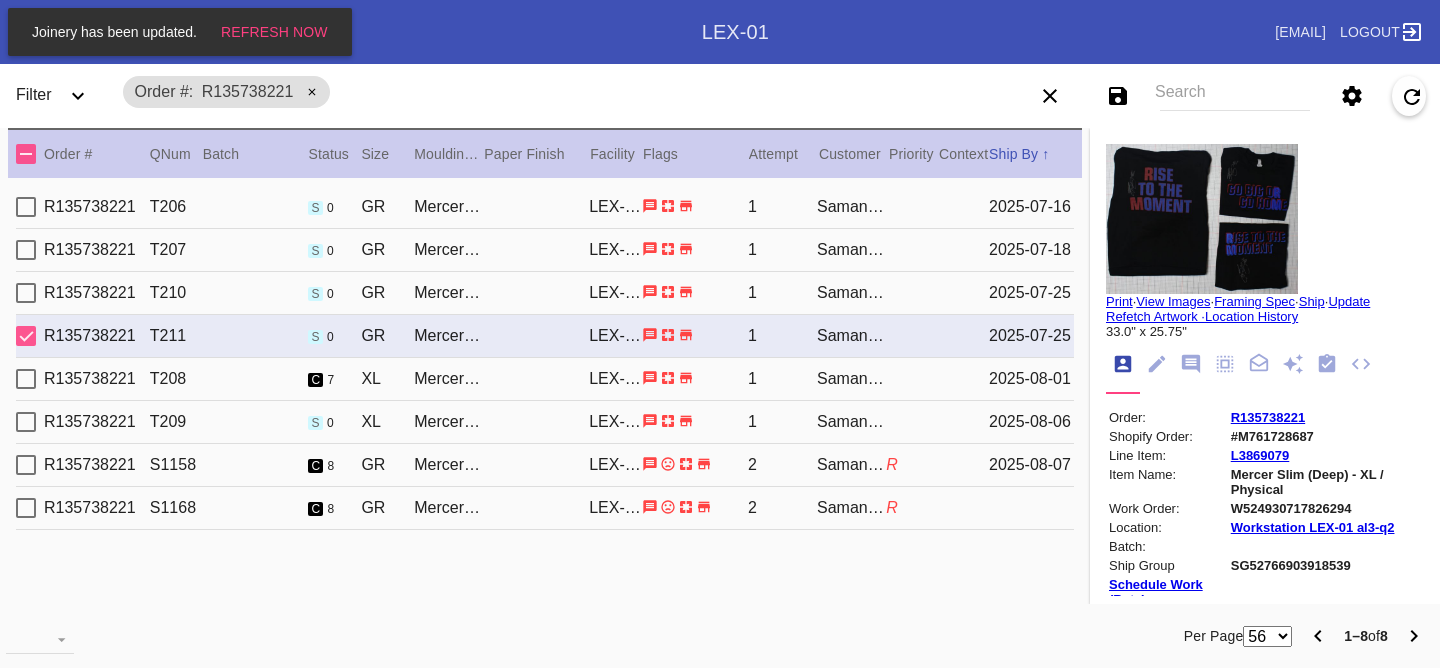 click 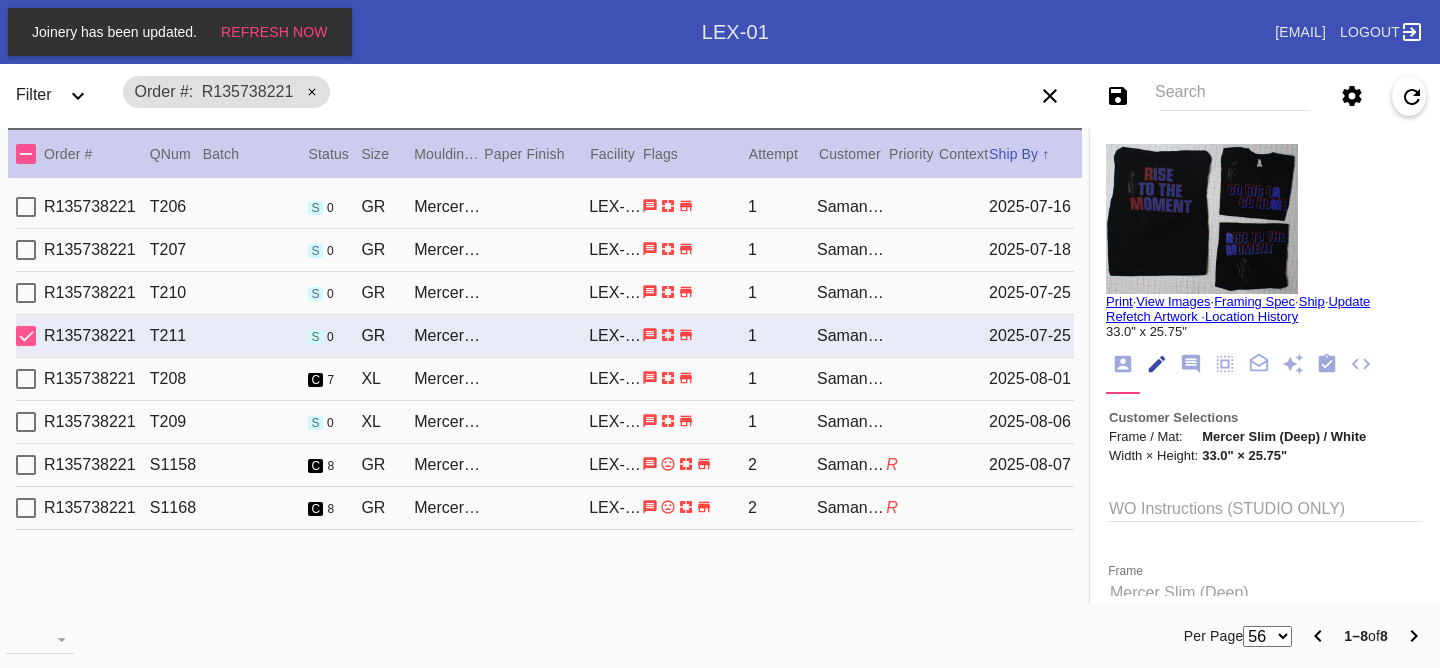 scroll, scrollTop: 73, scrollLeft: 0, axis: vertical 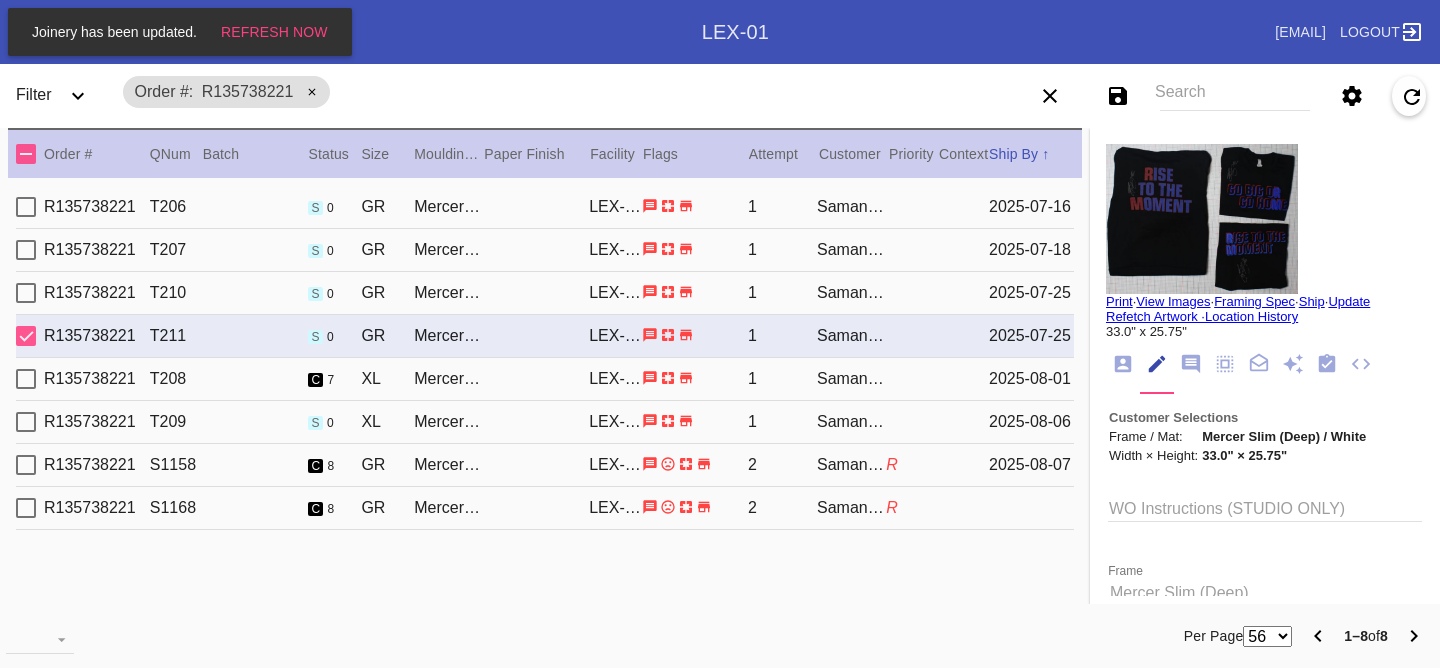 click on "R135738221 T208 c   7 XL Mercer Slim (Deep) / White LEX-01 1 [FIRST] [LAST]
[DATE]" at bounding box center [545, 379] 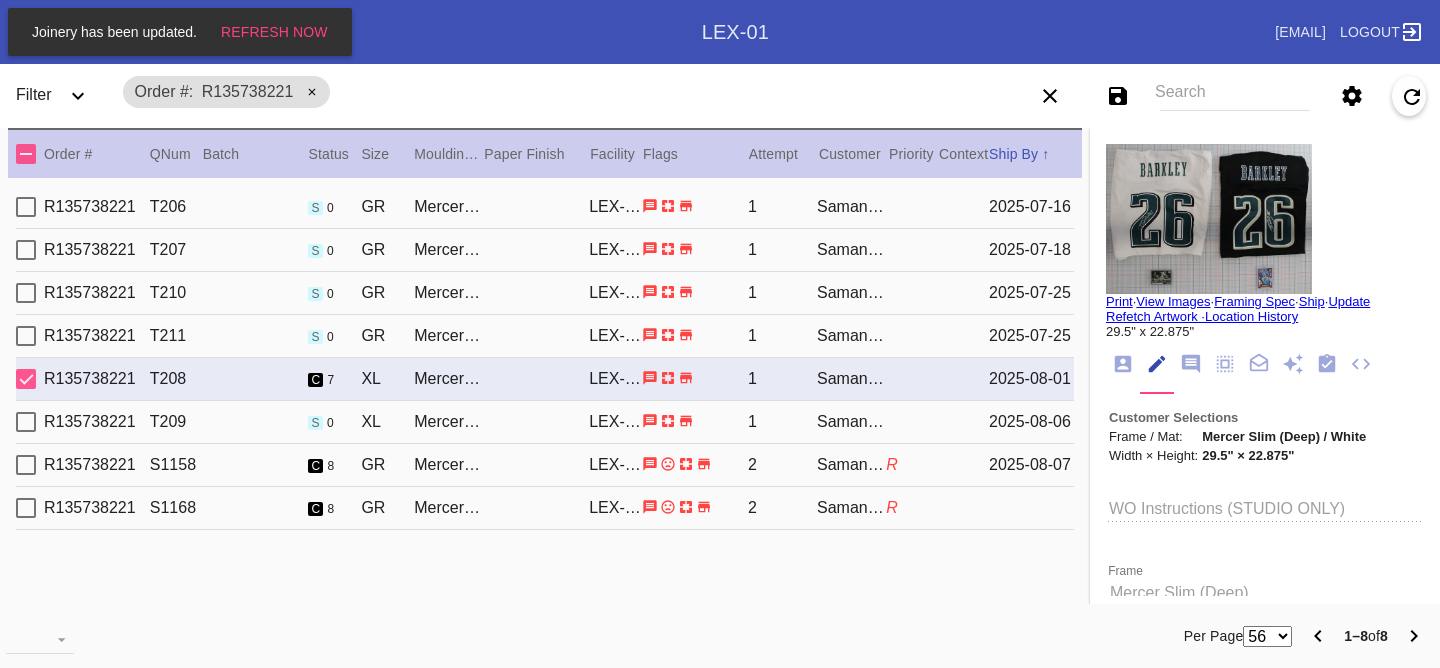 click on "R135738221 T209 s   0 XL Mercer Slim (Deep) / White LEX-01 1 [FIRST] [LAST]
[DATE]" at bounding box center (545, 422) 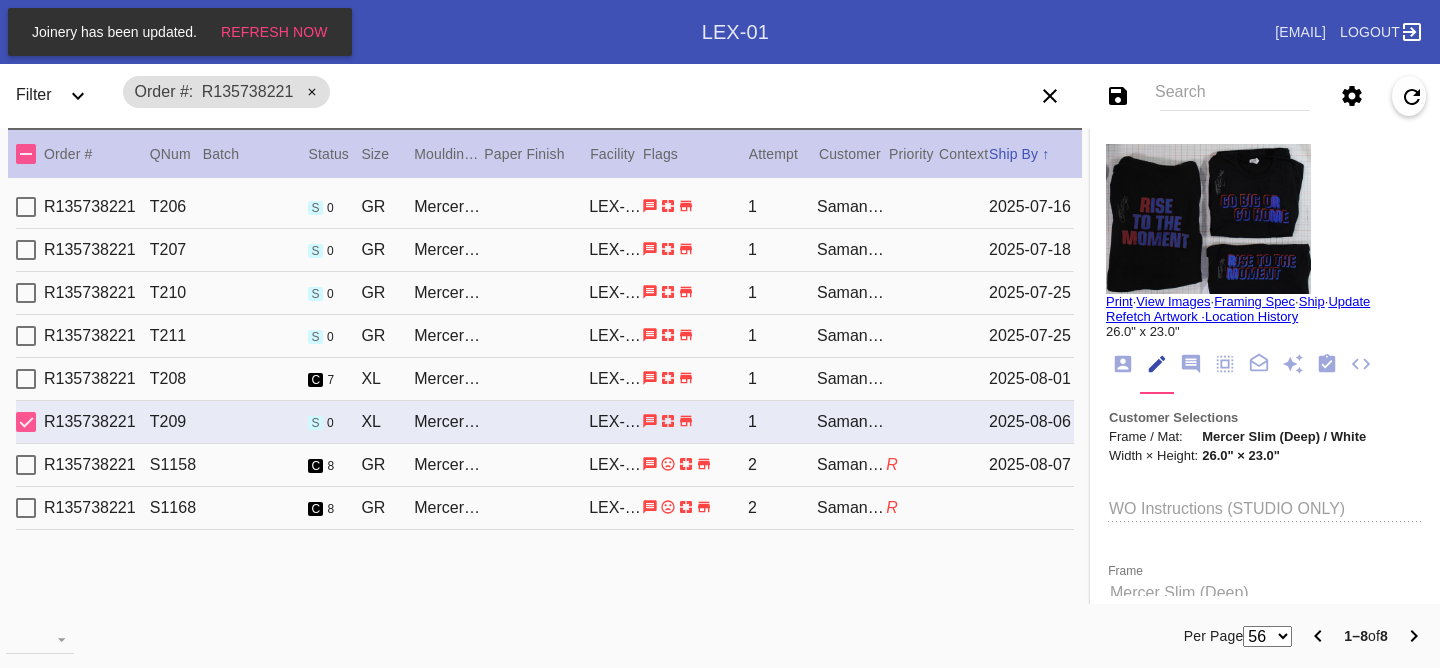 click on "R135738221 T210 s   0 GR Mercer Slim (Deep) / White LEX-01 1 [FIRST] [LAST]
[DATE]" at bounding box center (545, 293) 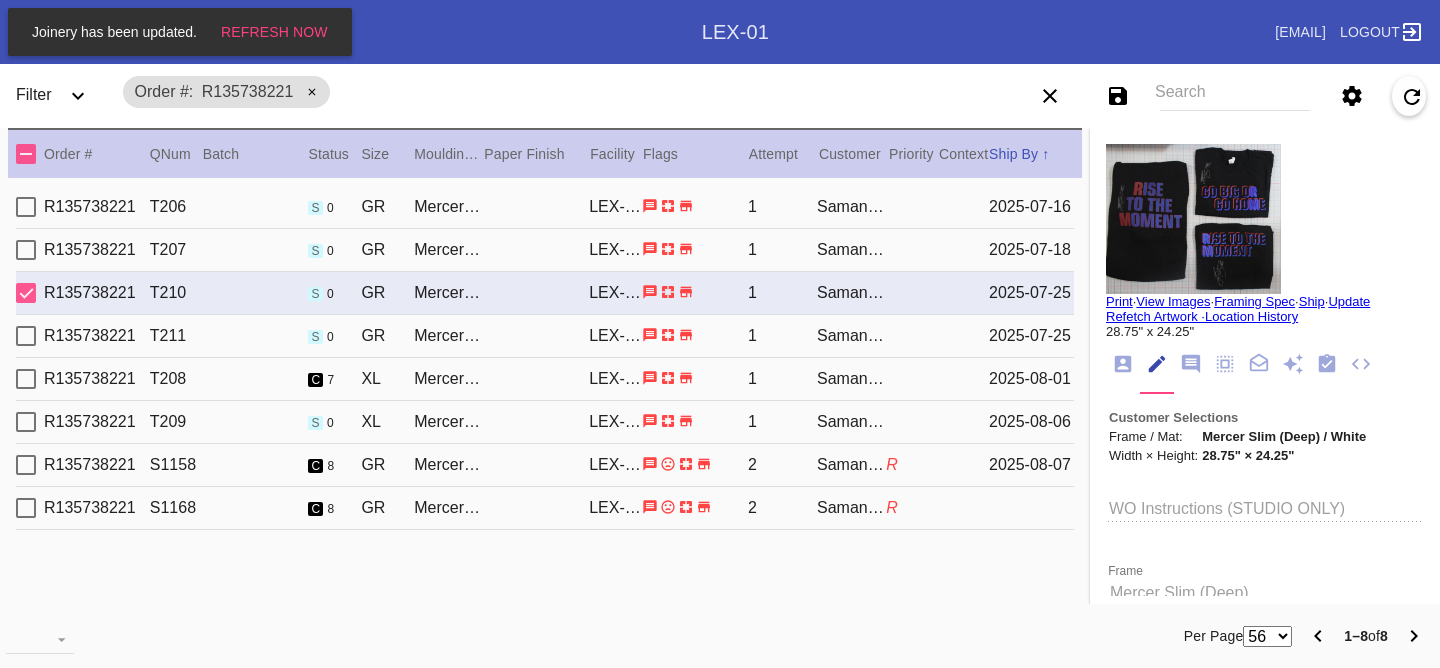click on "R135738221 T207 s   0 GR Mercer Slim (Medium) / White LEX-01 1 [FIRST] [LAST]
[DATE]" at bounding box center (545, 250) 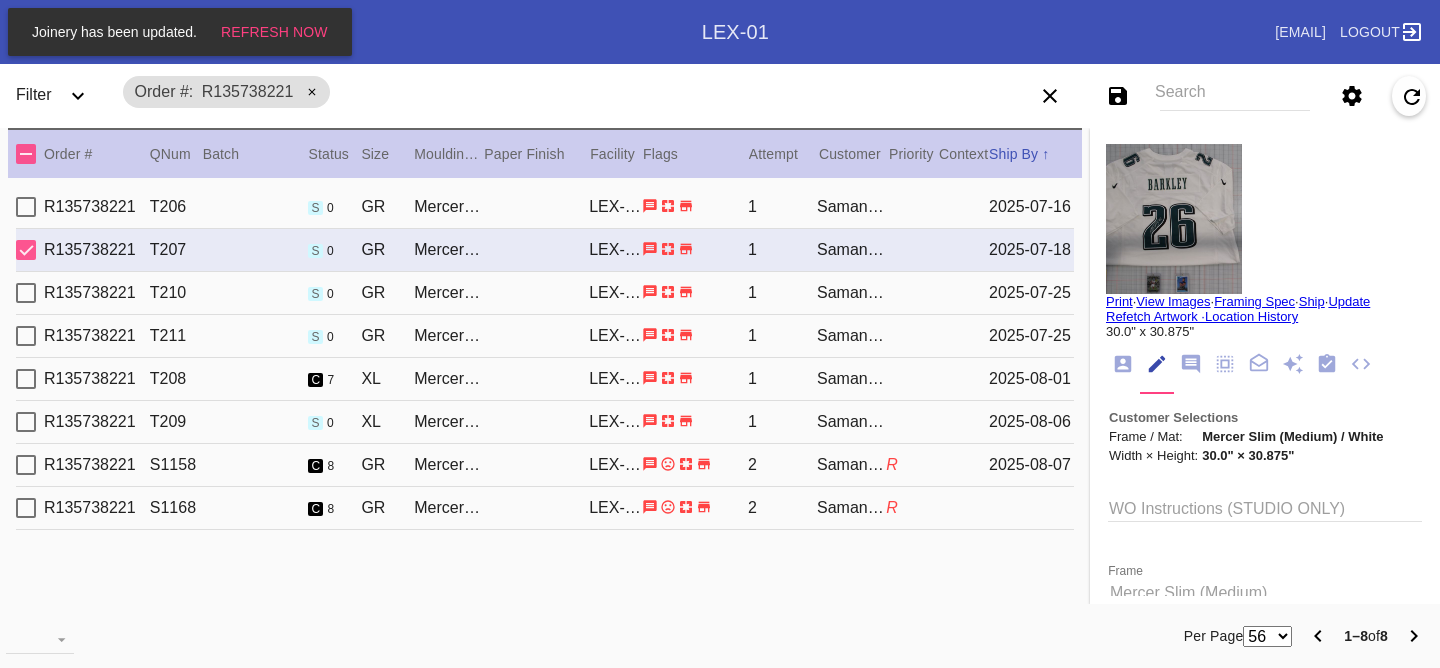 click on "R135738221 T206 s   0 GR Mercer Slim (Medium) / White LEX-01 1 [FIRST] [LAST]
[DATE]" at bounding box center (545, 207) 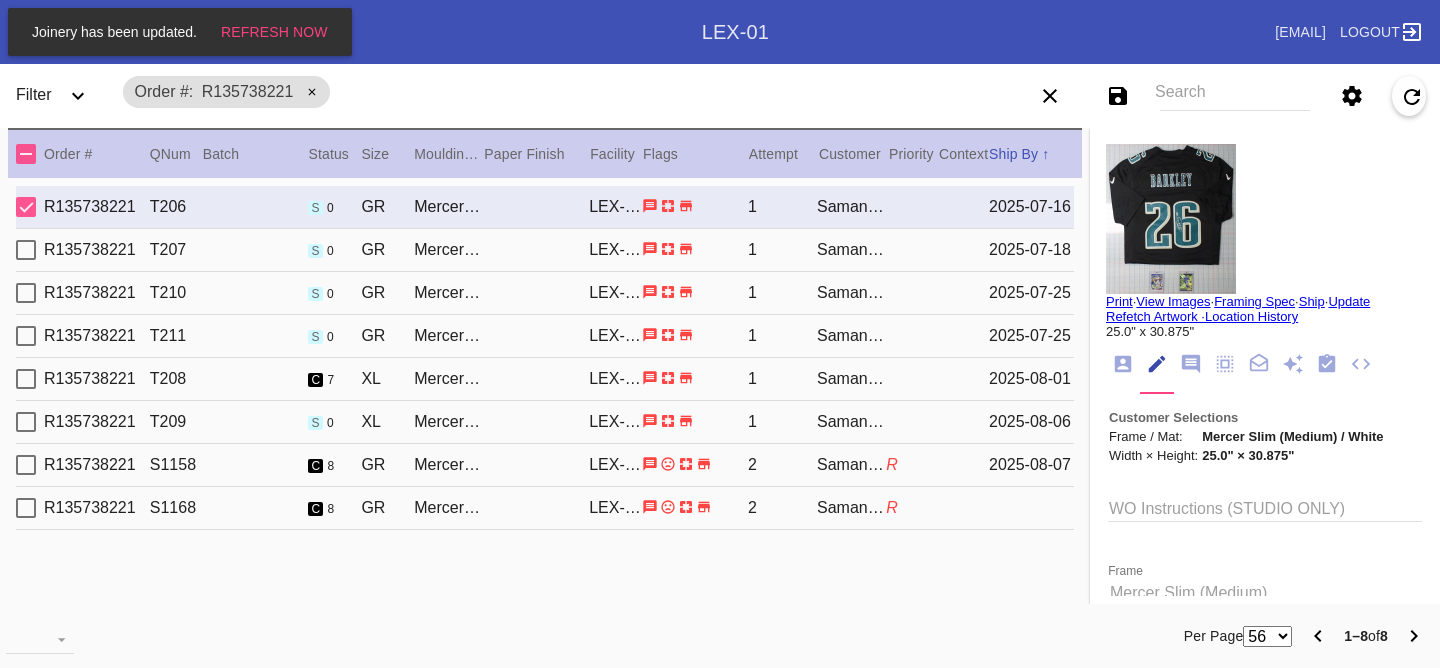 click on "R135738221 T210 s   0 GR Mercer Slim (Deep) / White LEX-01 1 [FIRST] [LAST]
[DATE]" at bounding box center (545, 293) 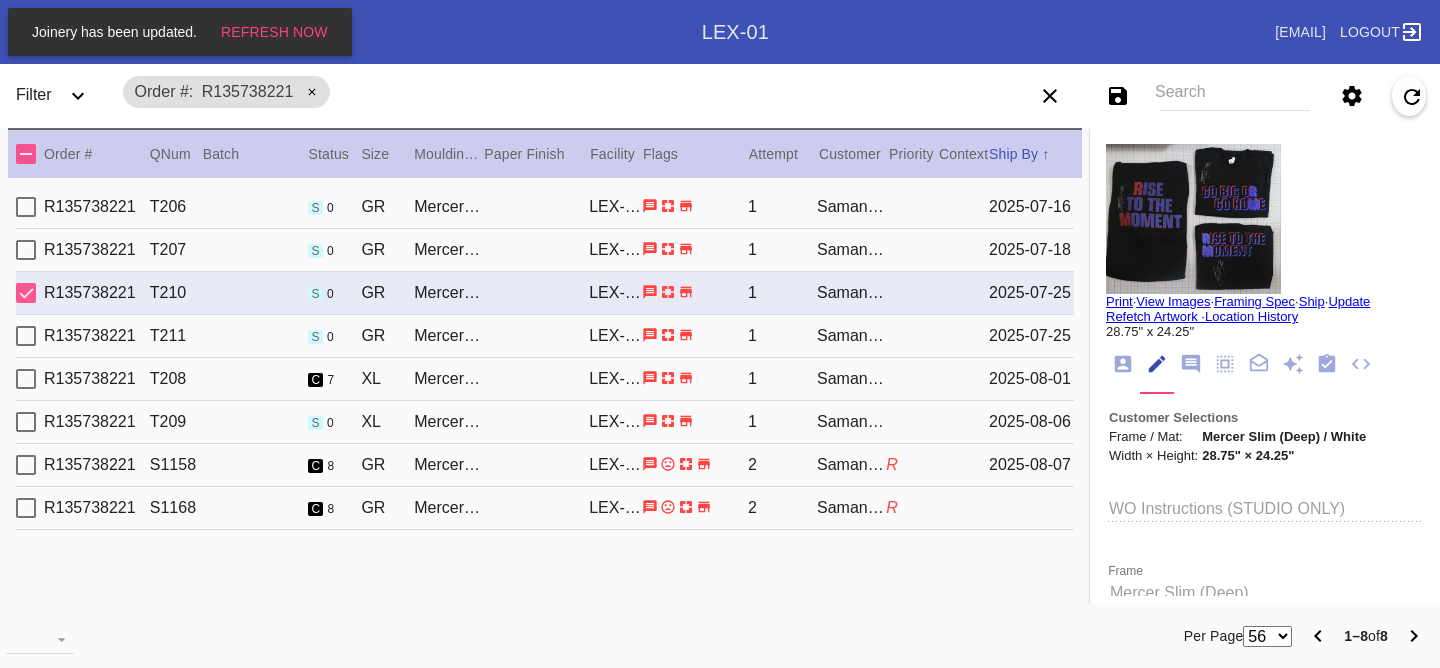 click on "R135738221 T211 s   0 GR Mercer Slim (Deep) / White LEX-01 1 [FIRST] [LAST]
[DATE]" at bounding box center (545, 336) 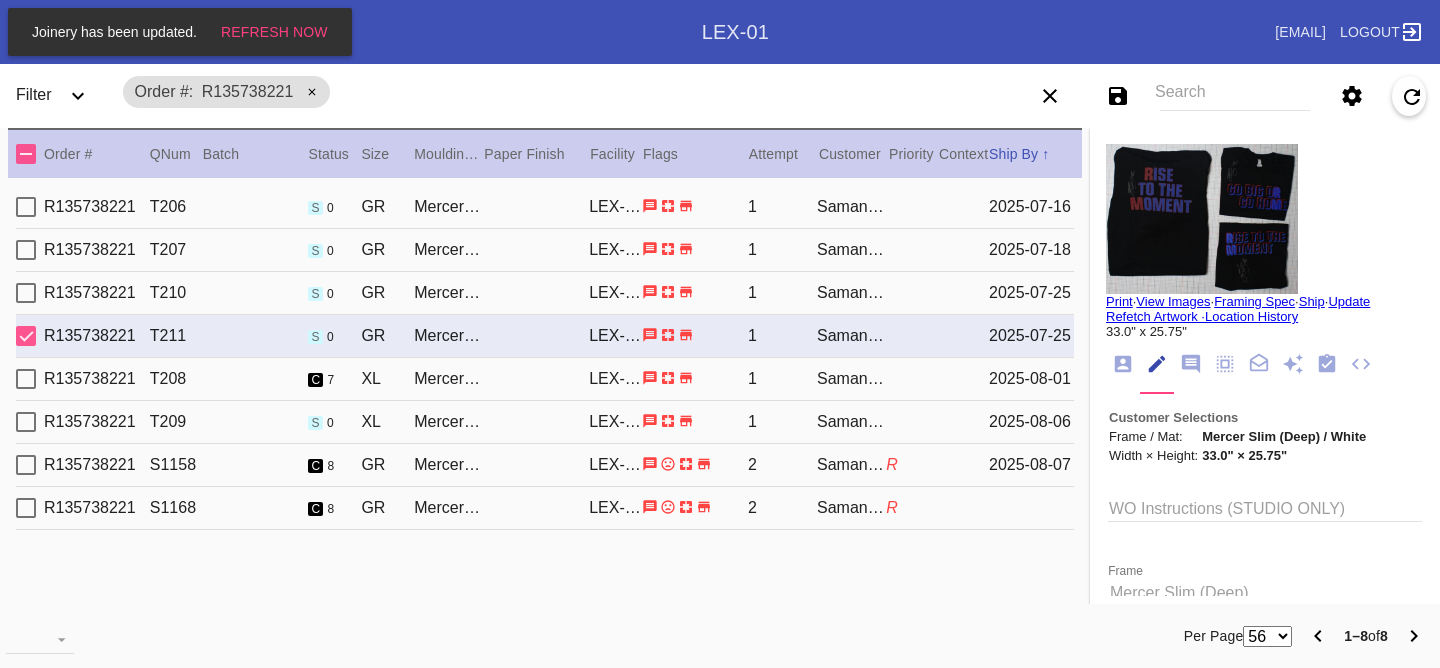 click on "R135738221 T209 s   0 XL Mercer Slim (Deep) / White LEX-01 1 [FIRST] [LAST]
[DATE]" at bounding box center [545, 422] 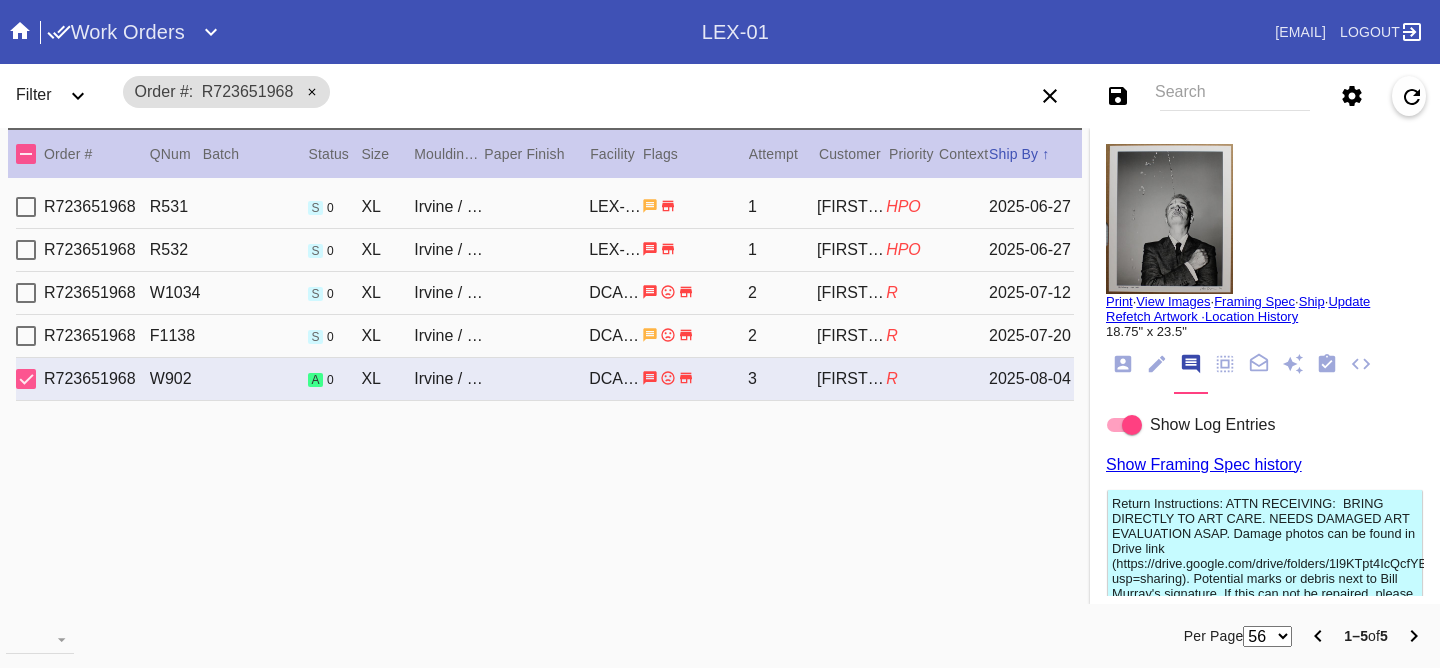 scroll, scrollTop: 0, scrollLeft: 0, axis: both 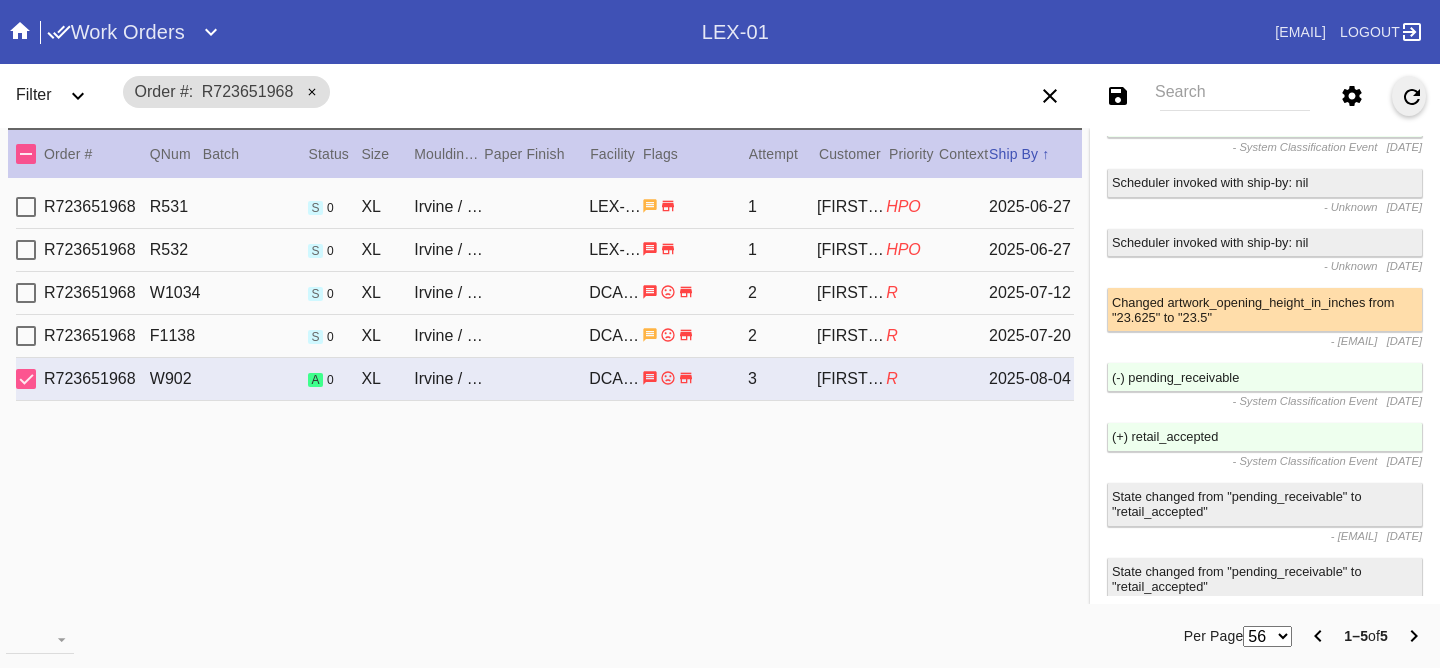 click 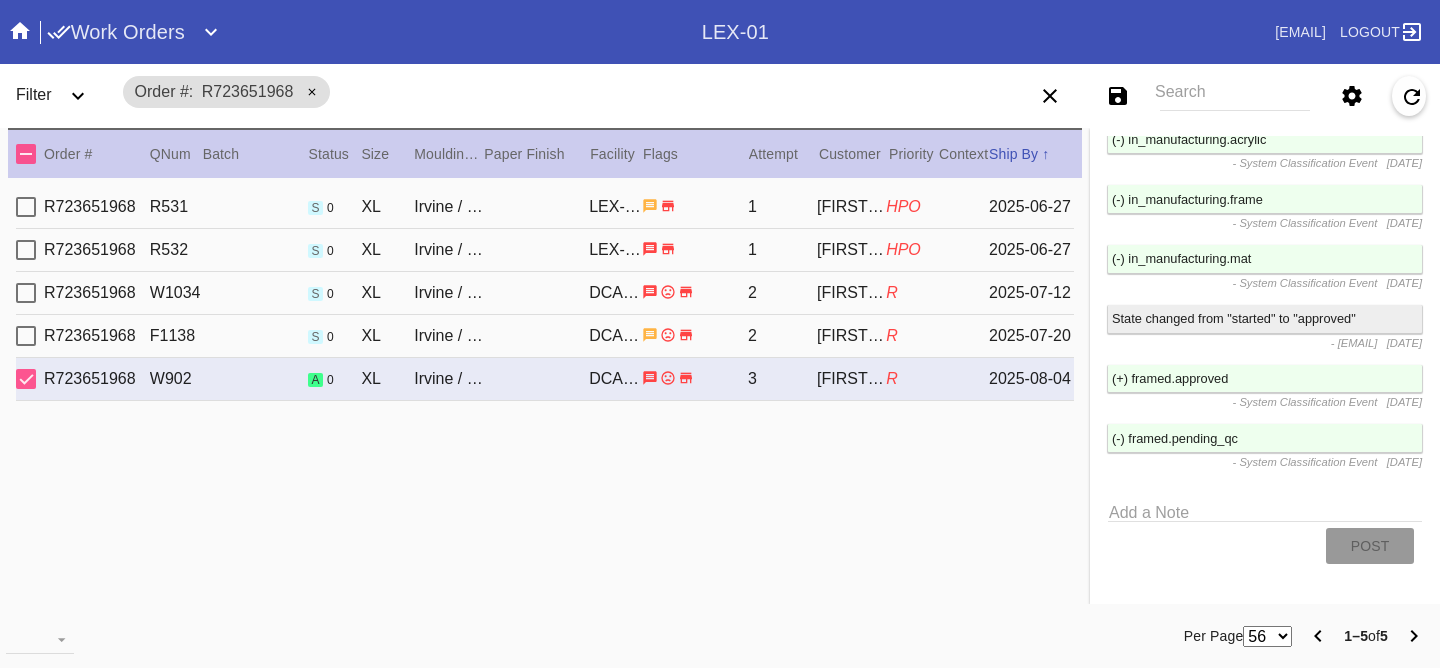 scroll, scrollTop: 5129, scrollLeft: 0, axis: vertical 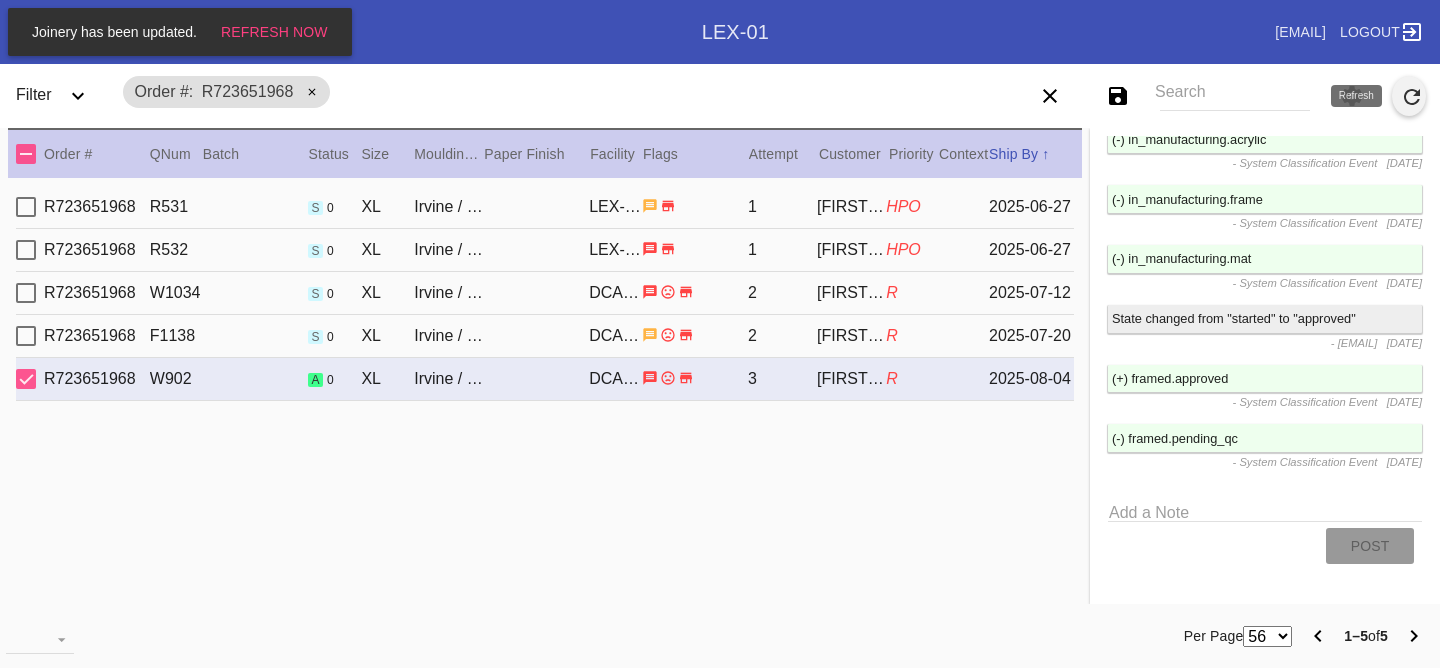 click at bounding box center (1412, 104) 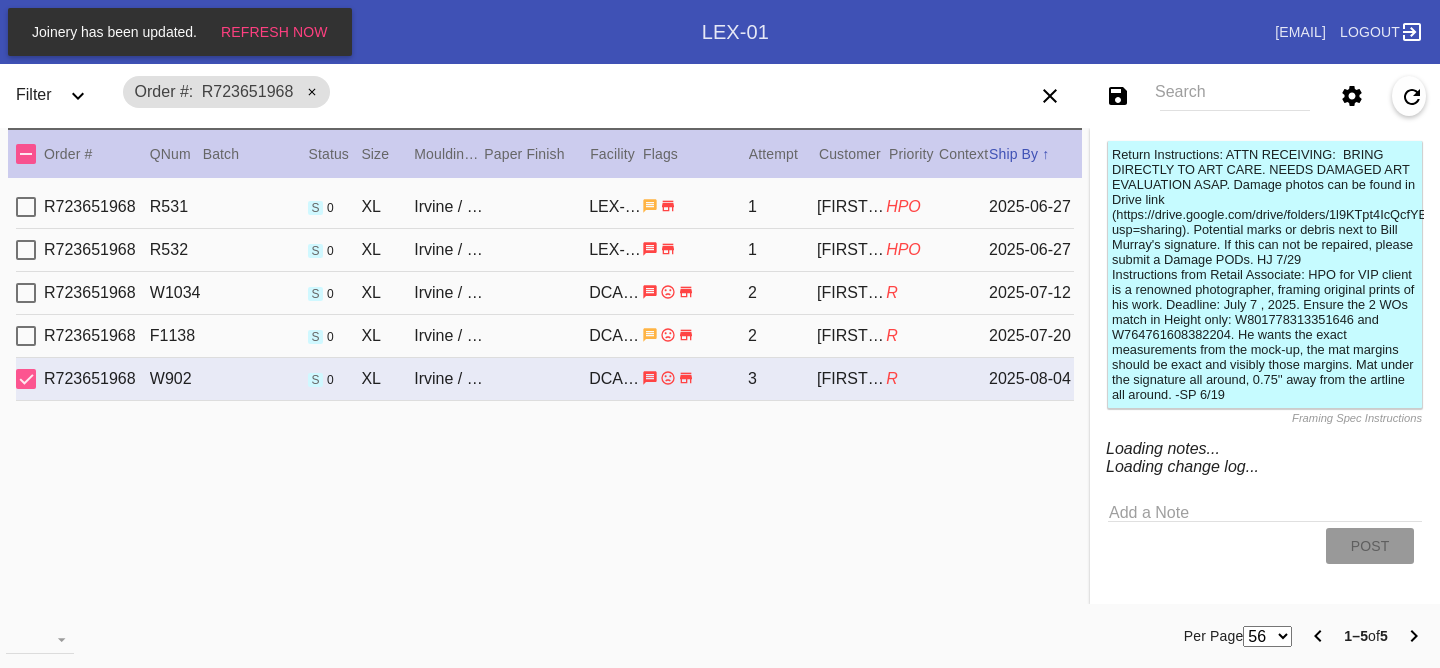 scroll, scrollTop: 5251, scrollLeft: 0, axis: vertical 